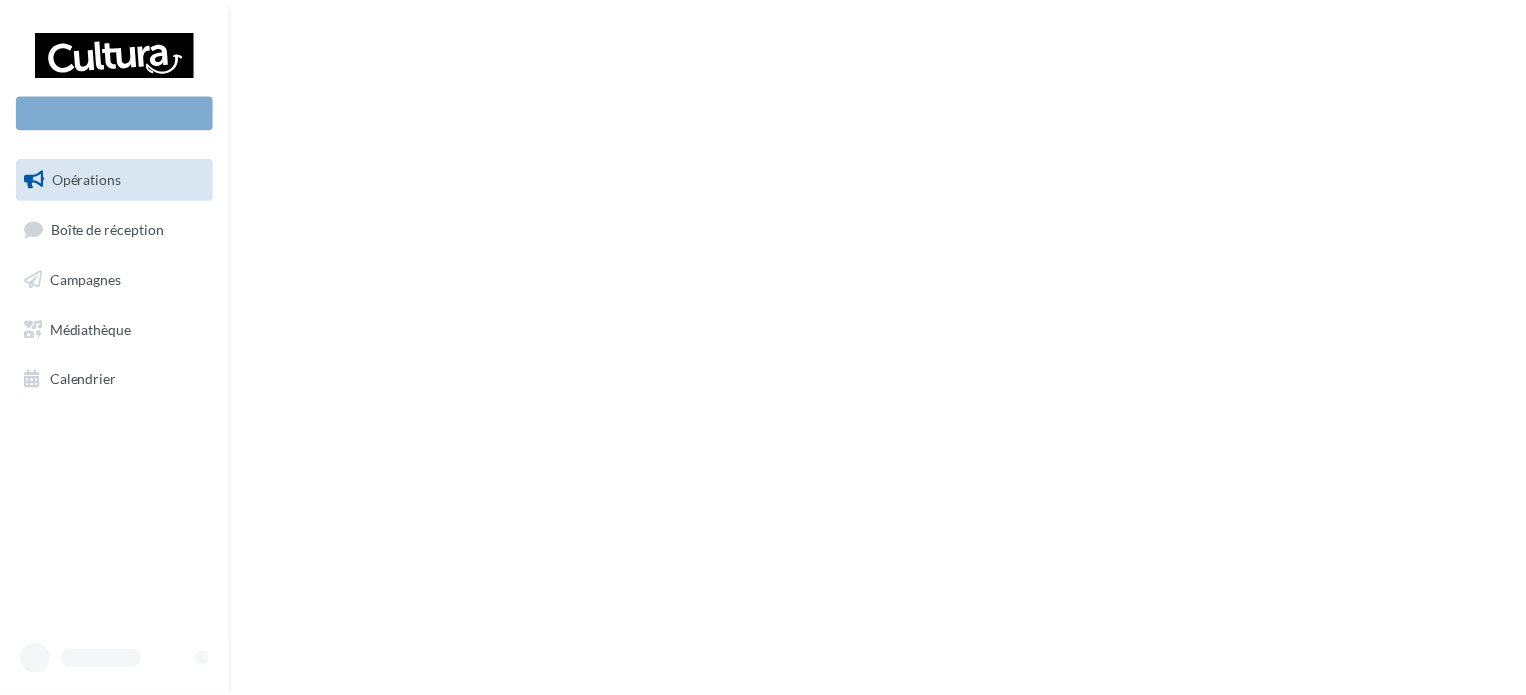scroll, scrollTop: 0, scrollLeft: 0, axis: both 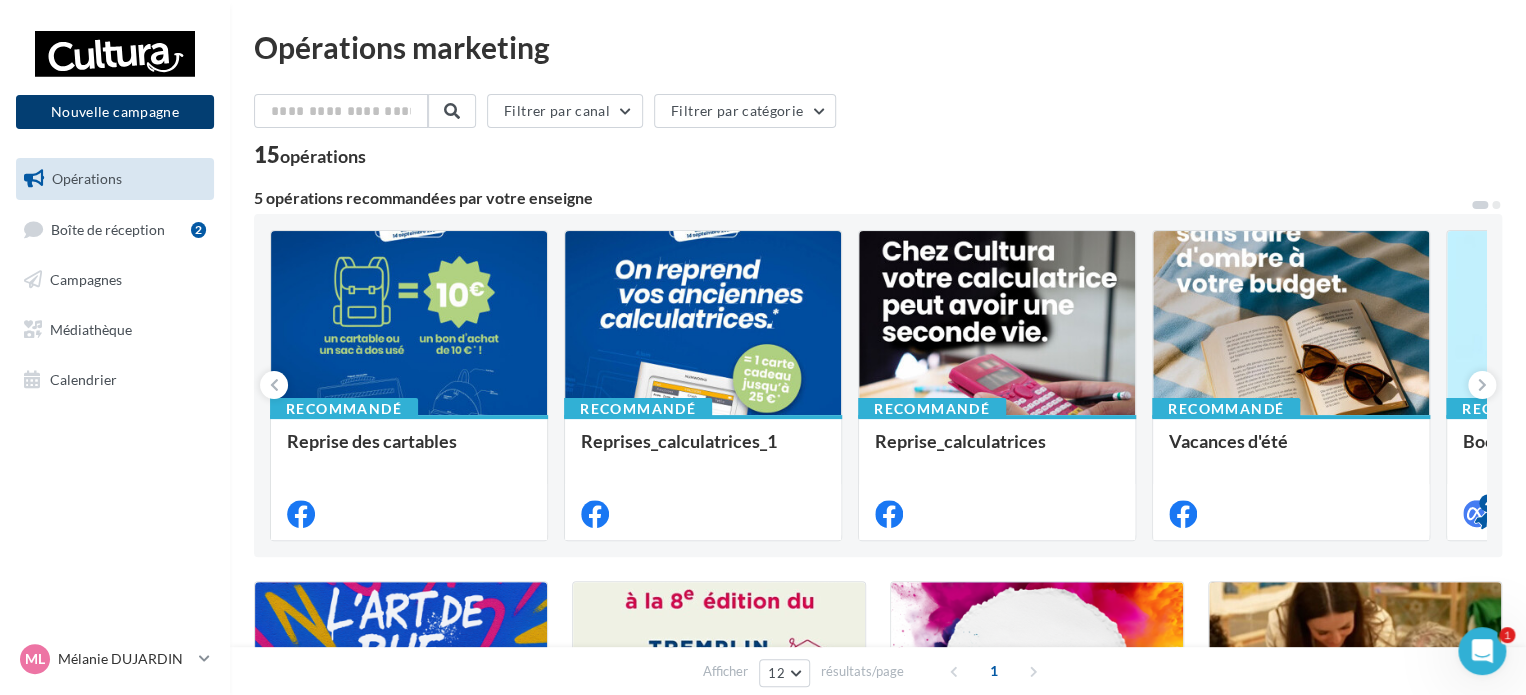 click on "Nouvelle campagne" at bounding box center [115, 112] 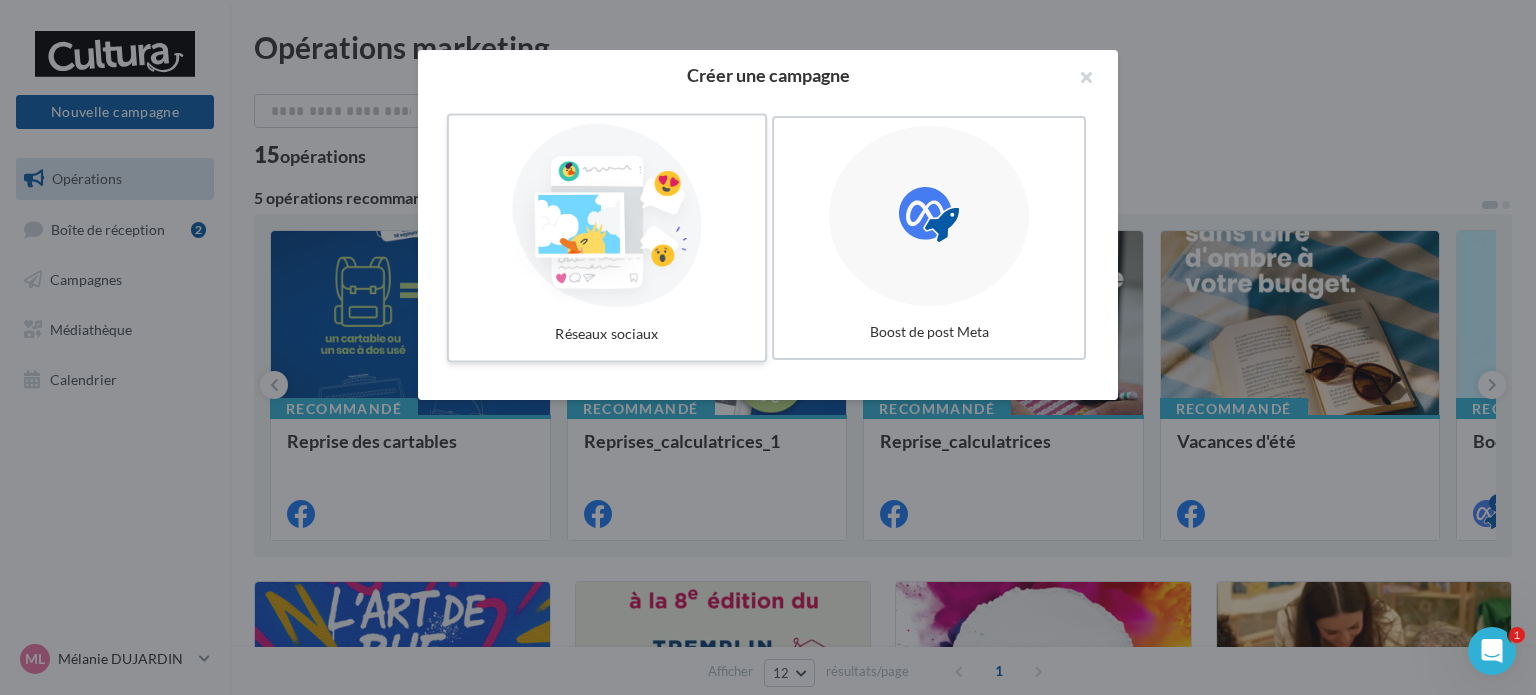 click on "Réseaux sociaux" at bounding box center [607, 334] 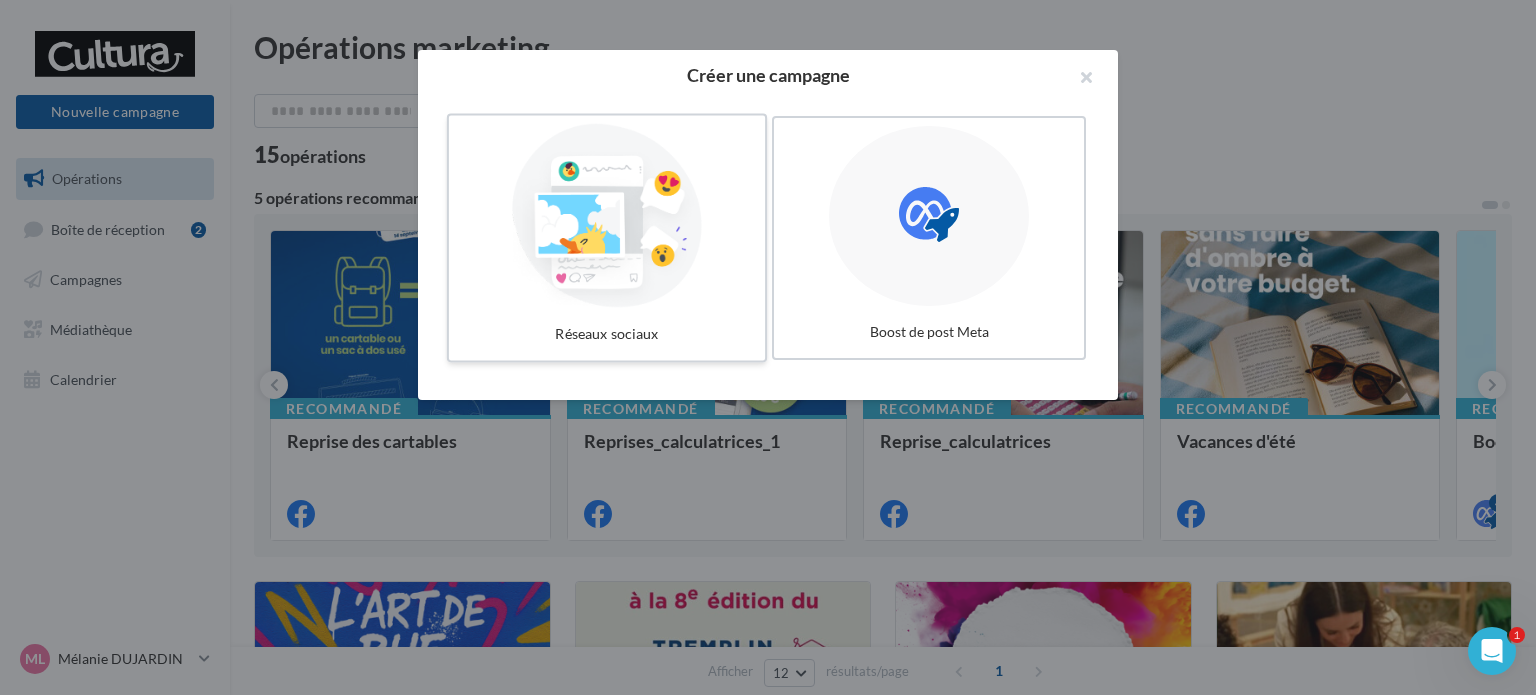 click at bounding box center [607, 216] 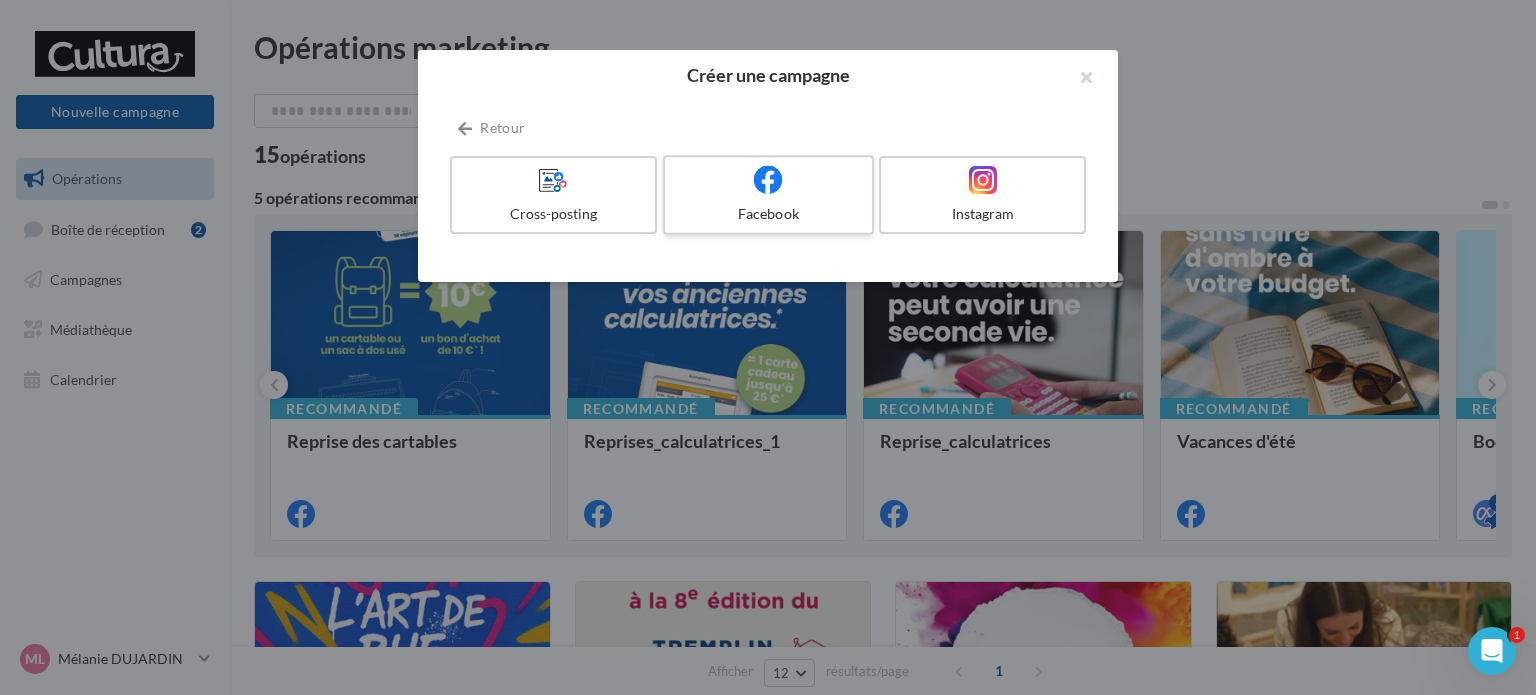click on "Facebook" at bounding box center [768, 195] 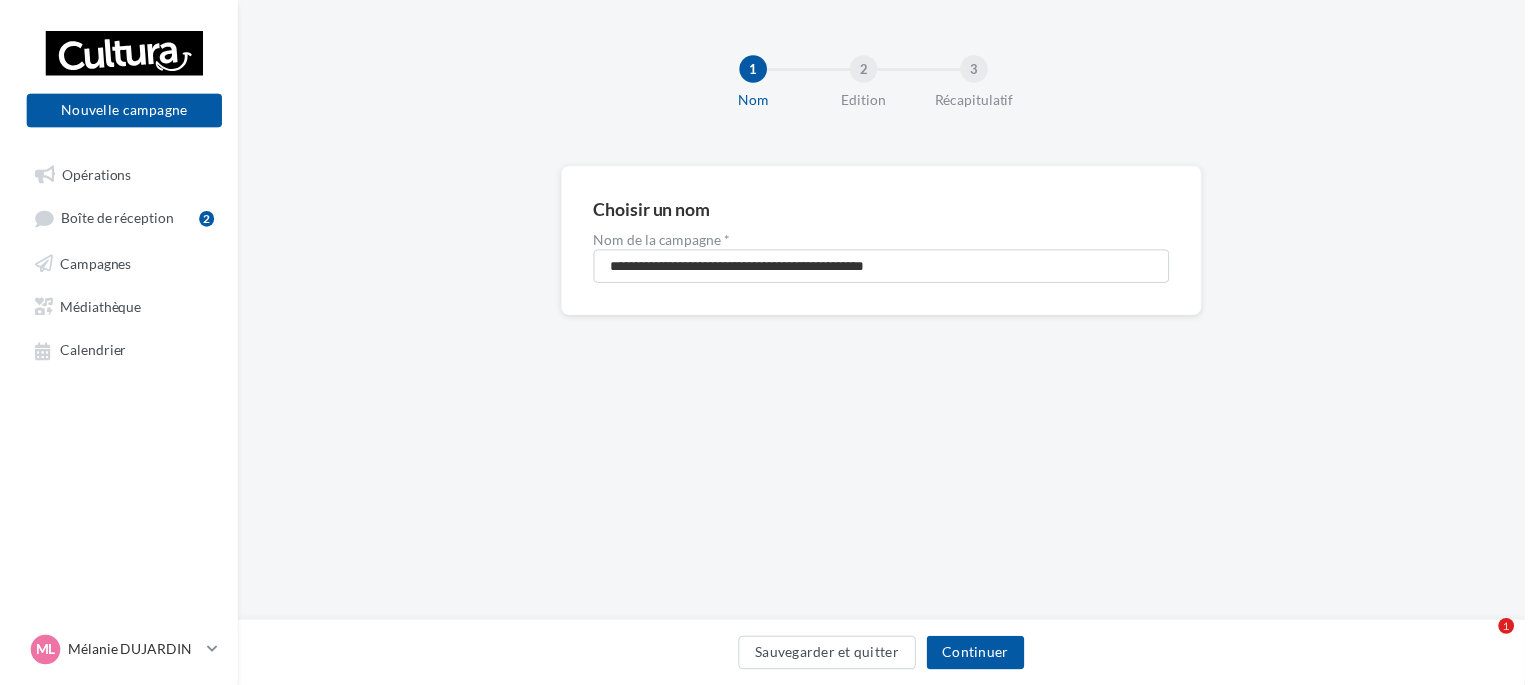 scroll, scrollTop: 0, scrollLeft: 0, axis: both 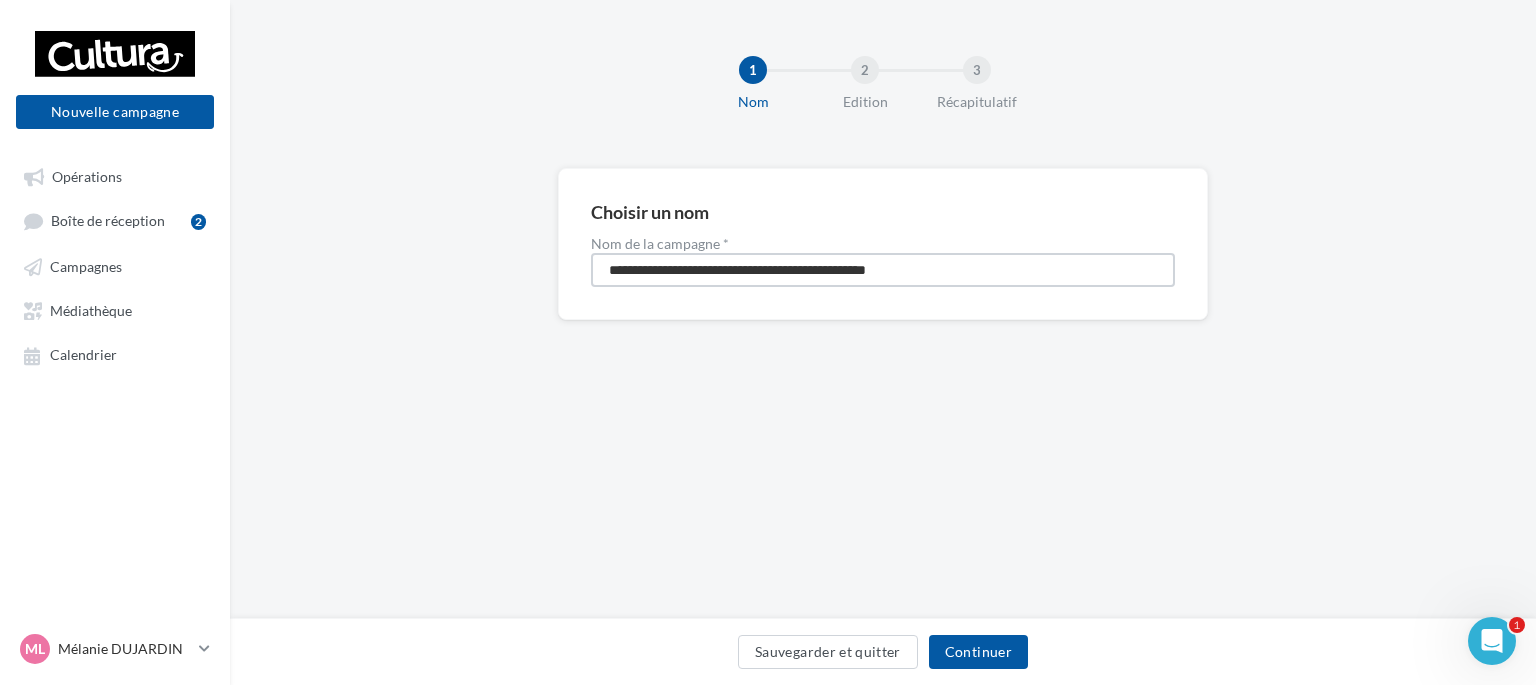 drag, startPoint x: 940, startPoint y: 268, endPoint x: 576, endPoint y: 263, distance: 364.03433 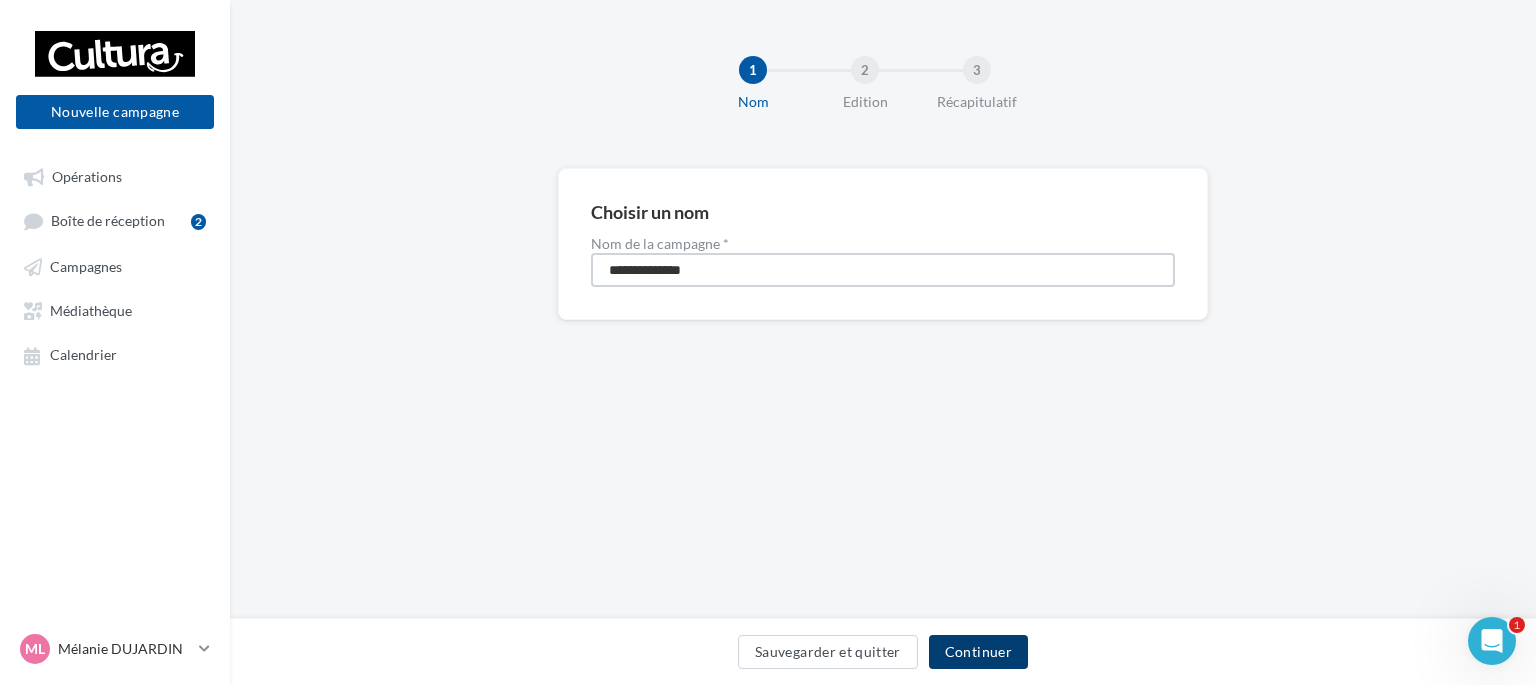 type on "**********" 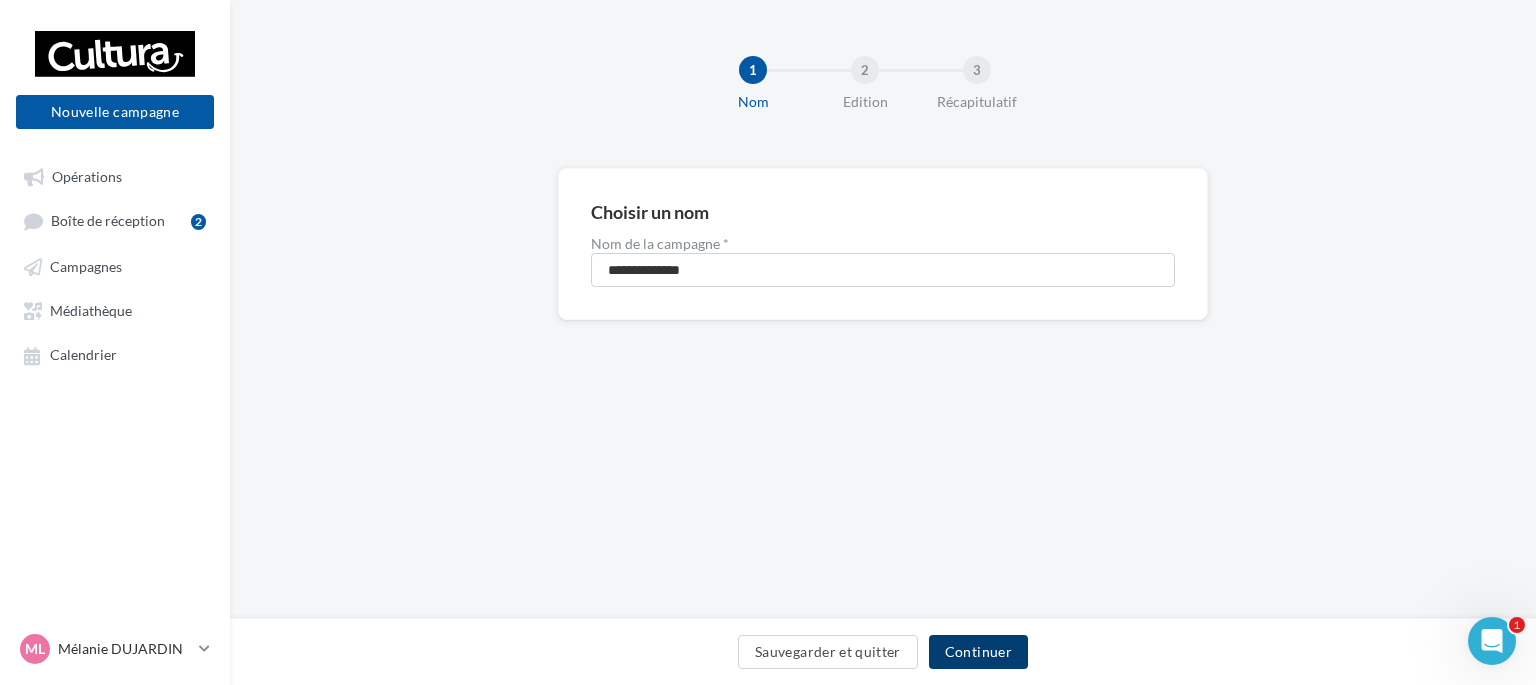 click on "Continuer" at bounding box center (978, 652) 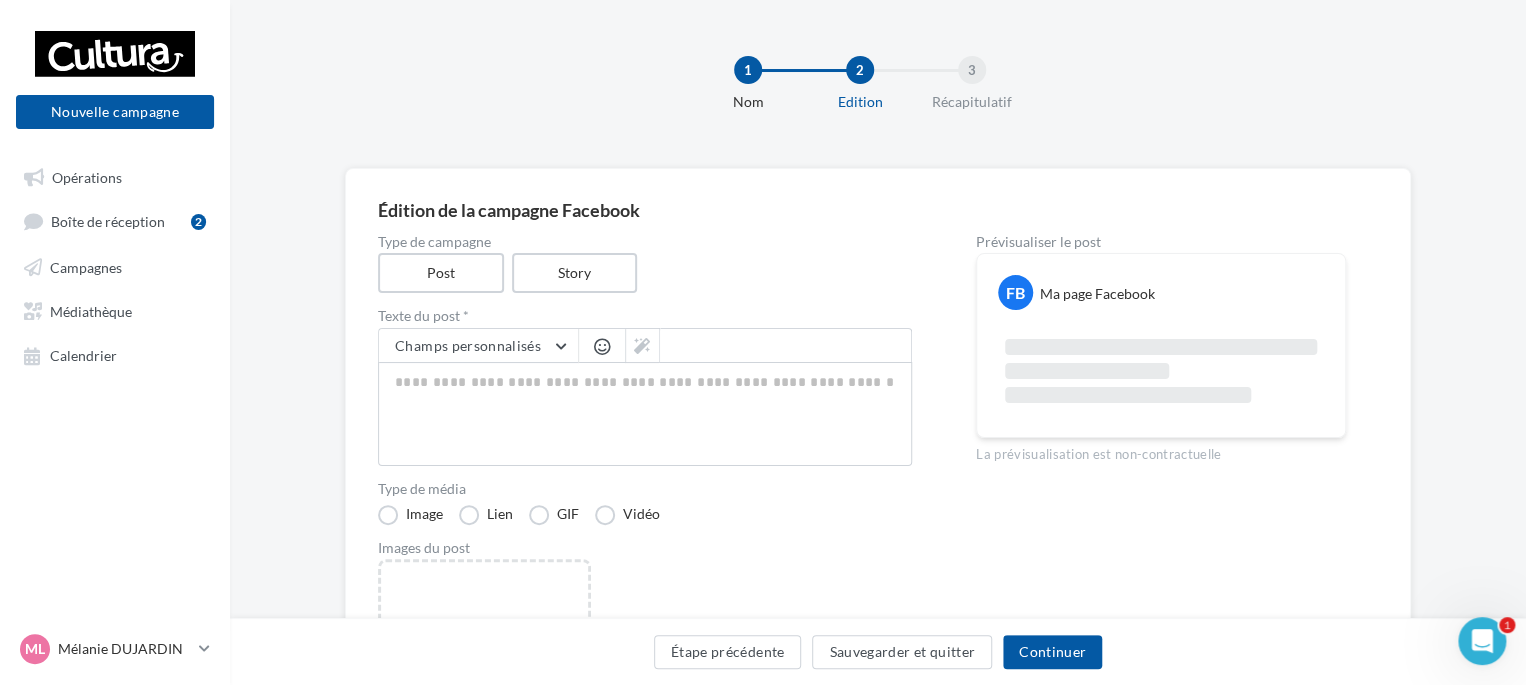 scroll, scrollTop: 100, scrollLeft: 0, axis: vertical 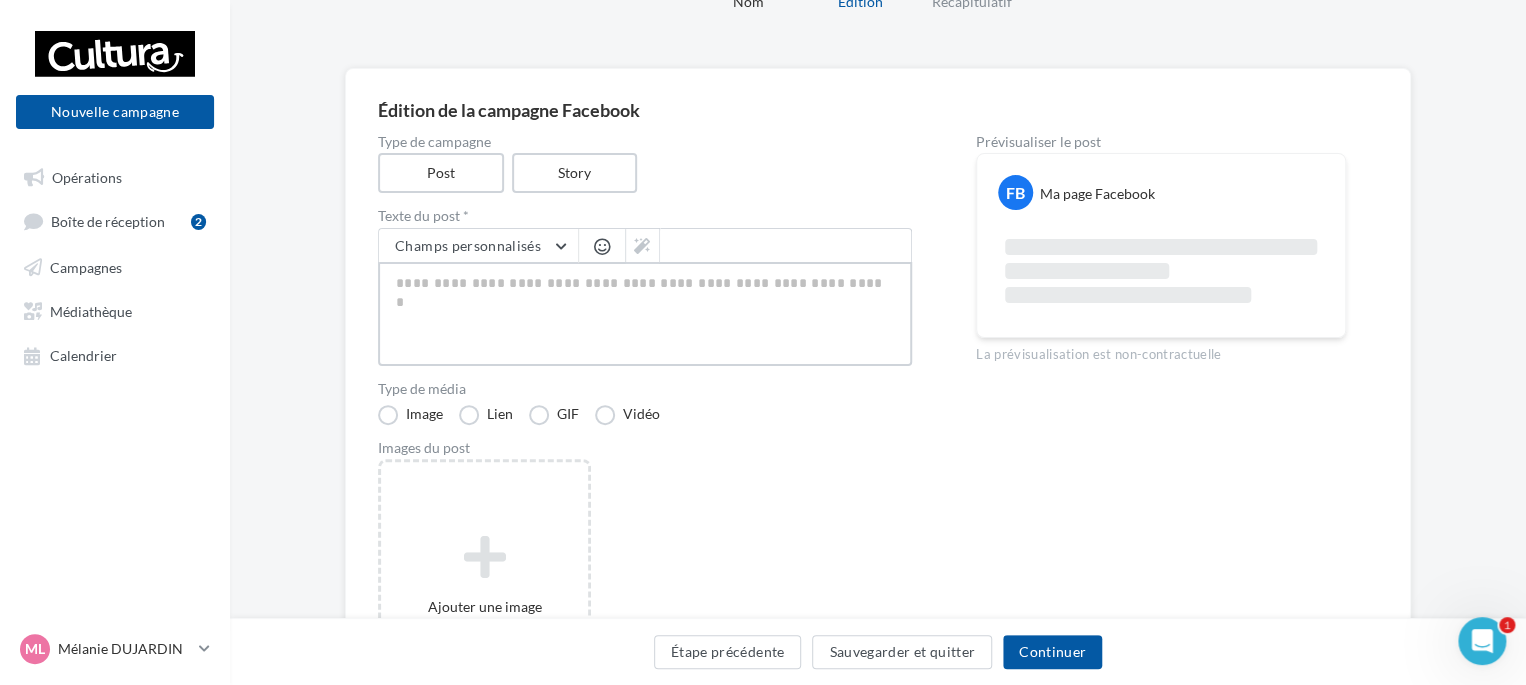 paste on "**********" 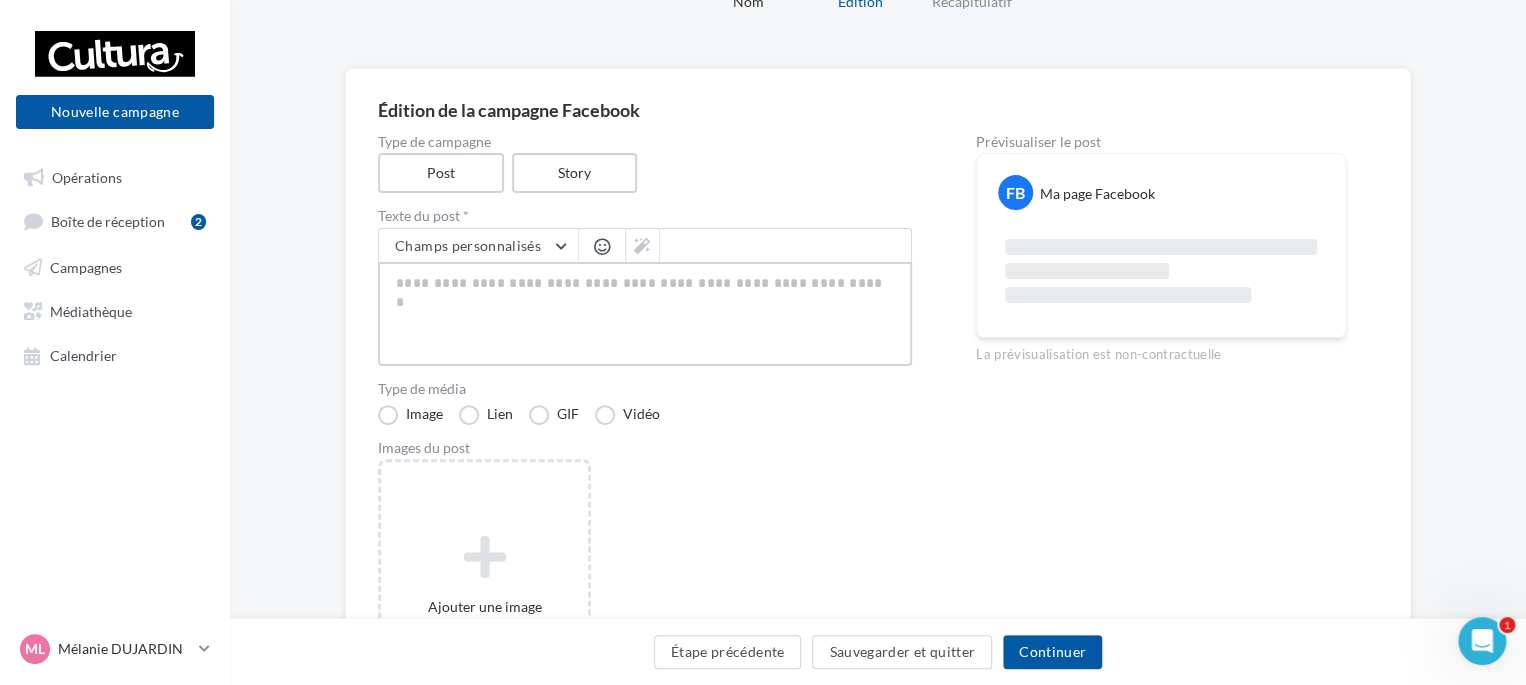 type on "**********" 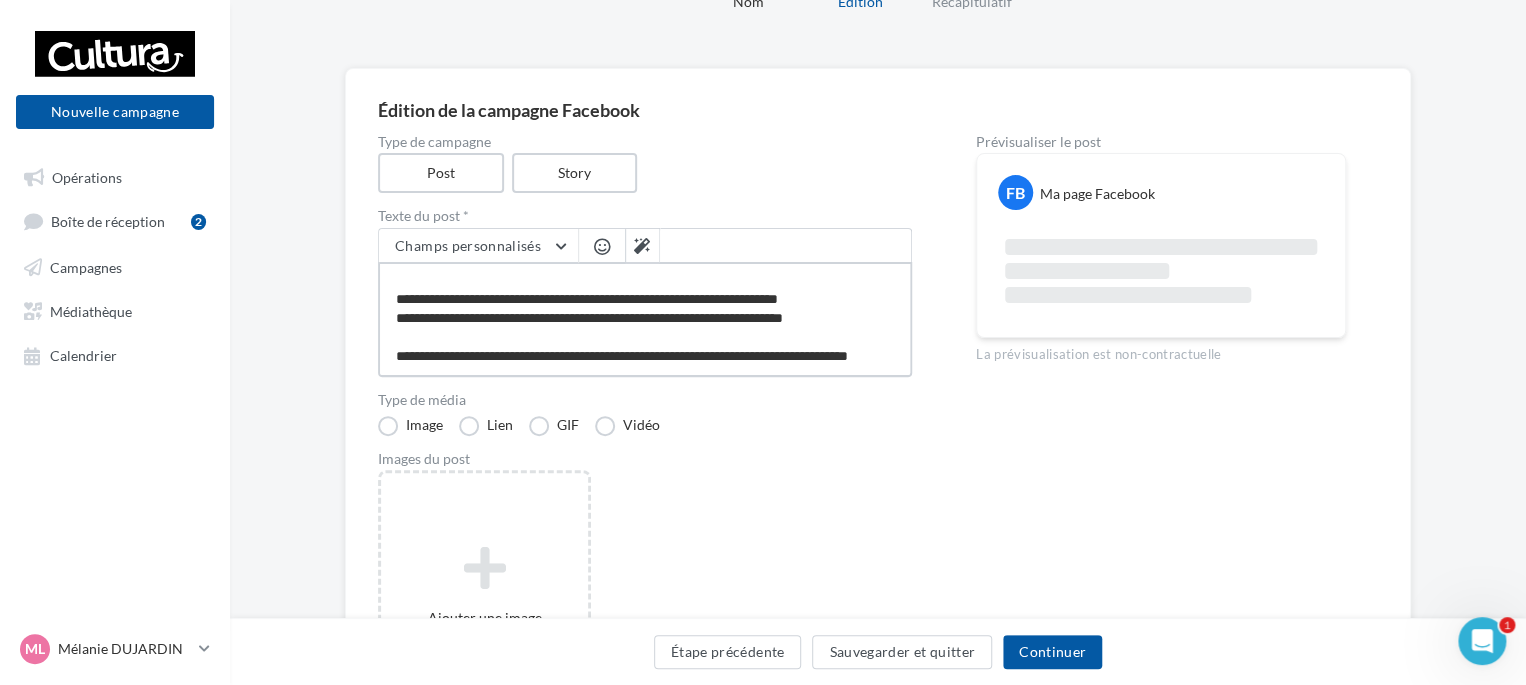 scroll, scrollTop: 135, scrollLeft: 0, axis: vertical 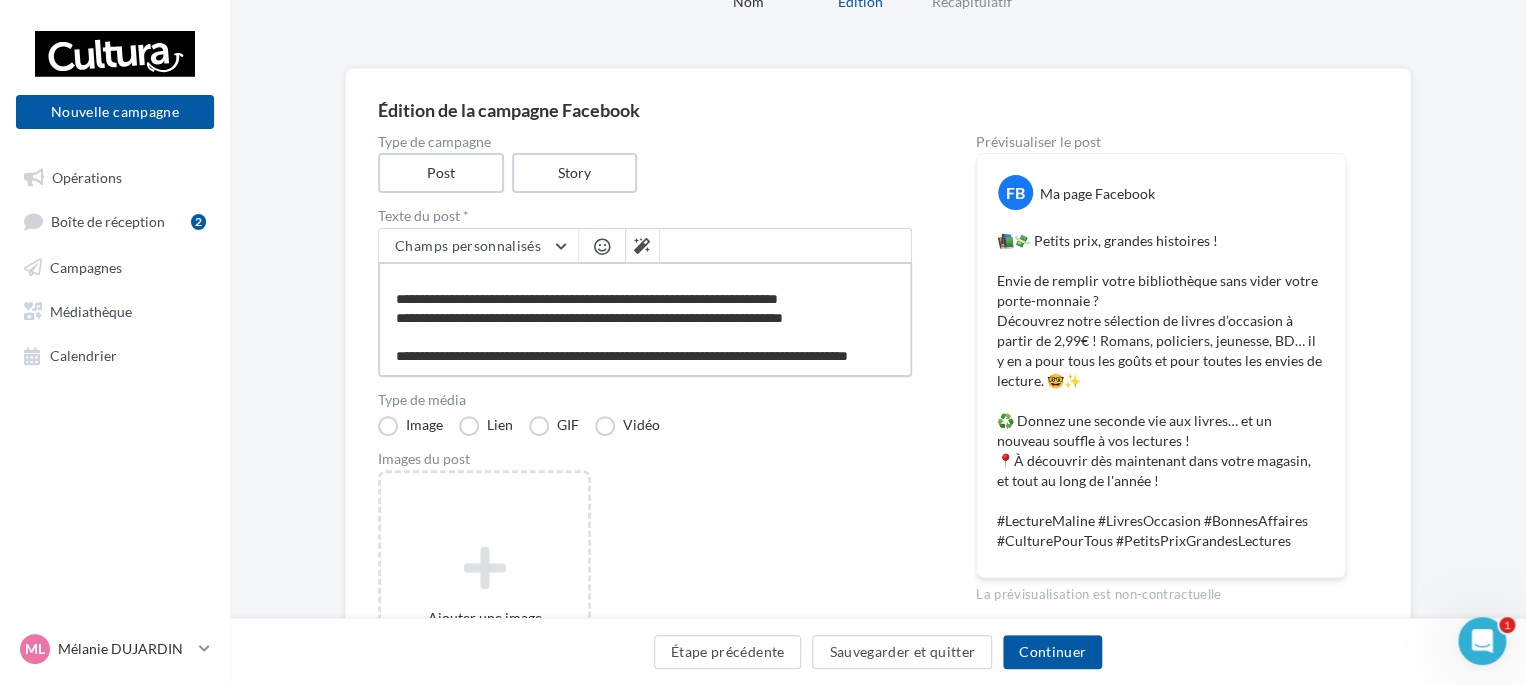drag, startPoint x: 578, startPoint y: 359, endPoint x: 385, endPoint y: 339, distance: 194.03351 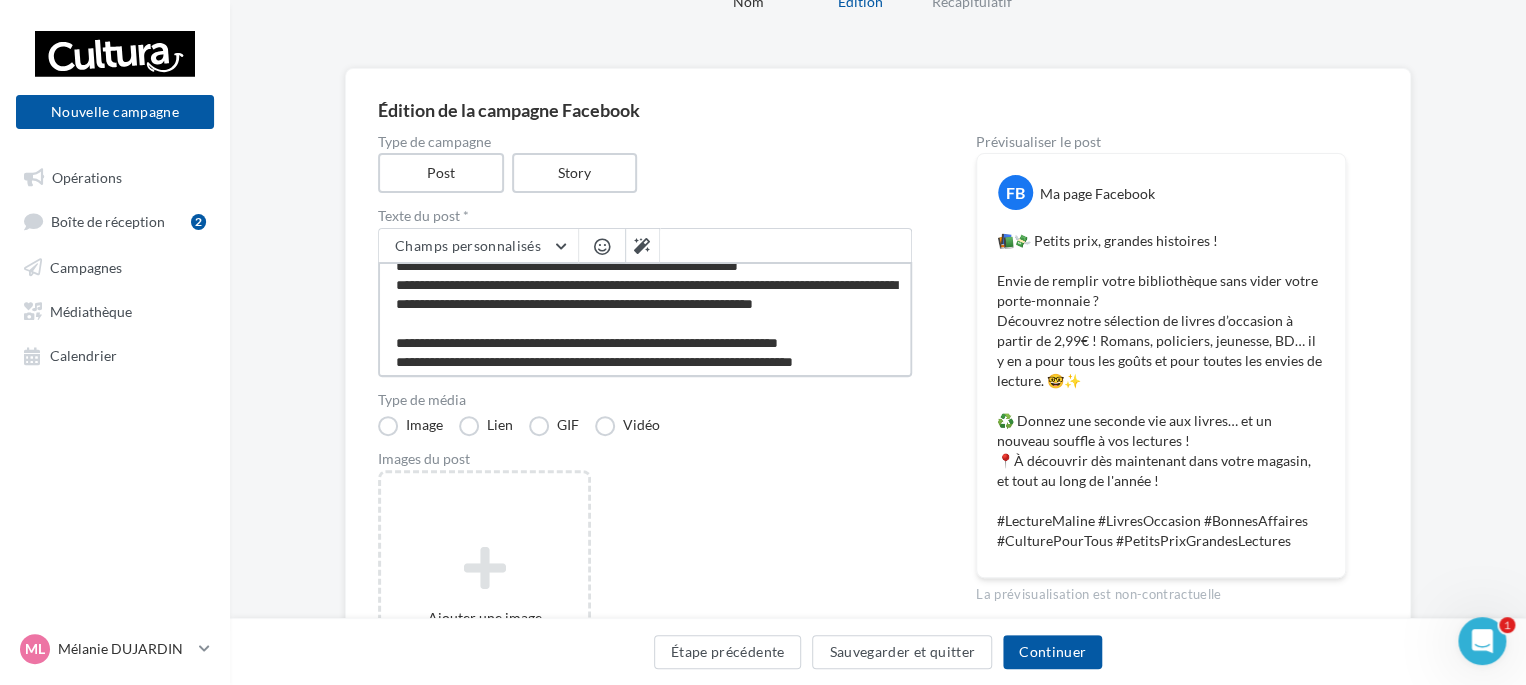 scroll, scrollTop: 0, scrollLeft: 0, axis: both 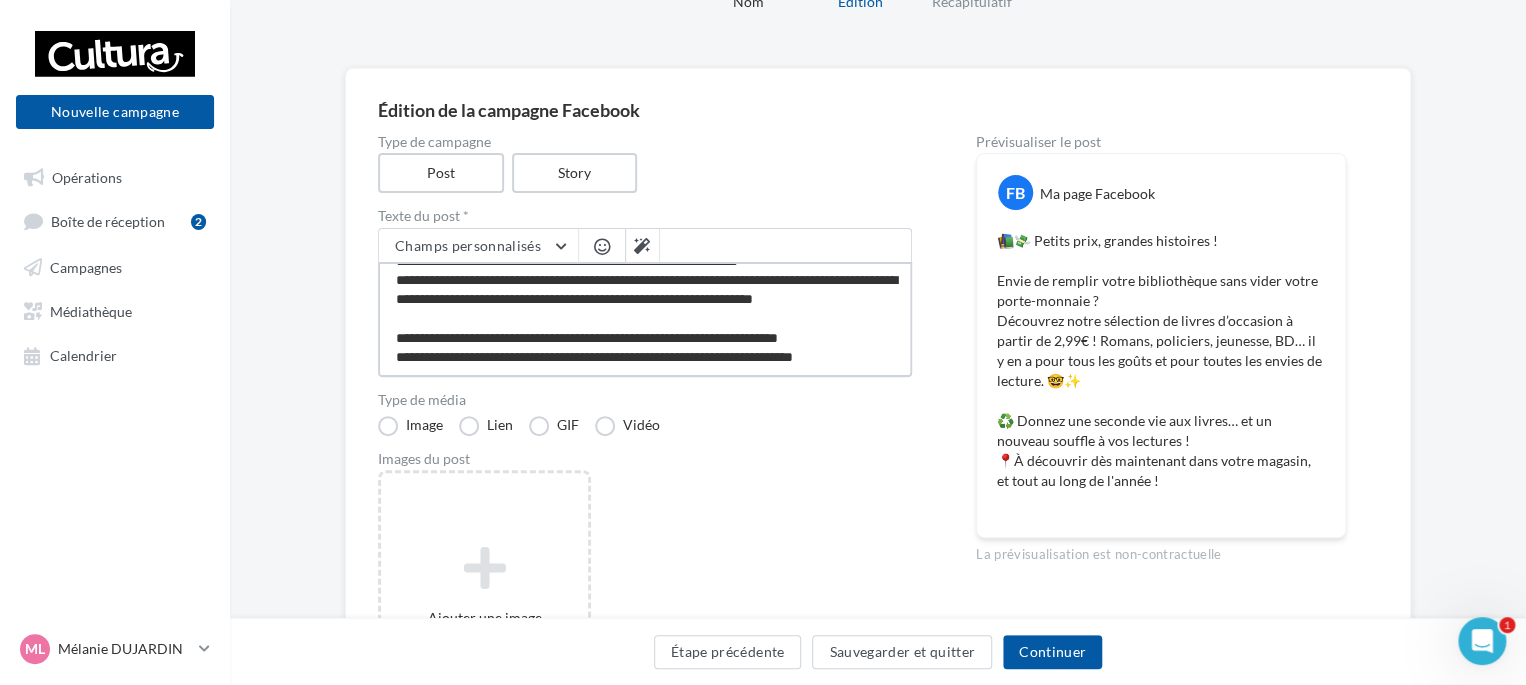 click on "**********" at bounding box center [645, 319] 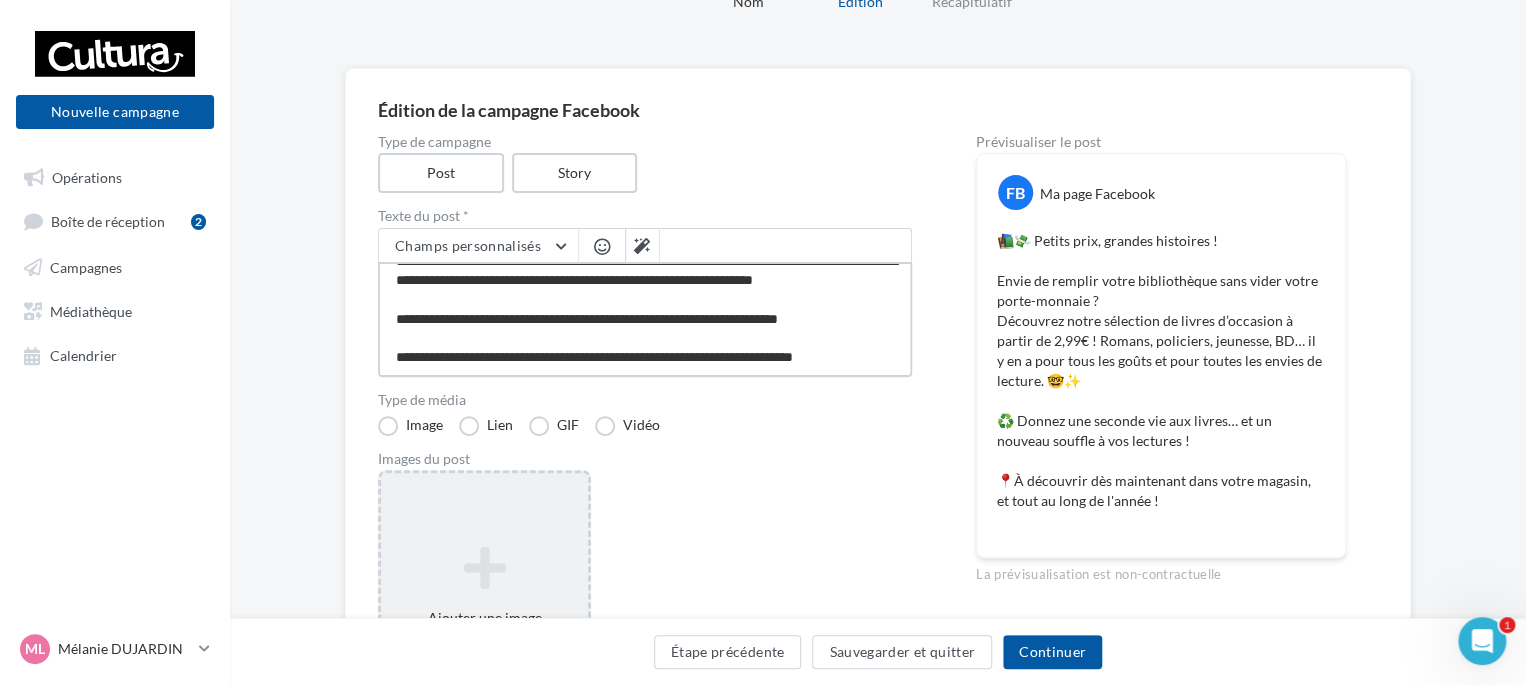 type on "**********" 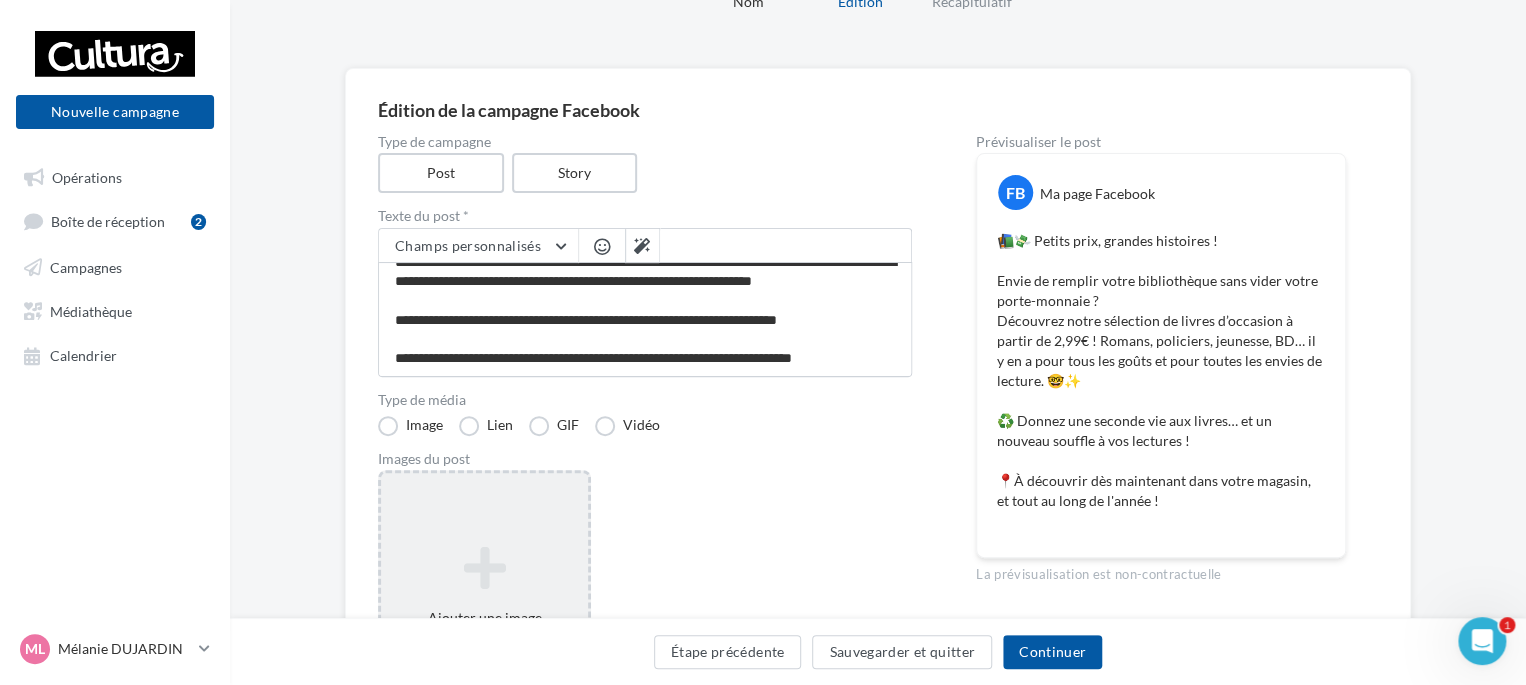 scroll, scrollTop: 133, scrollLeft: 0, axis: vertical 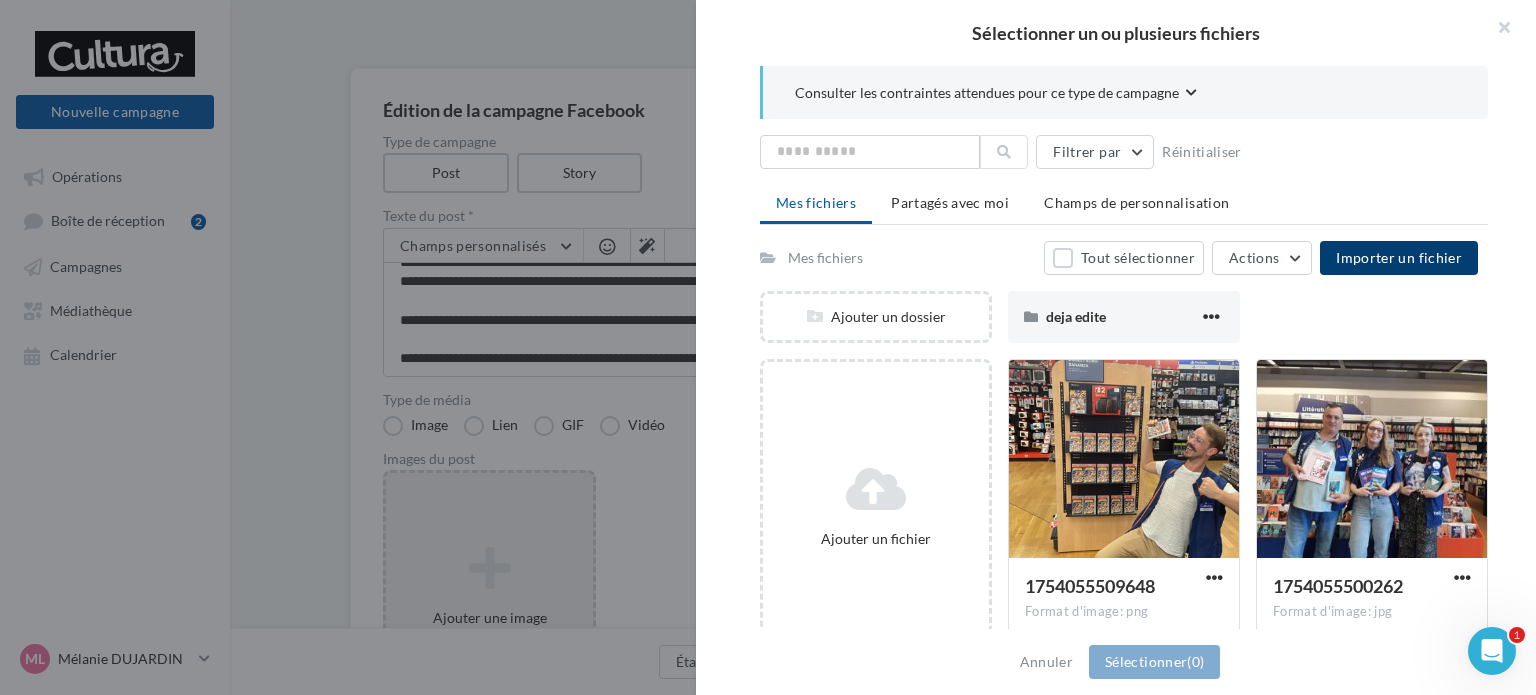 click on "Importer un fichier" at bounding box center (1399, 257) 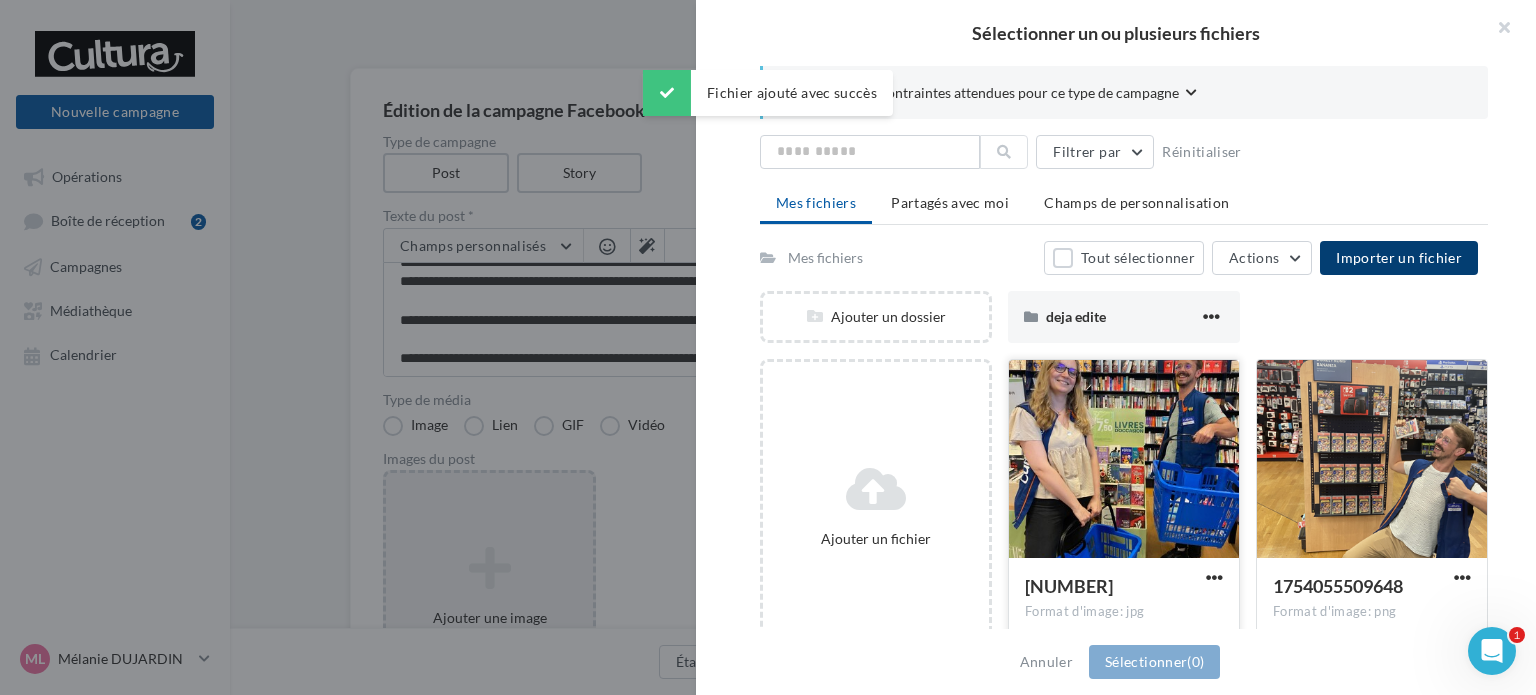 click at bounding box center (1124, 460) 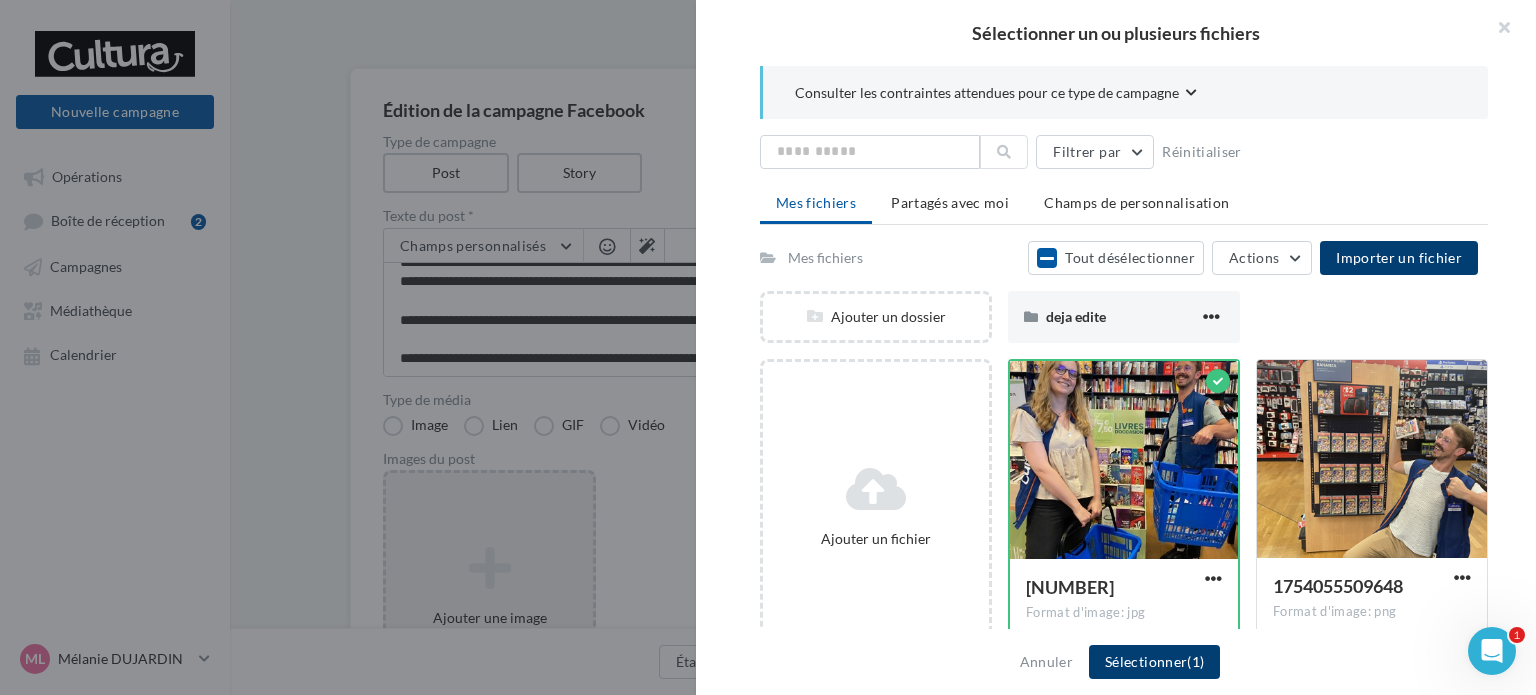 click on "Sélectionner   (1)" at bounding box center [1154, 662] 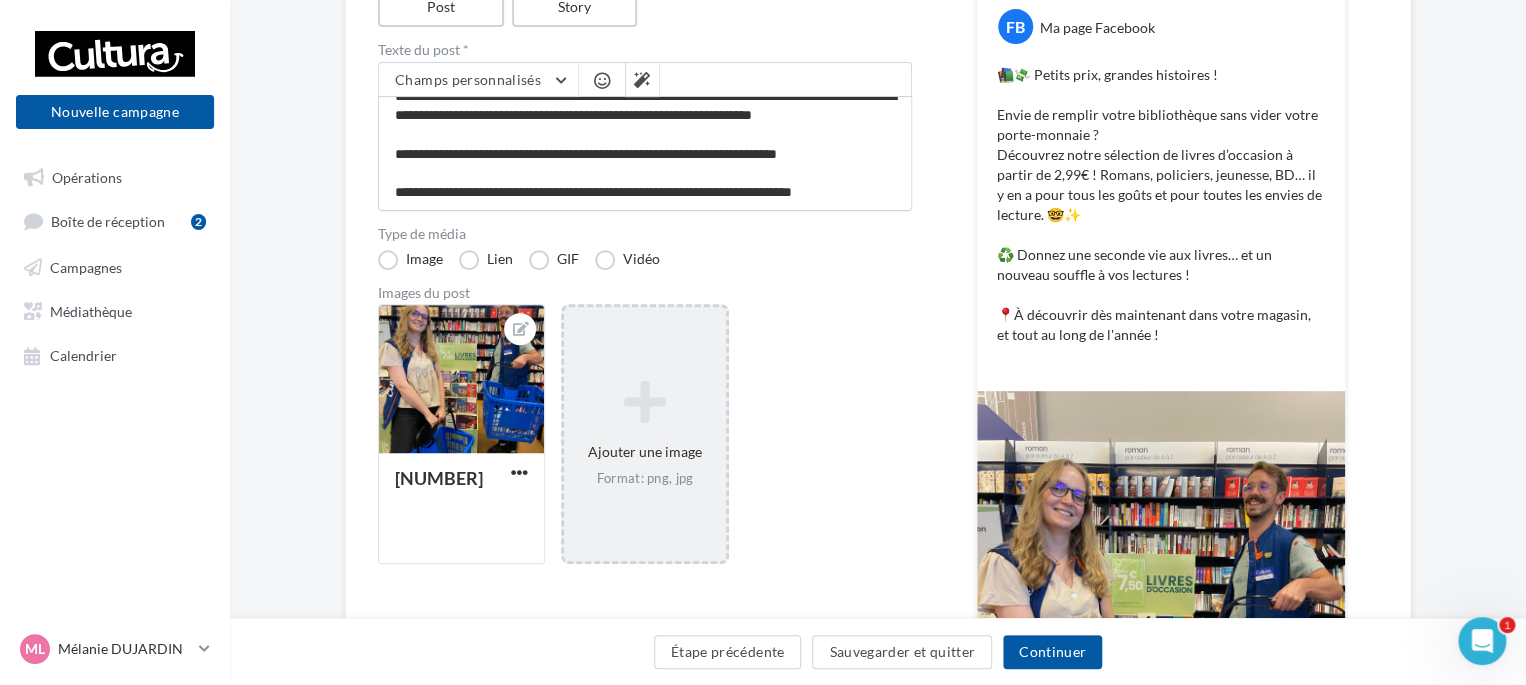 scroll, scrollTop: 300, scrollLeft: 0, axis: vertical 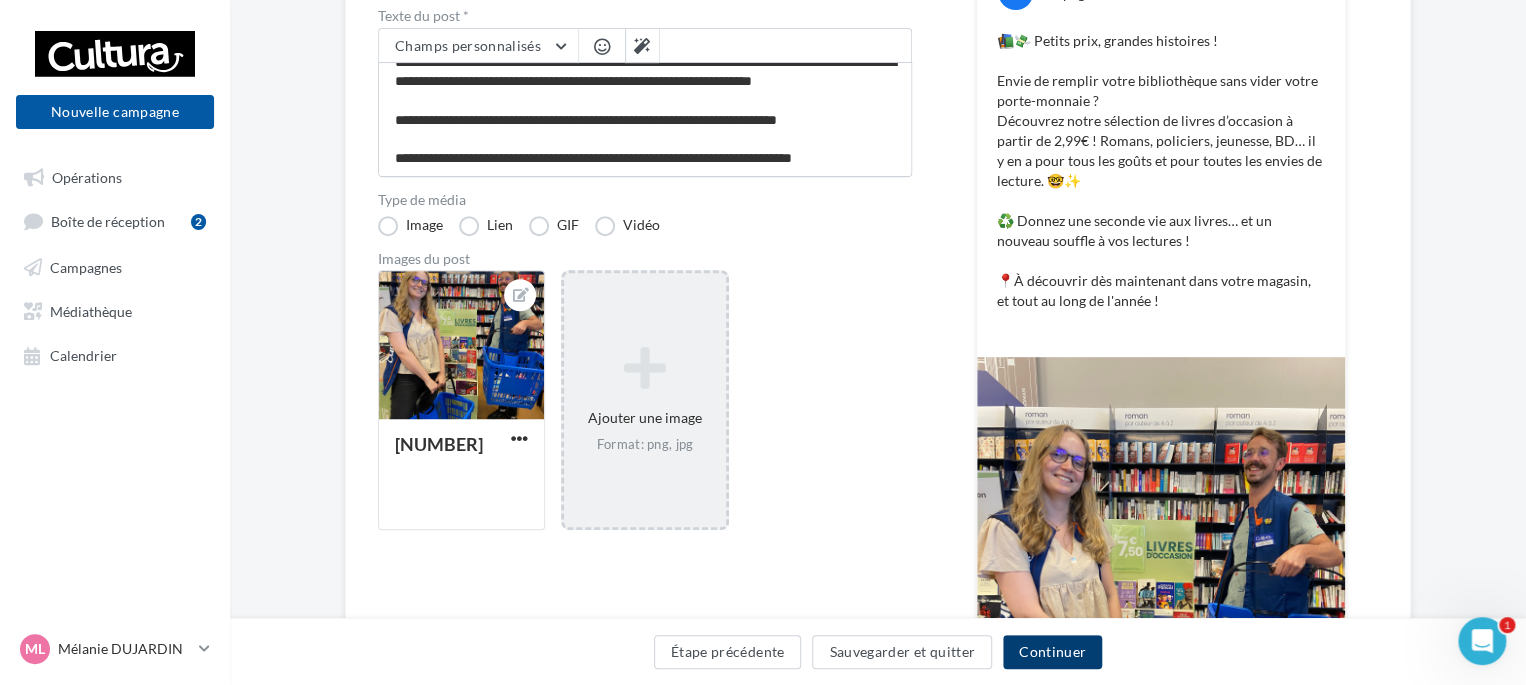click on "Continuer" at bounding box center [1052, 652] 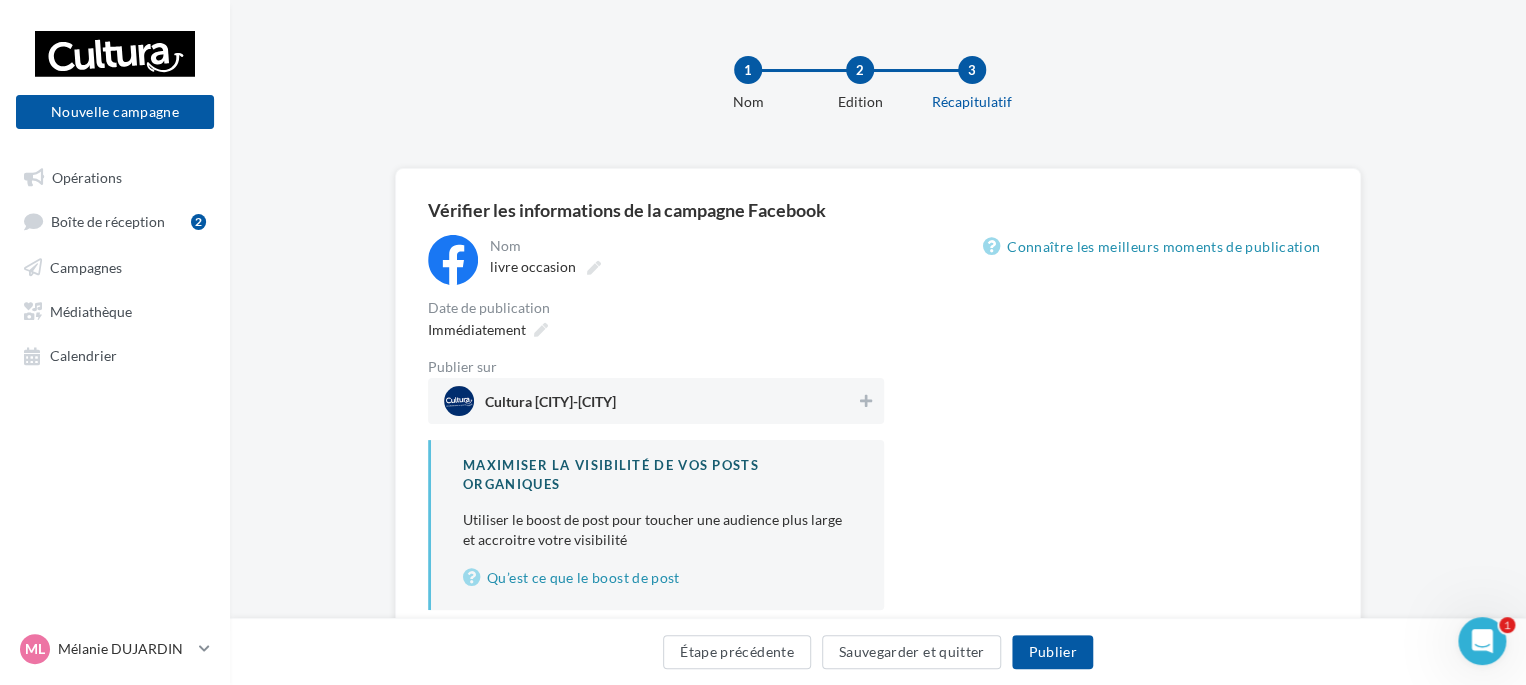 click on "Immédiatement" at bounding box center [656, 329] 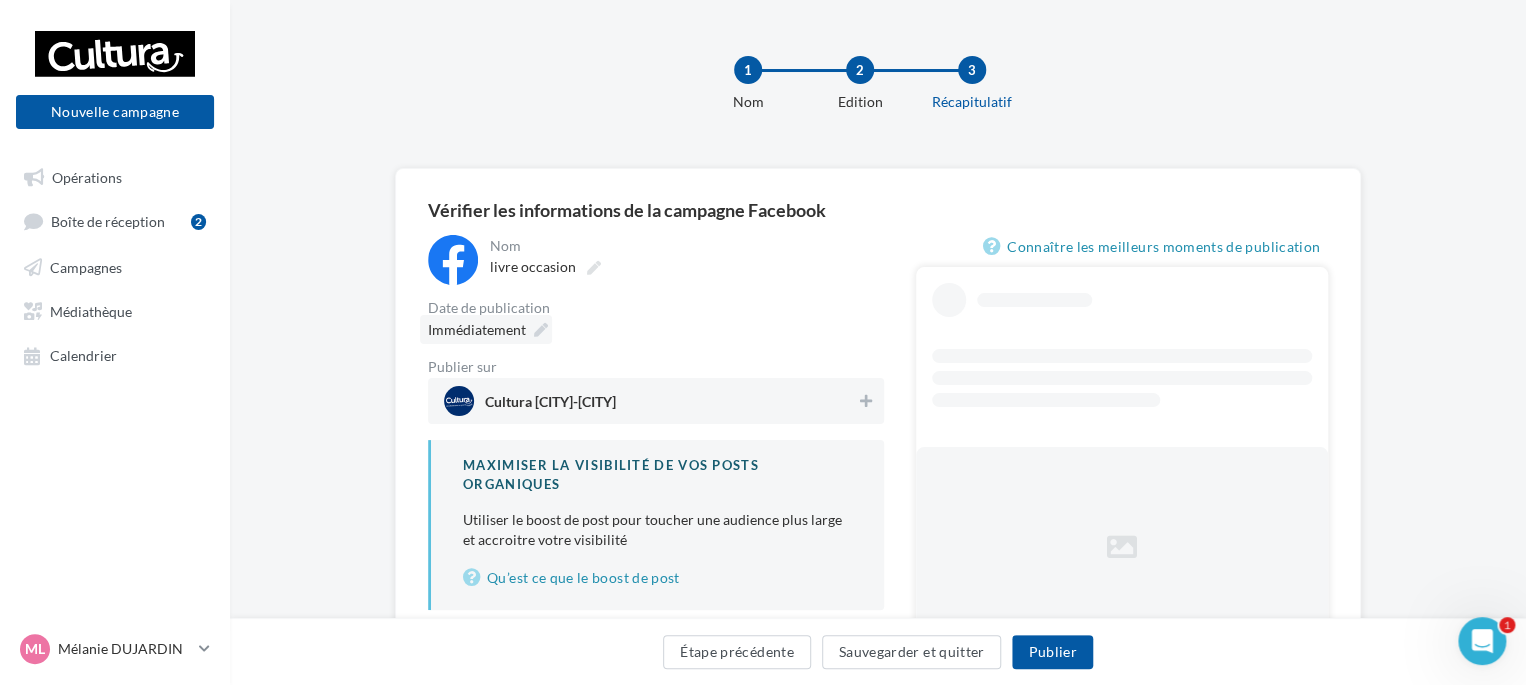 click at bounding box center [541, 330] 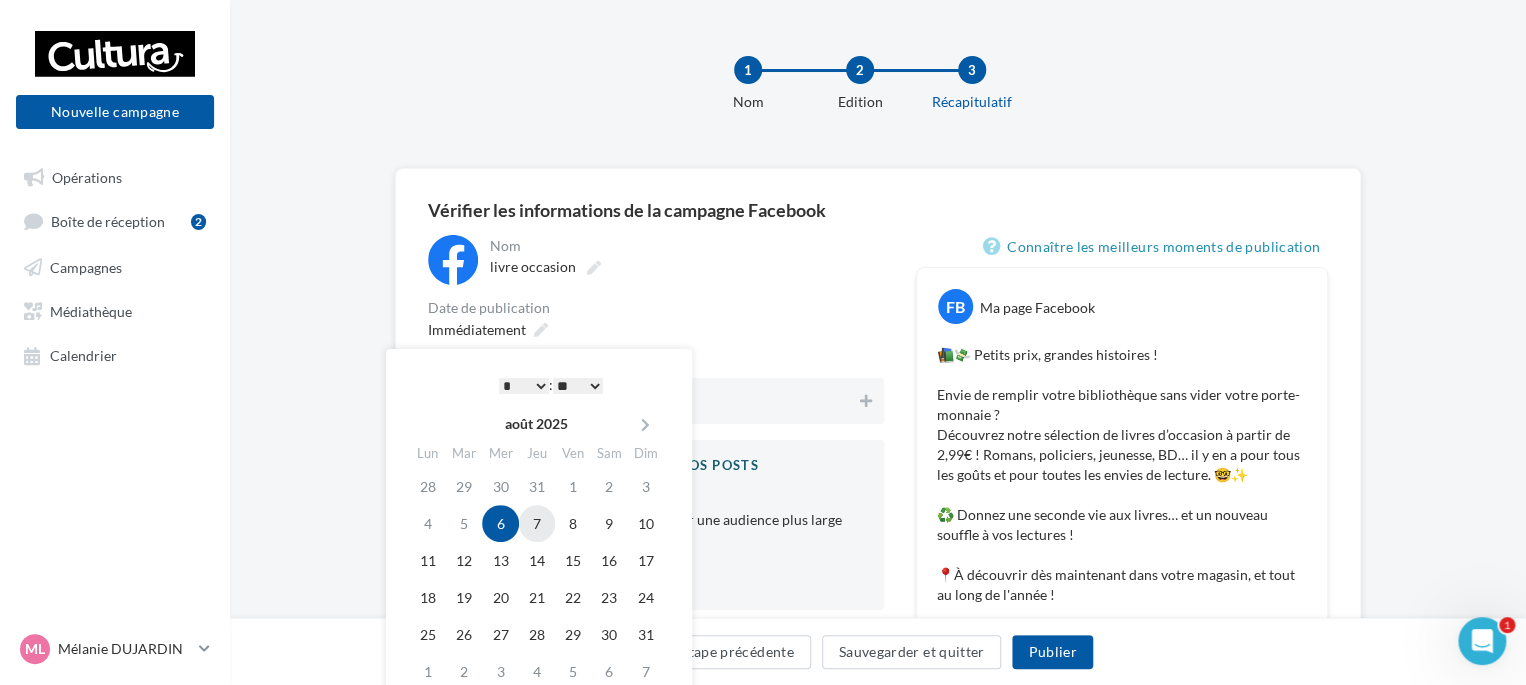 click on "7" at bounding box center [537, 523] 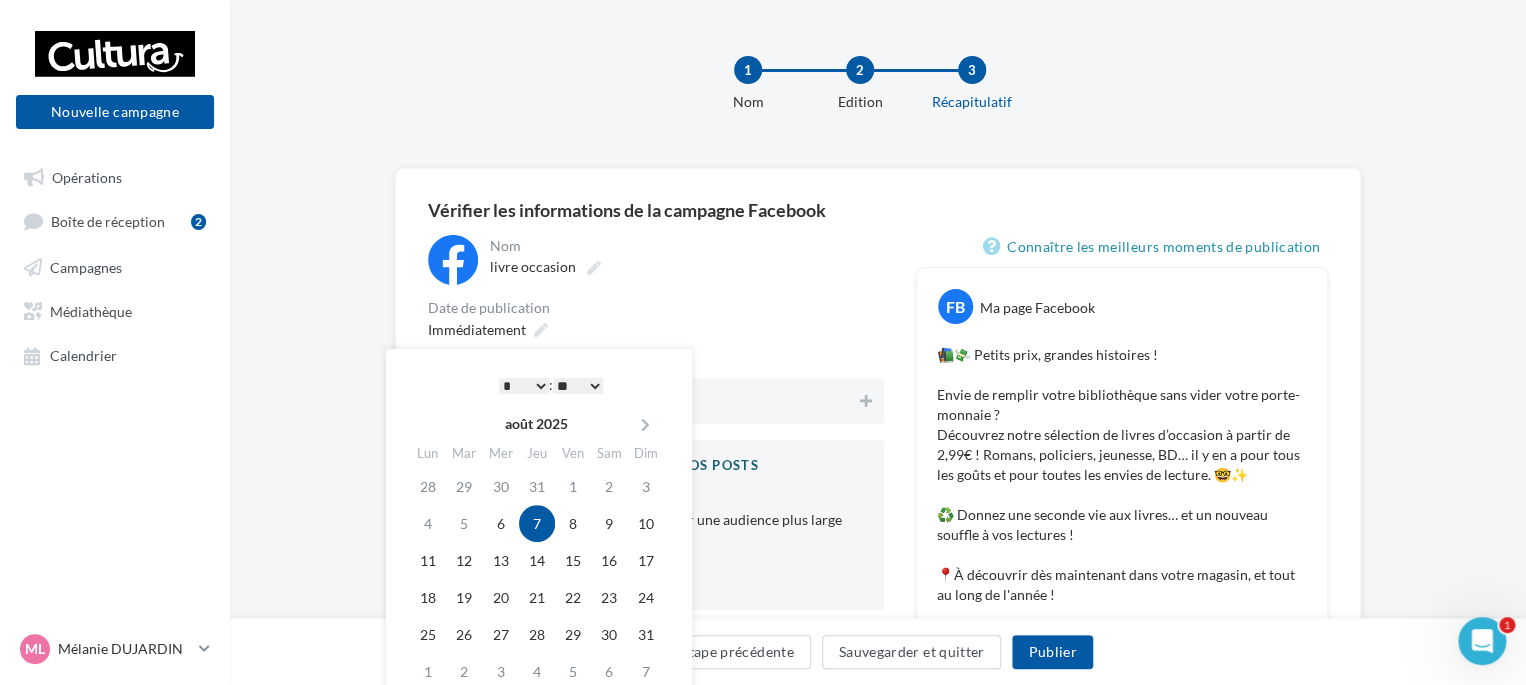 click on "* * * * * * * * * * ** ** ** ** ** ** ** ** ** ** ** ** ** **" at bounding box center [524, 386] 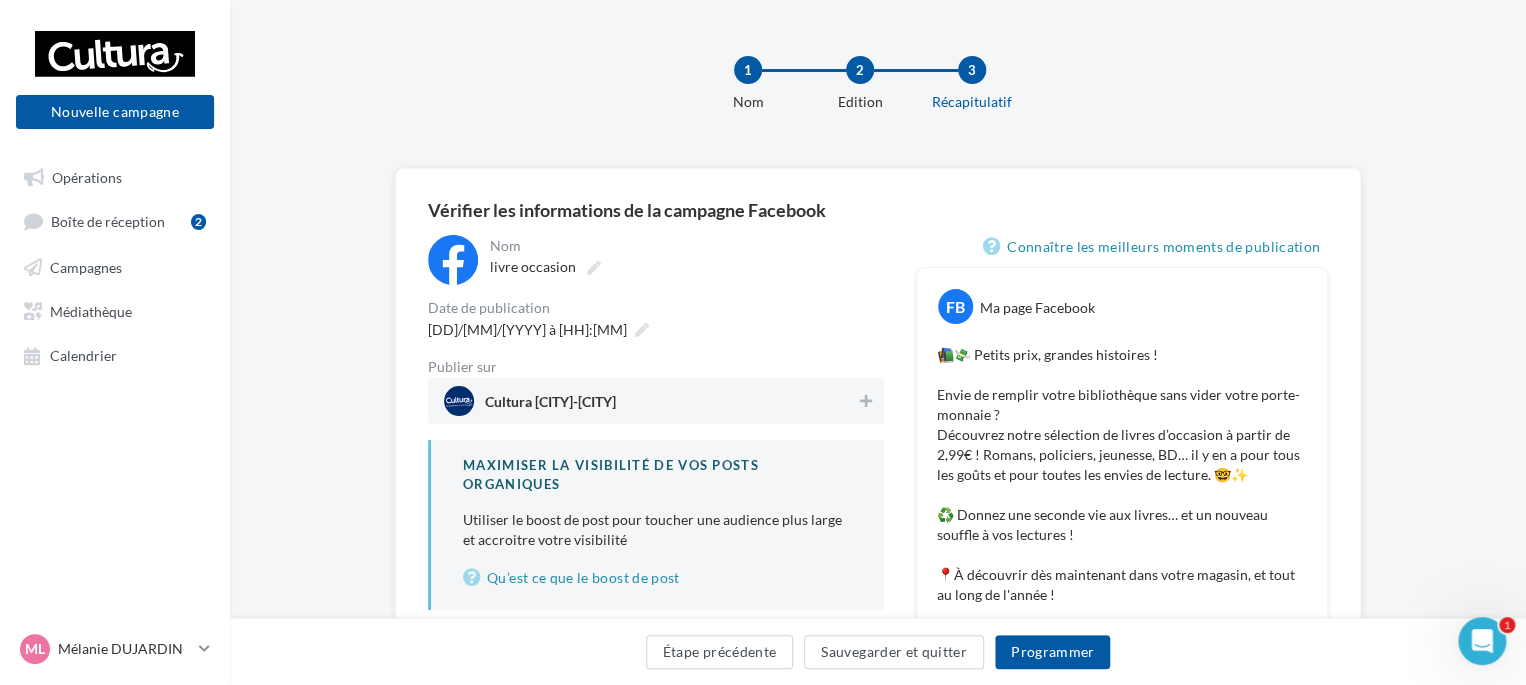click on "Date de publication" at bounding box center (656, 308) 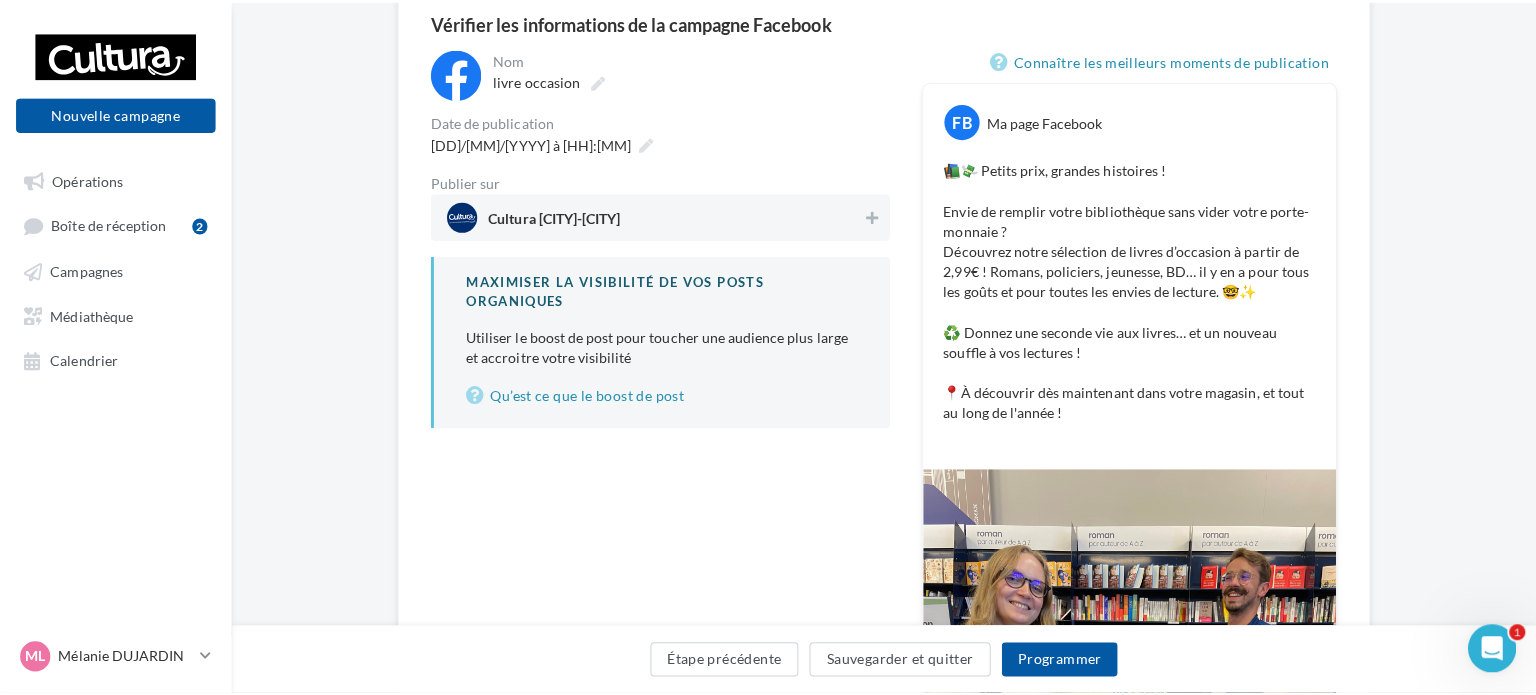 scroll, scrollTop: 200, scrollLeft: 0, axis: vertical 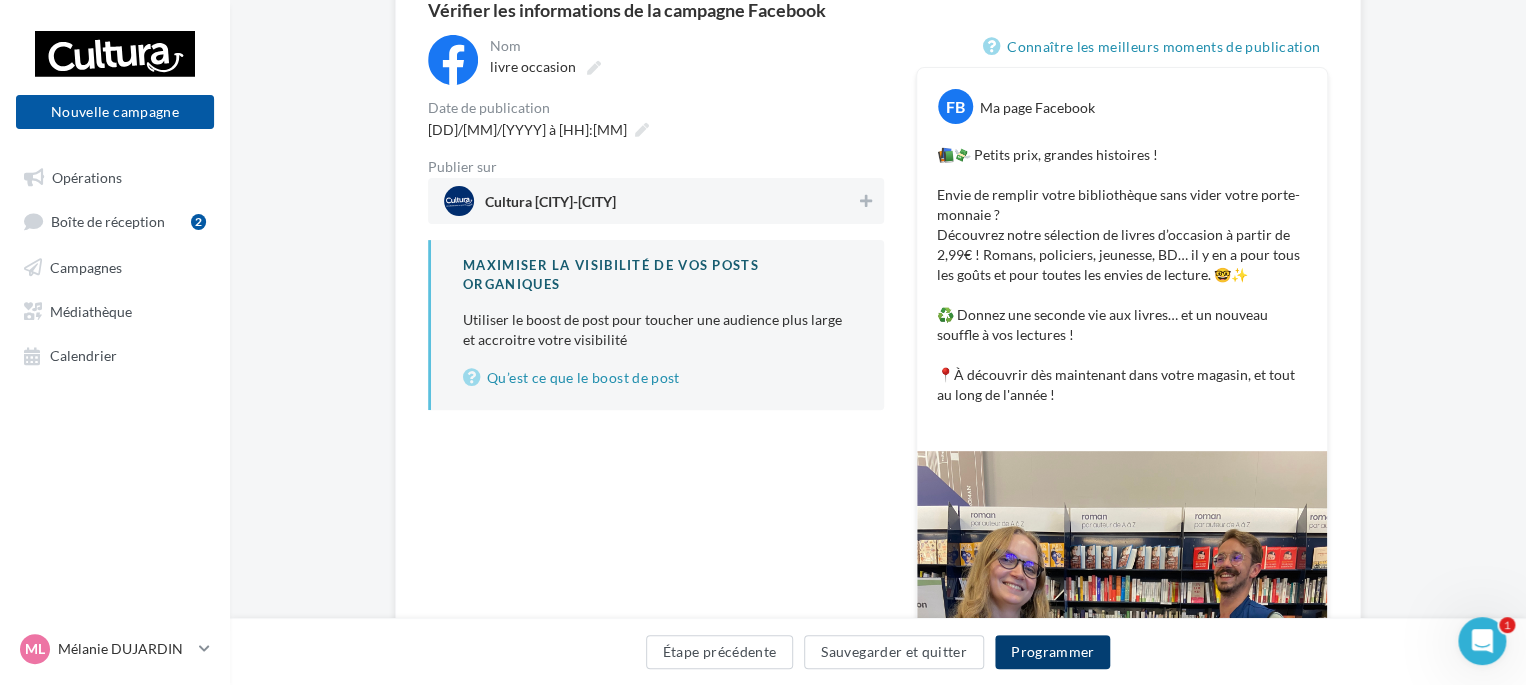 click on "Programmer" at bounding box center (1053, 652) 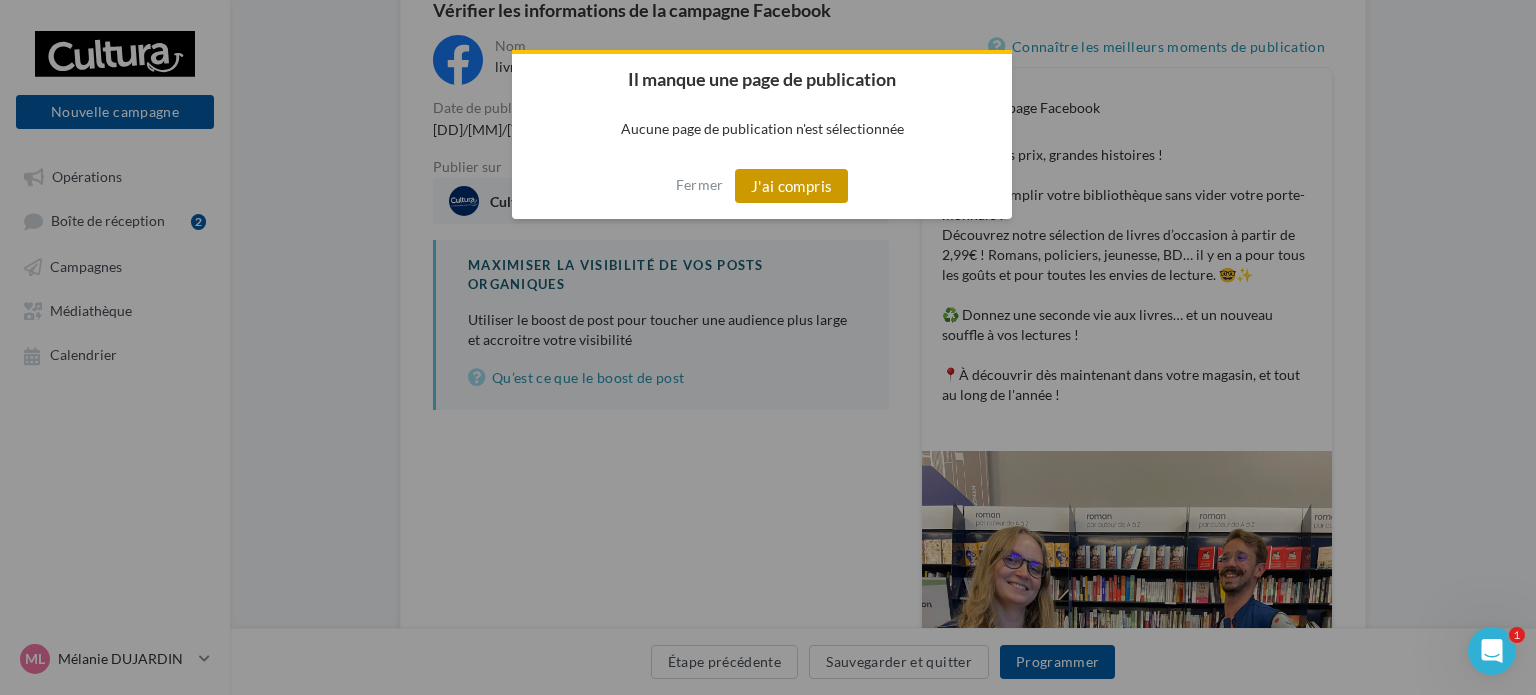 click on "J'ai compris" at bounding box center (792, 186) 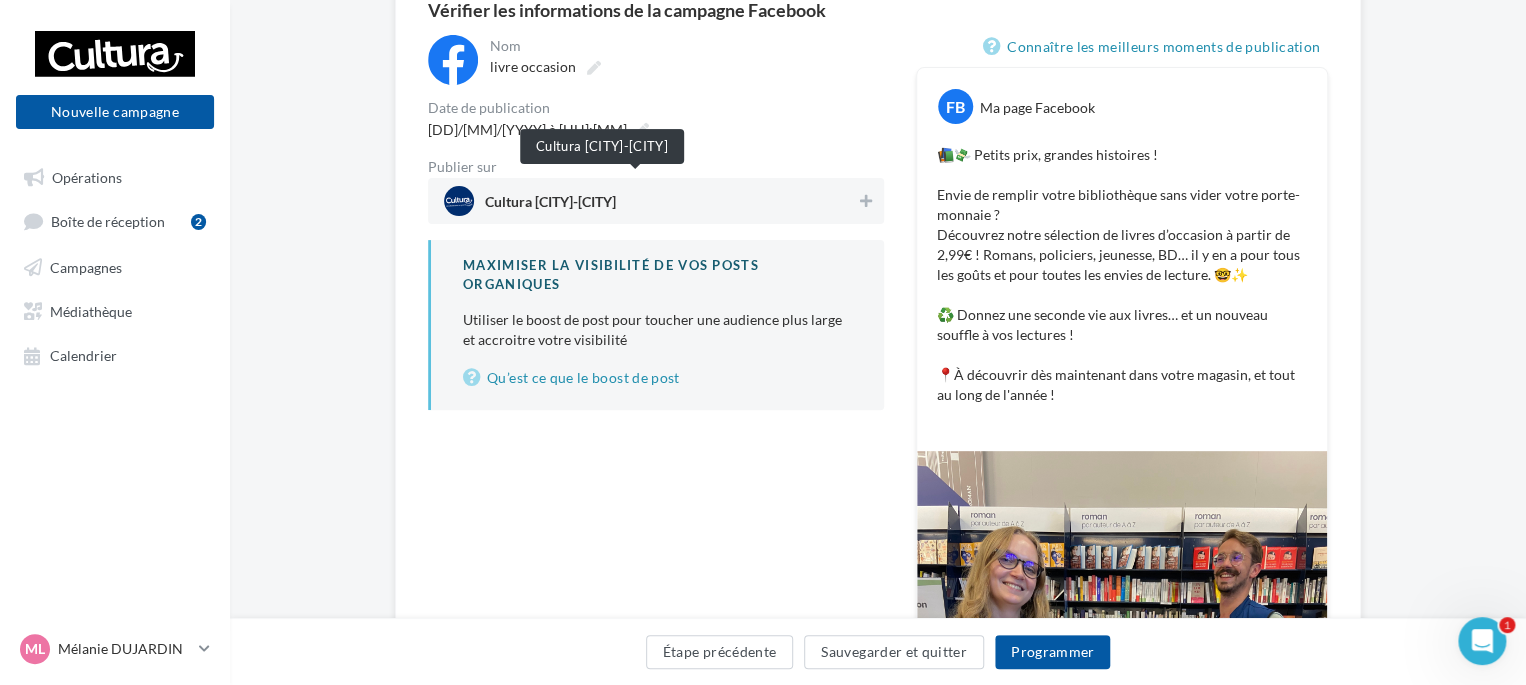 click on "Cultura Chasseneuil-Du-Poitou (Chasseneuil-du-Poitou)" at bounding box center [550, 206] 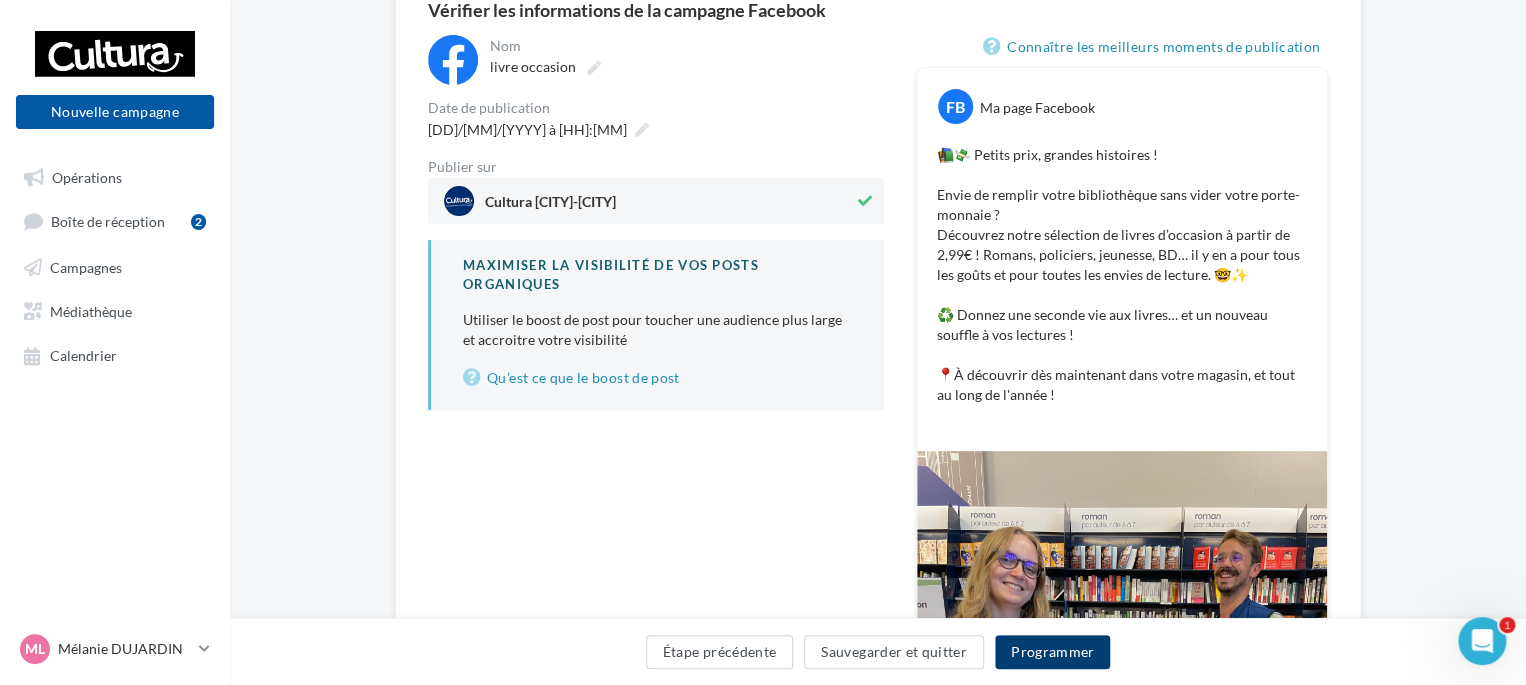 click on "Programmer" at bounding box center [1053, 652] 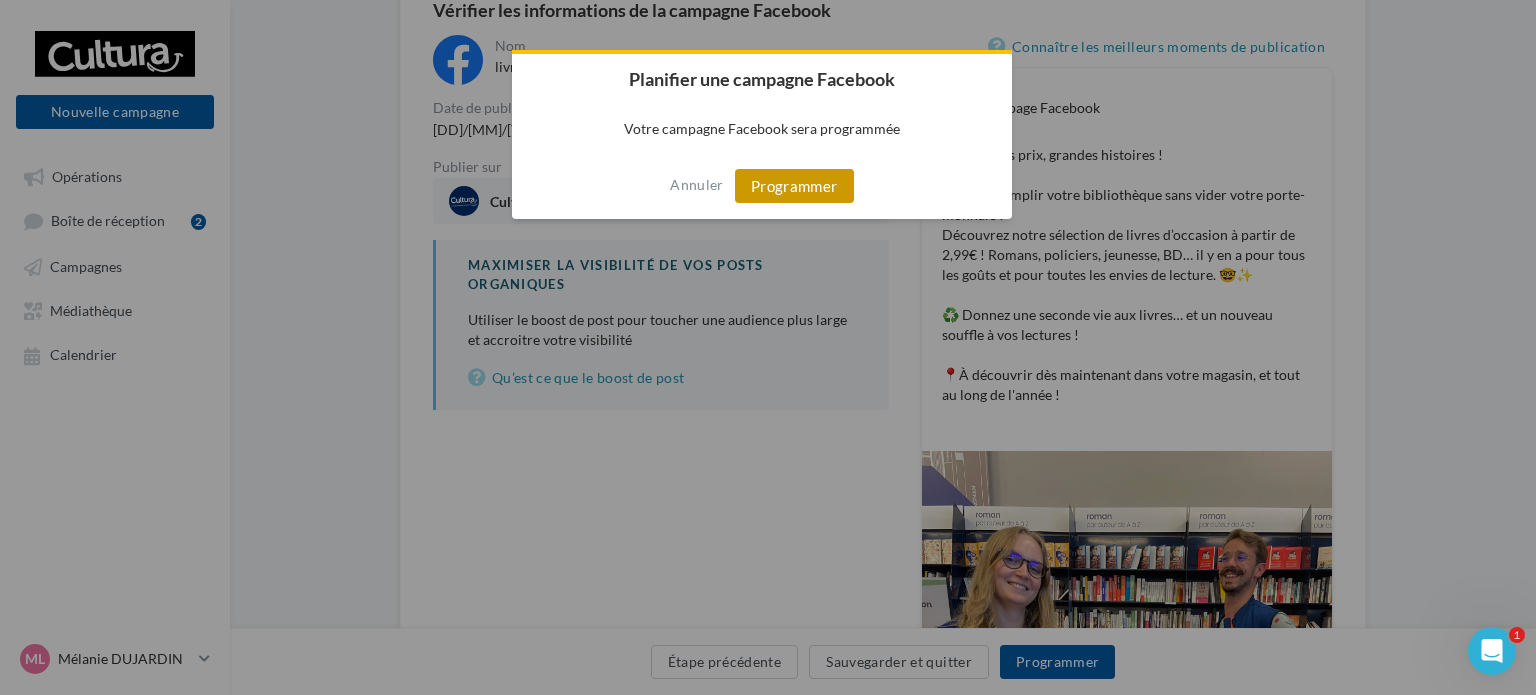 click on "Programmer" at bounding box center [794, 186] 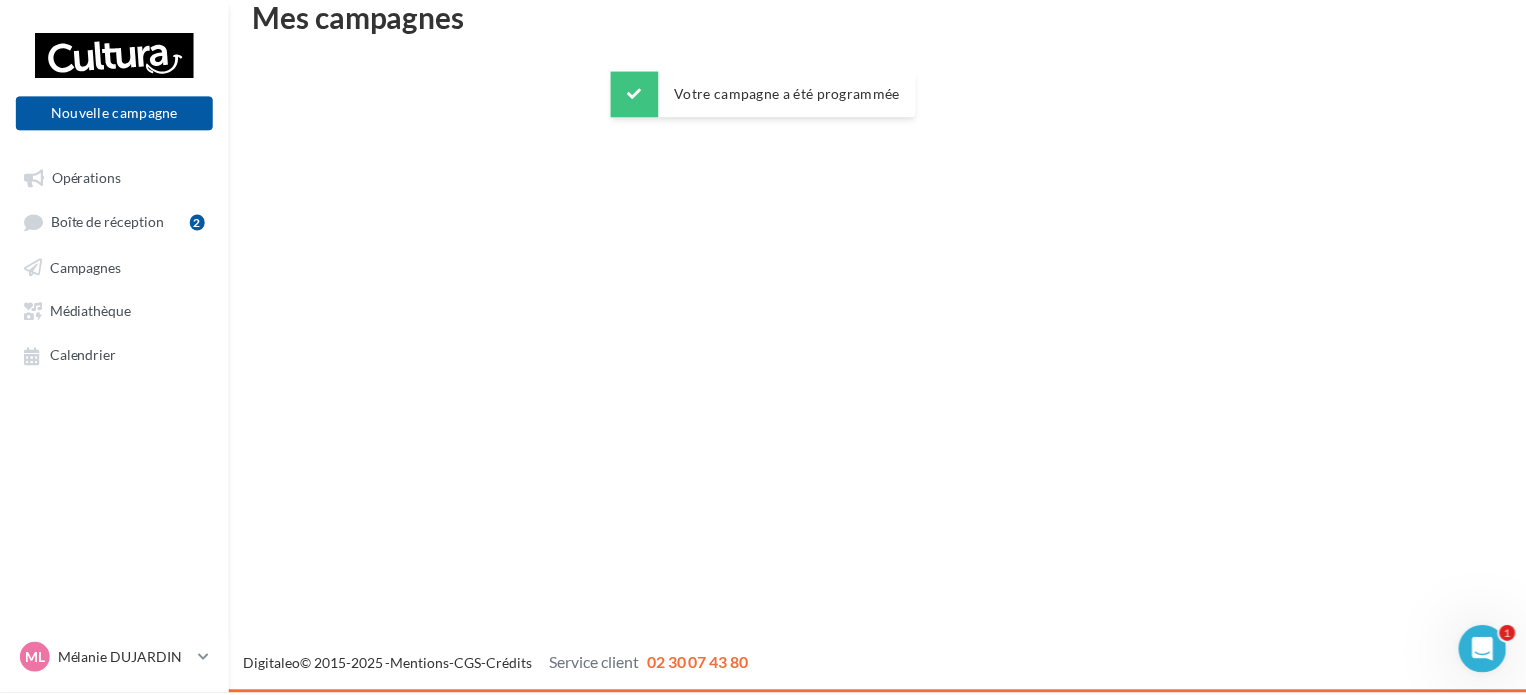 scroll, scrollTop: 32, scrollLeft: 0, axis: vertical 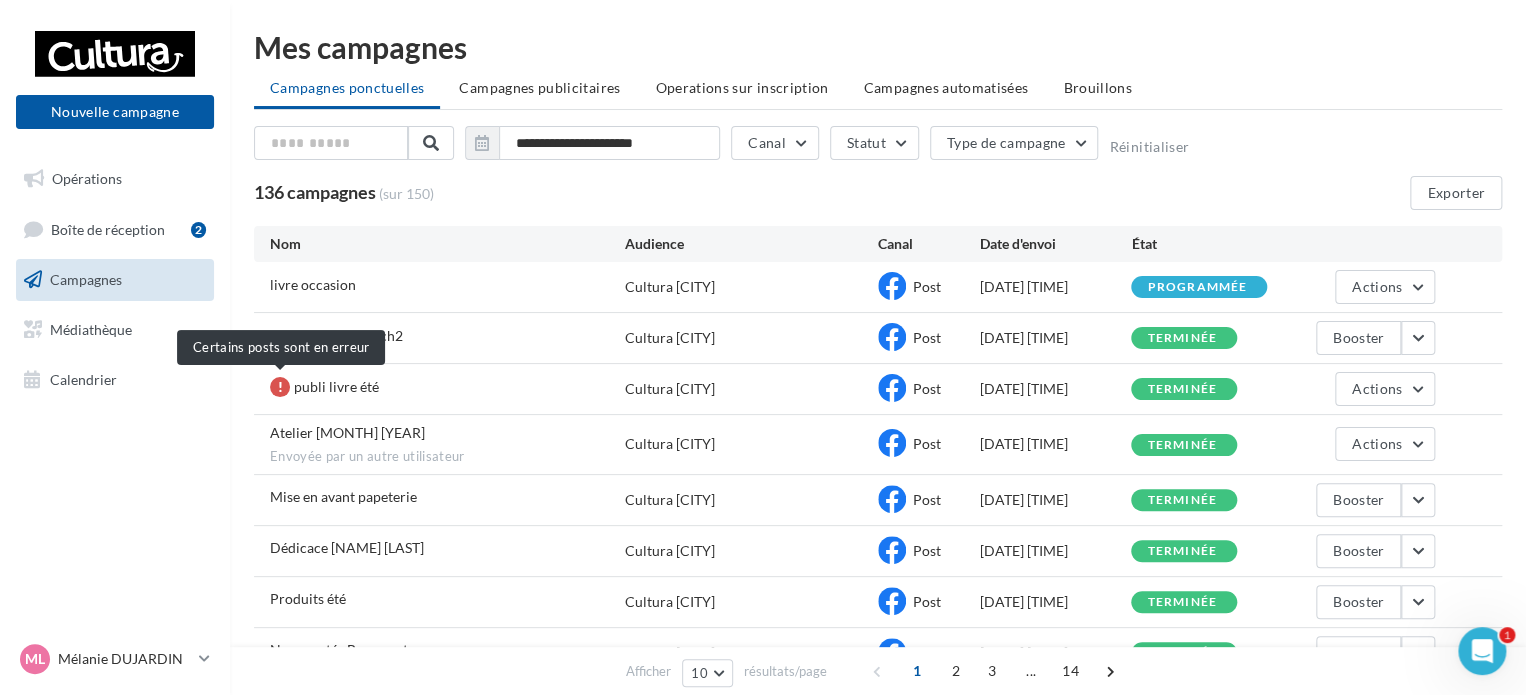 click at bounding box center [280, 387] 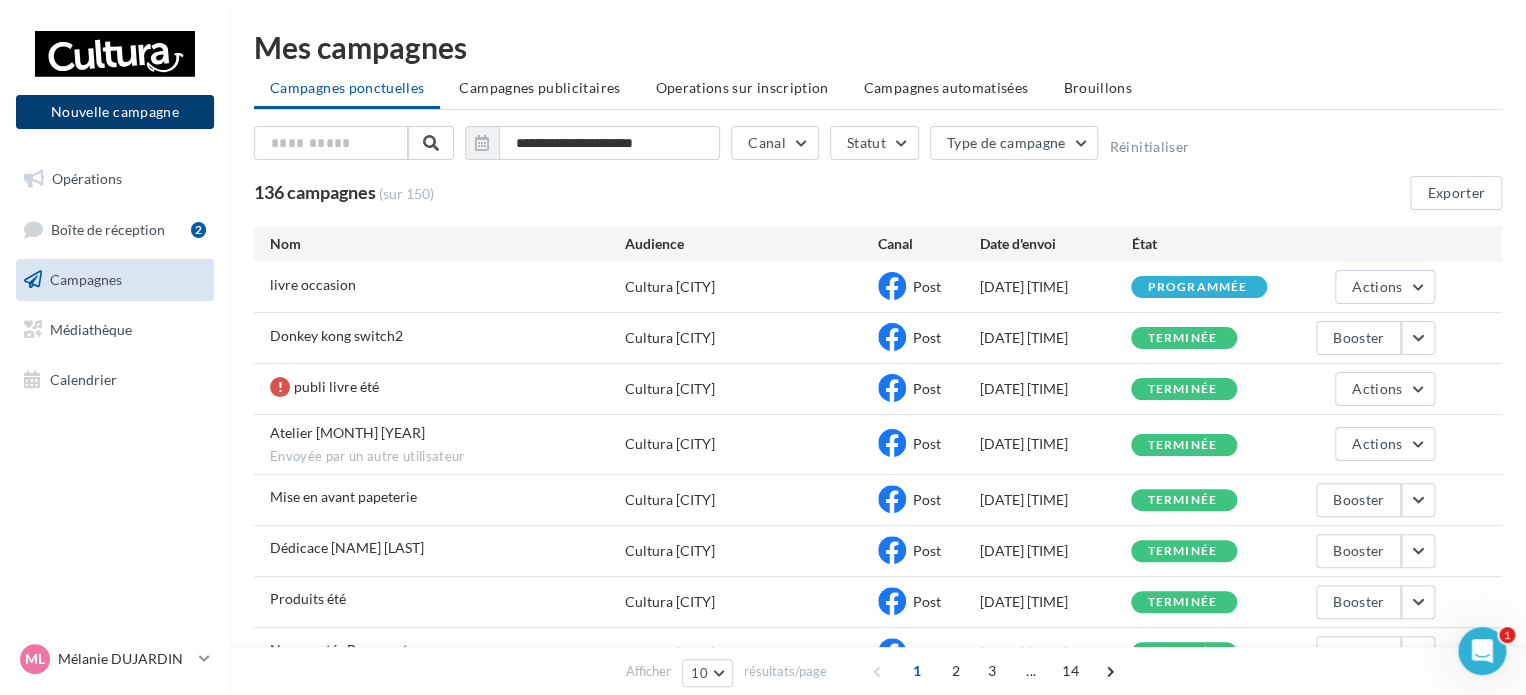 click on "Nouvelle campagne" at bounding box center [115, 112] 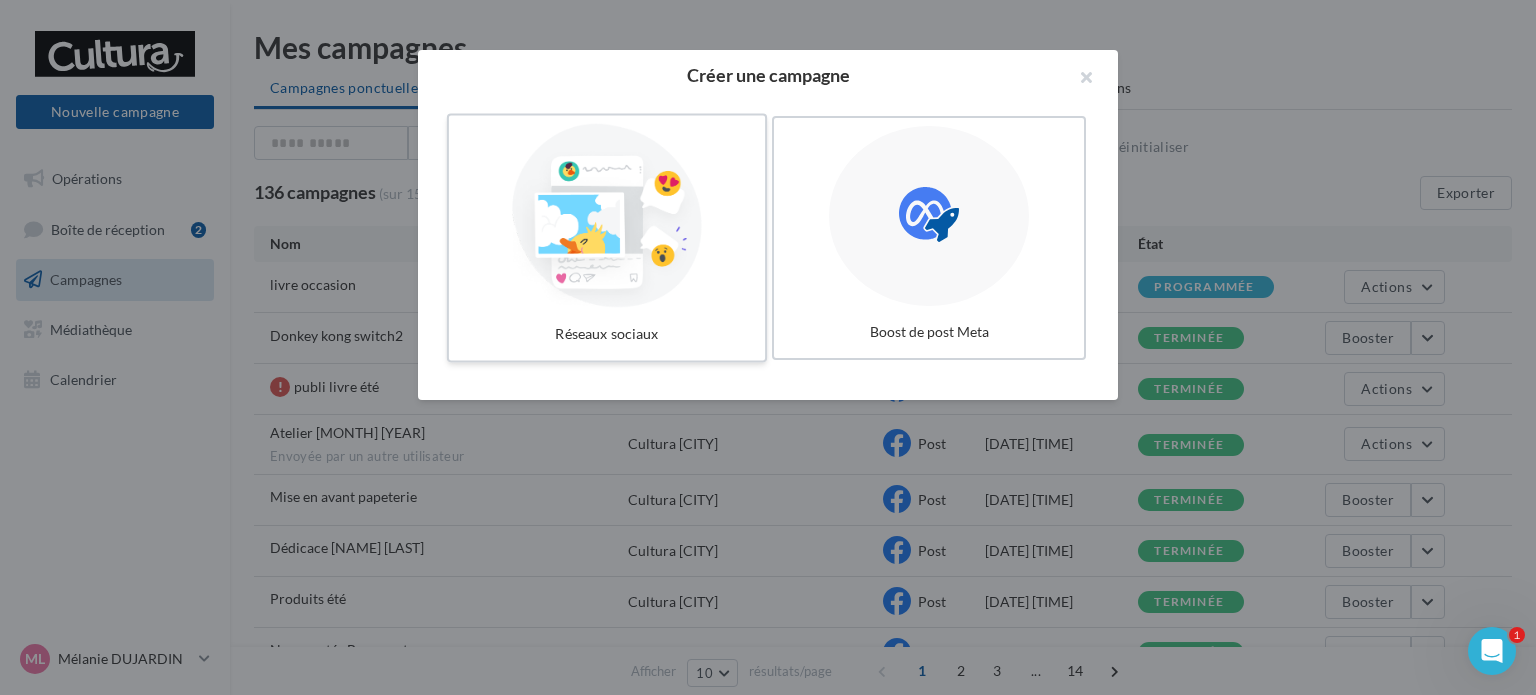 click at bounding box center (607, 216) 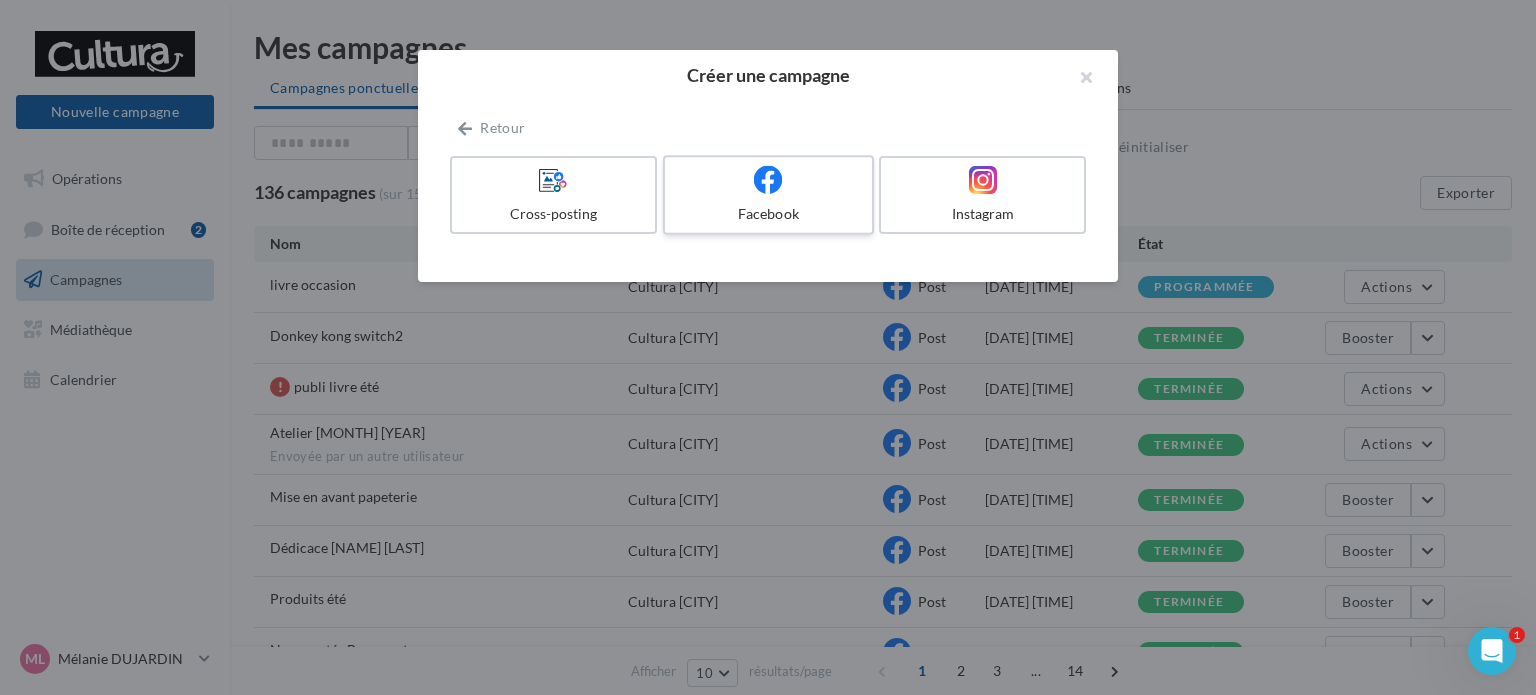 click at bounding box center [768, 179] 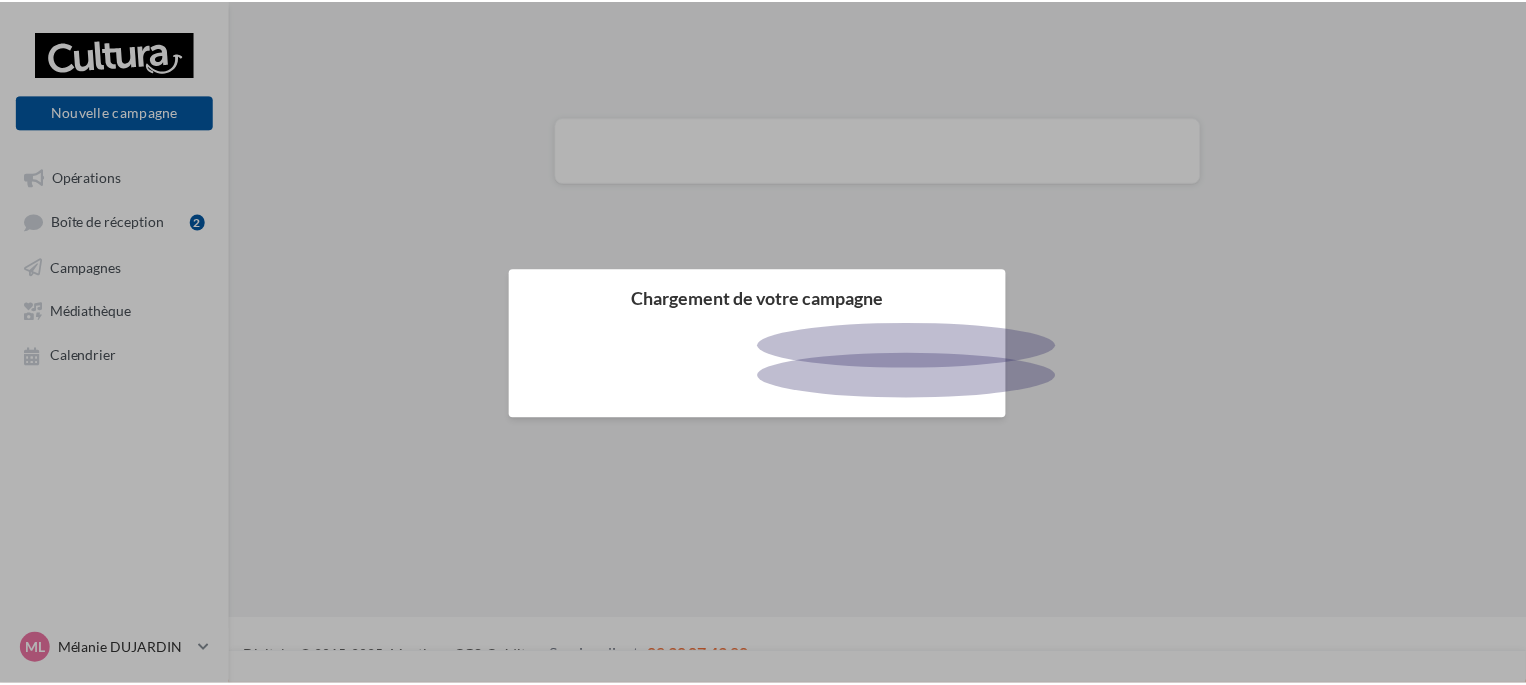 scroll, scrollTop: 0, scrollLeft: 0, axis: both 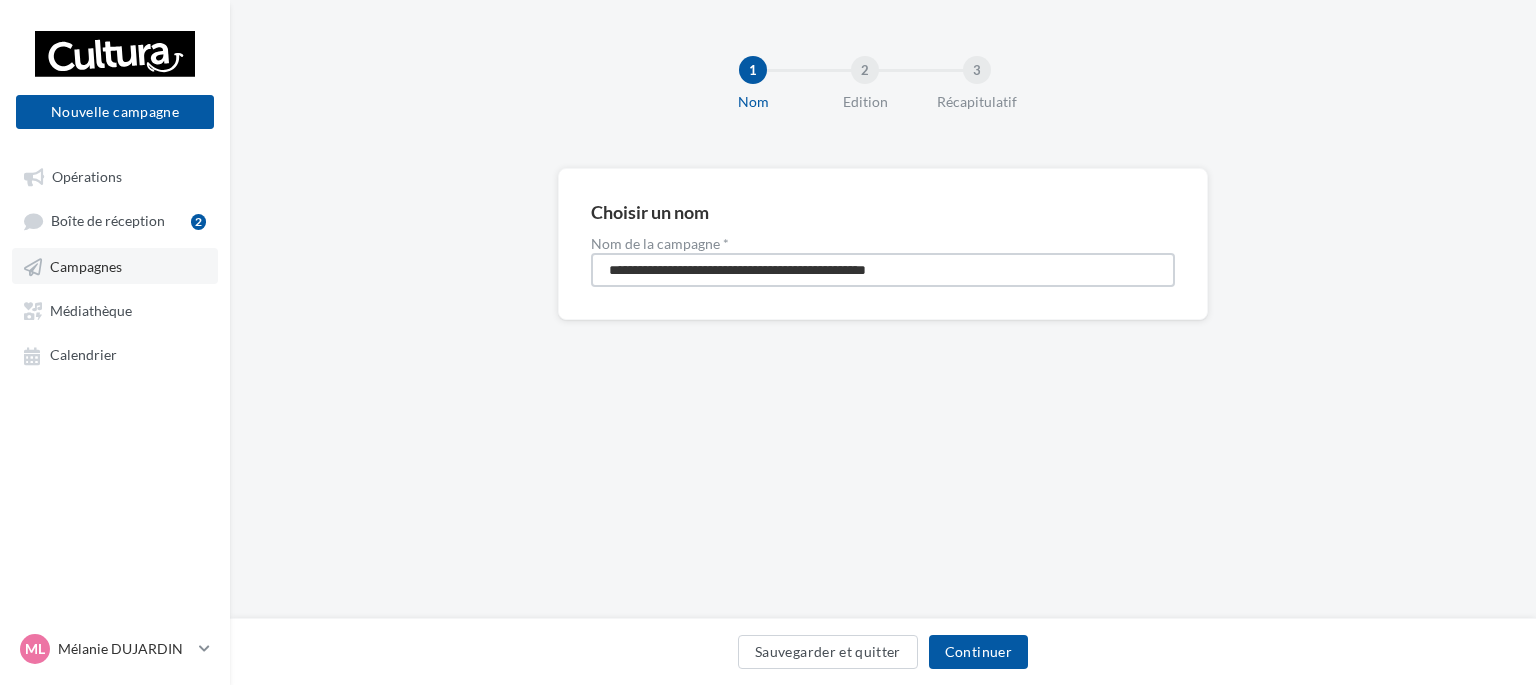drag, startPoint x: 1008, startPoint y: 268, endPoint x: 176, endPoint y: 264, distance: 832.00964 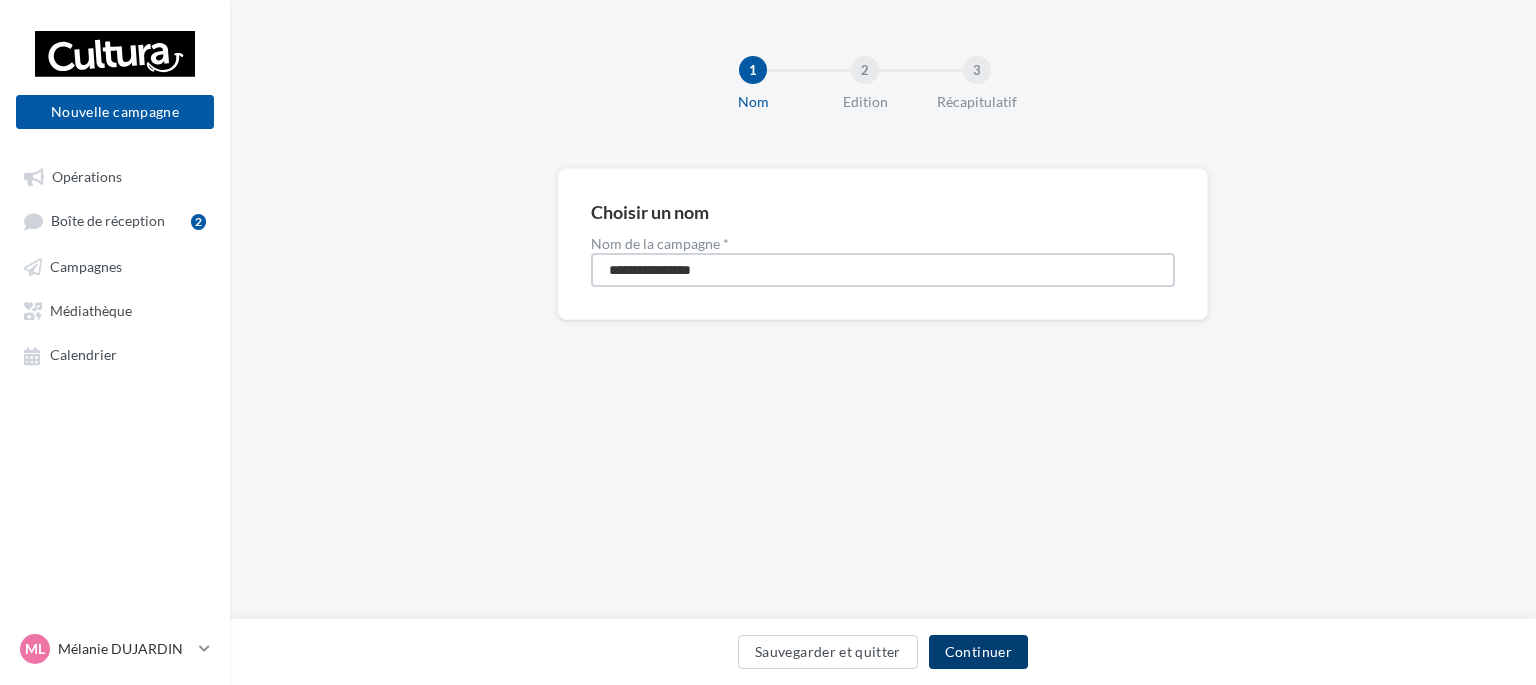type on "**********" 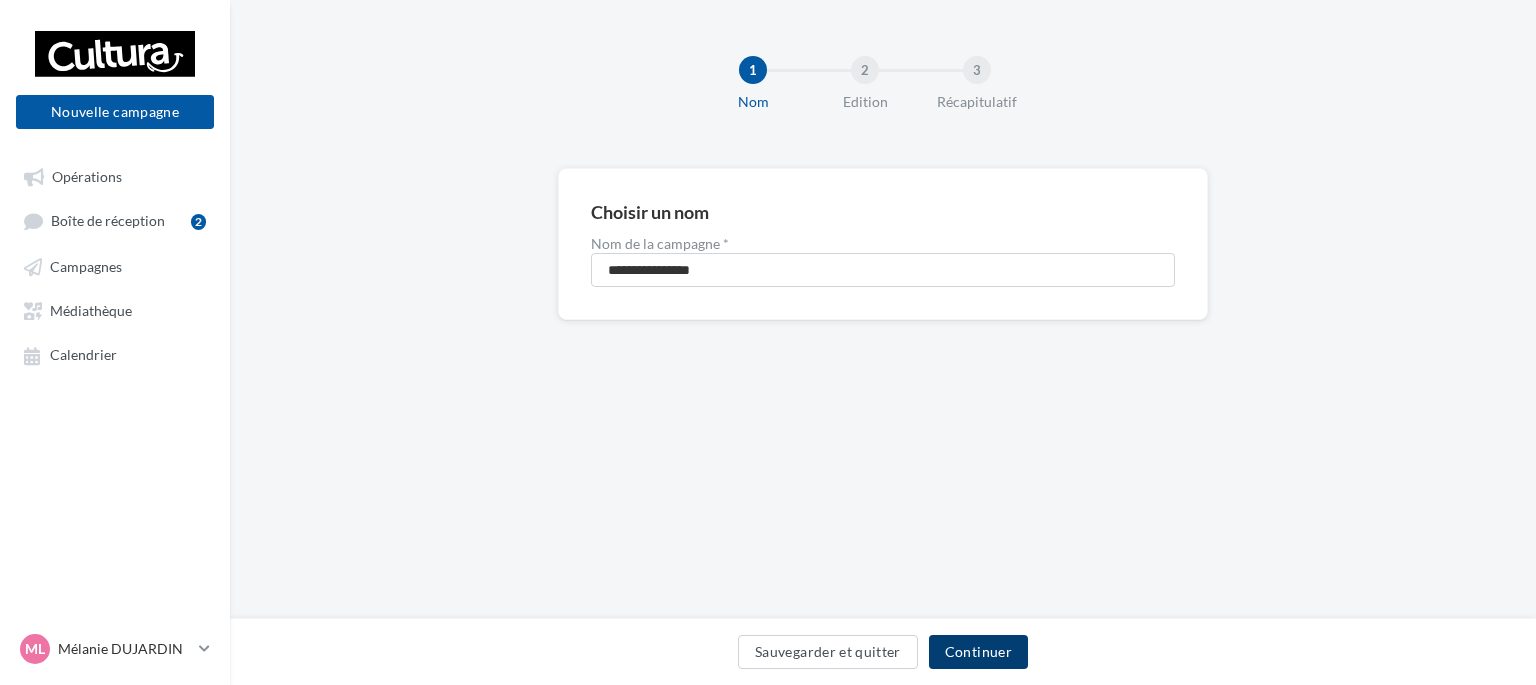 click on "Continuer" at bounding box center [978, 652] 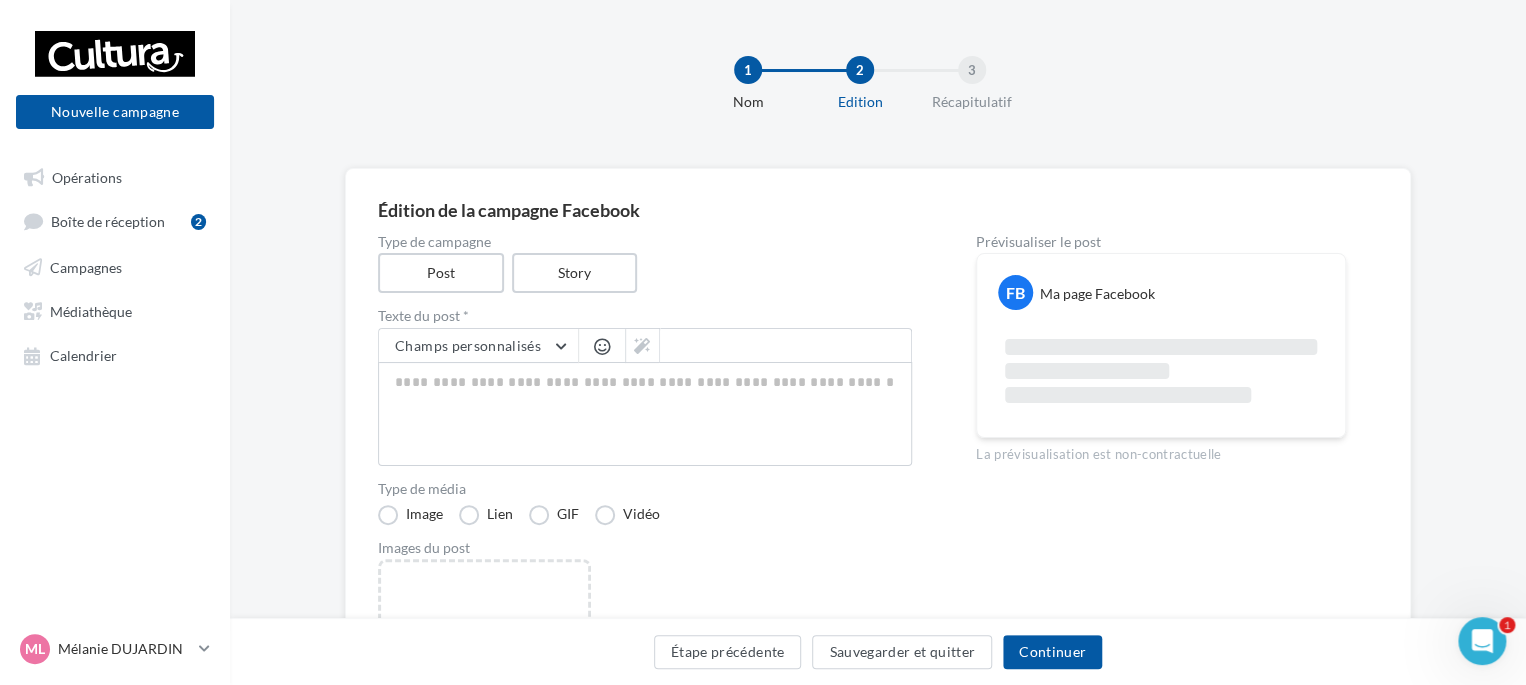 scroll, scrollTop: 0, scrollLeft: 0, axis: both 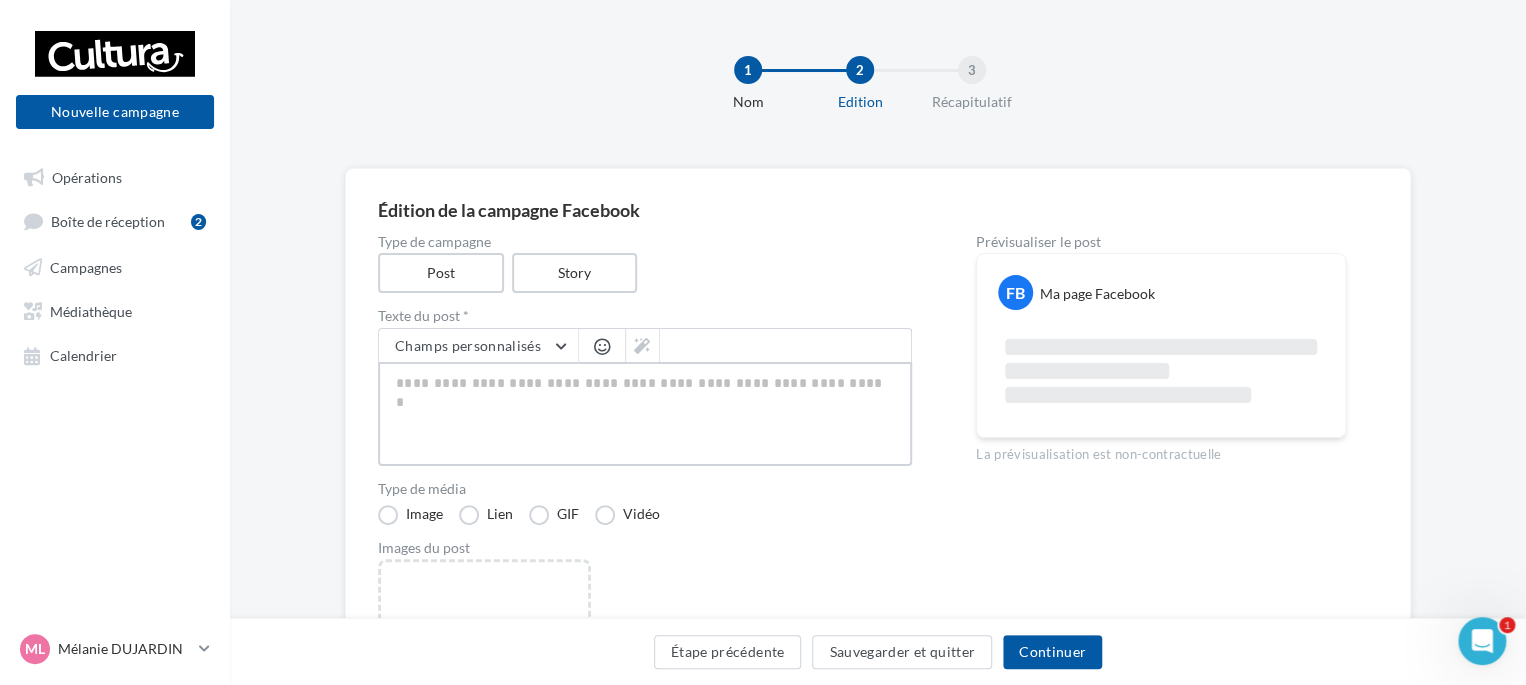 paste on "**********" 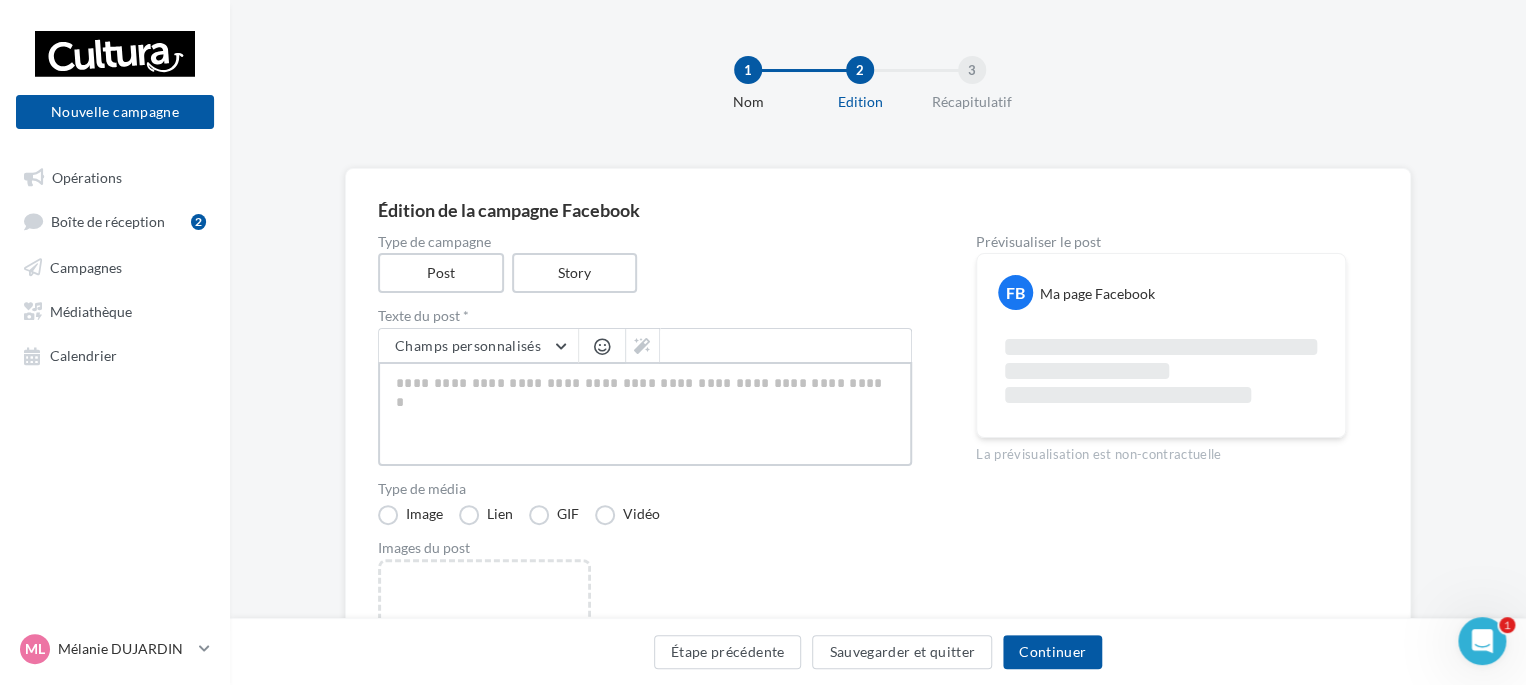 type on "**********" 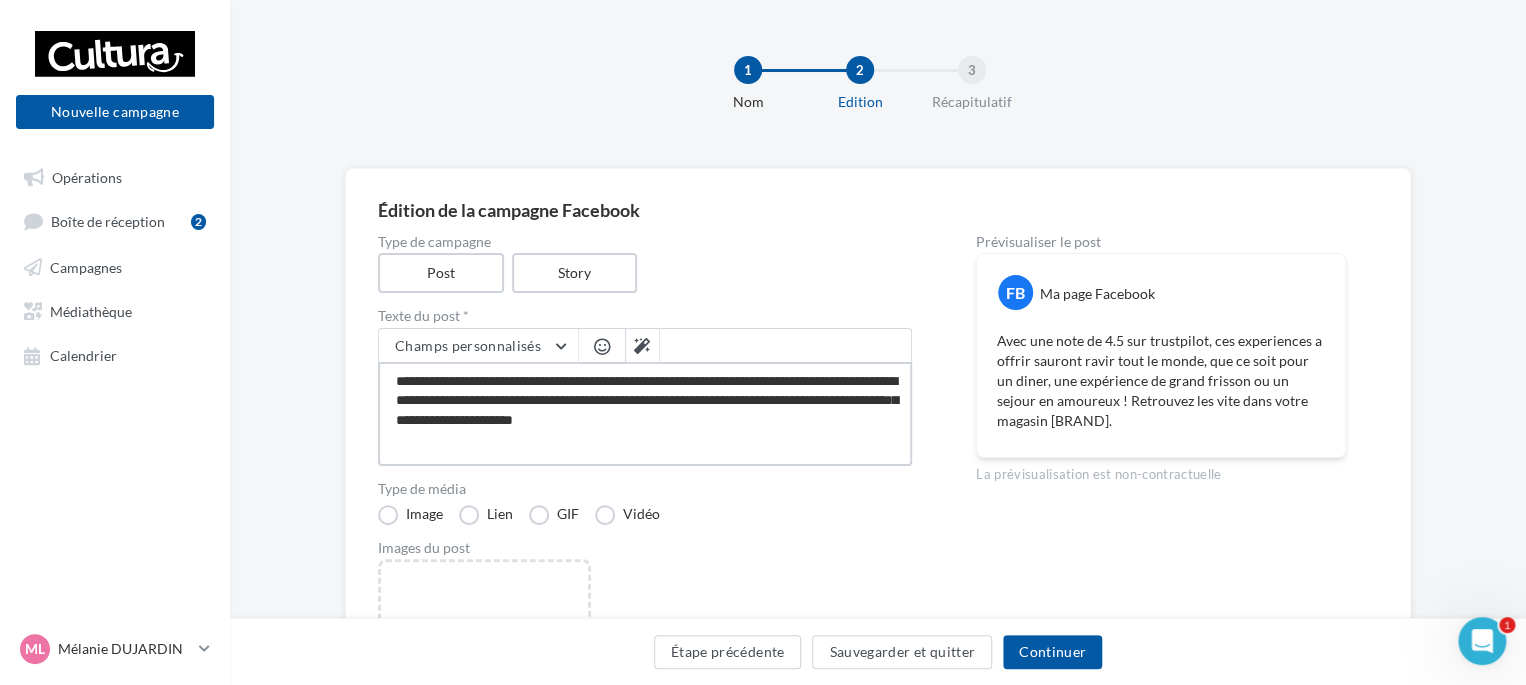 type on "**********" 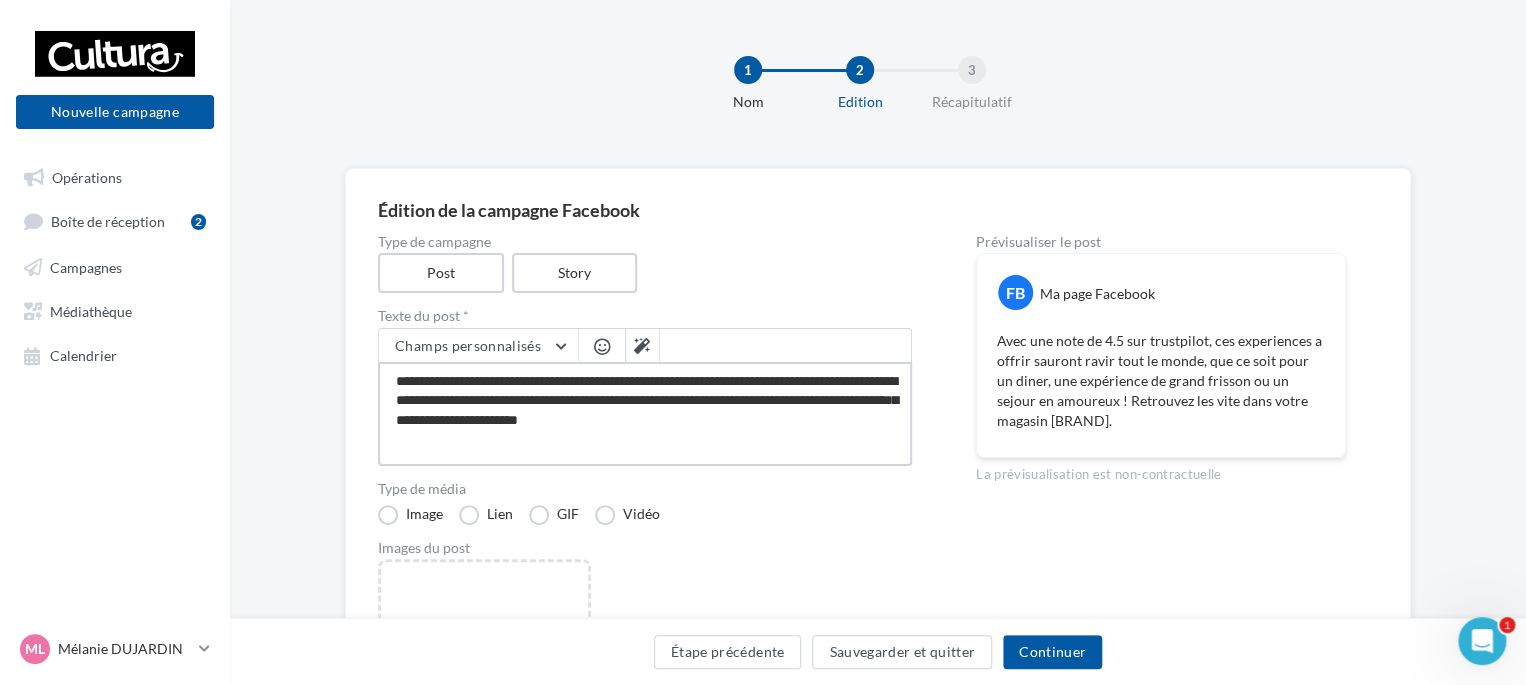type on "**********" 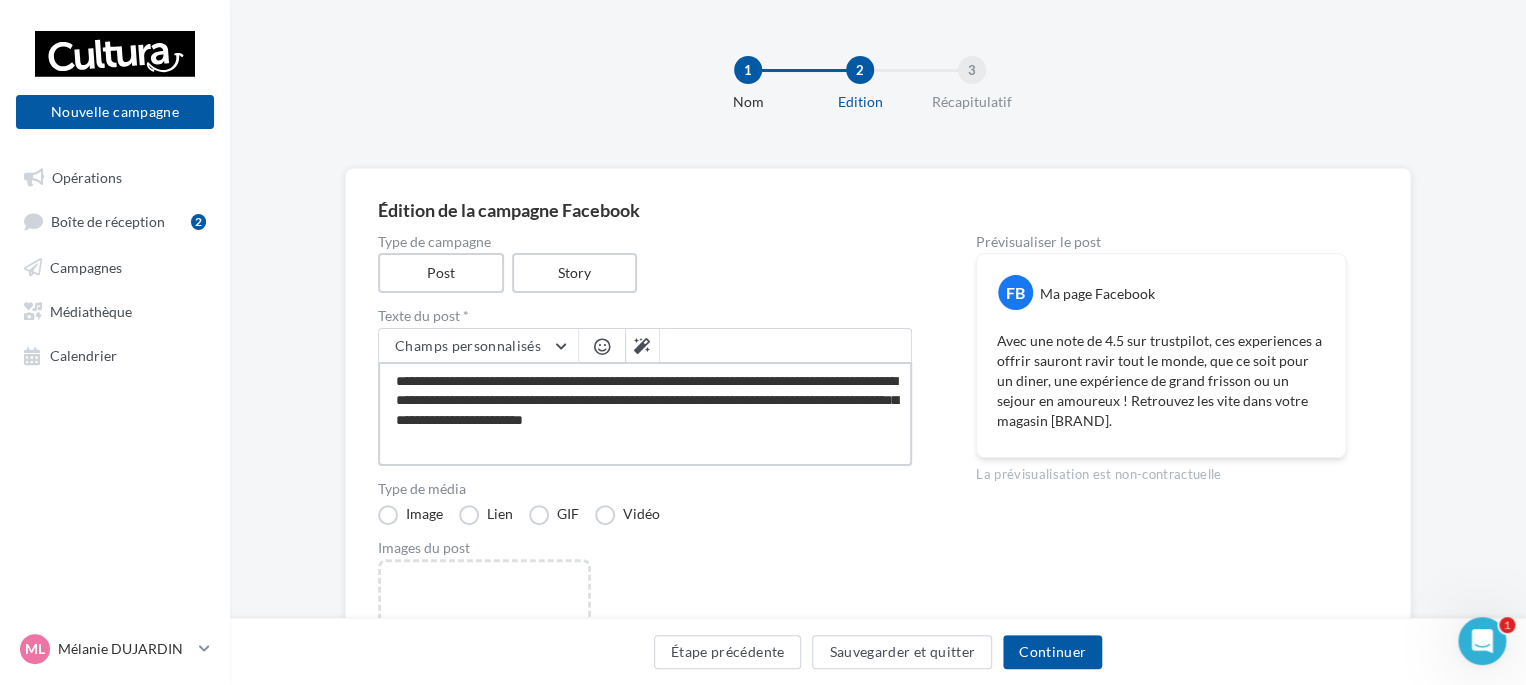 type on "**********" 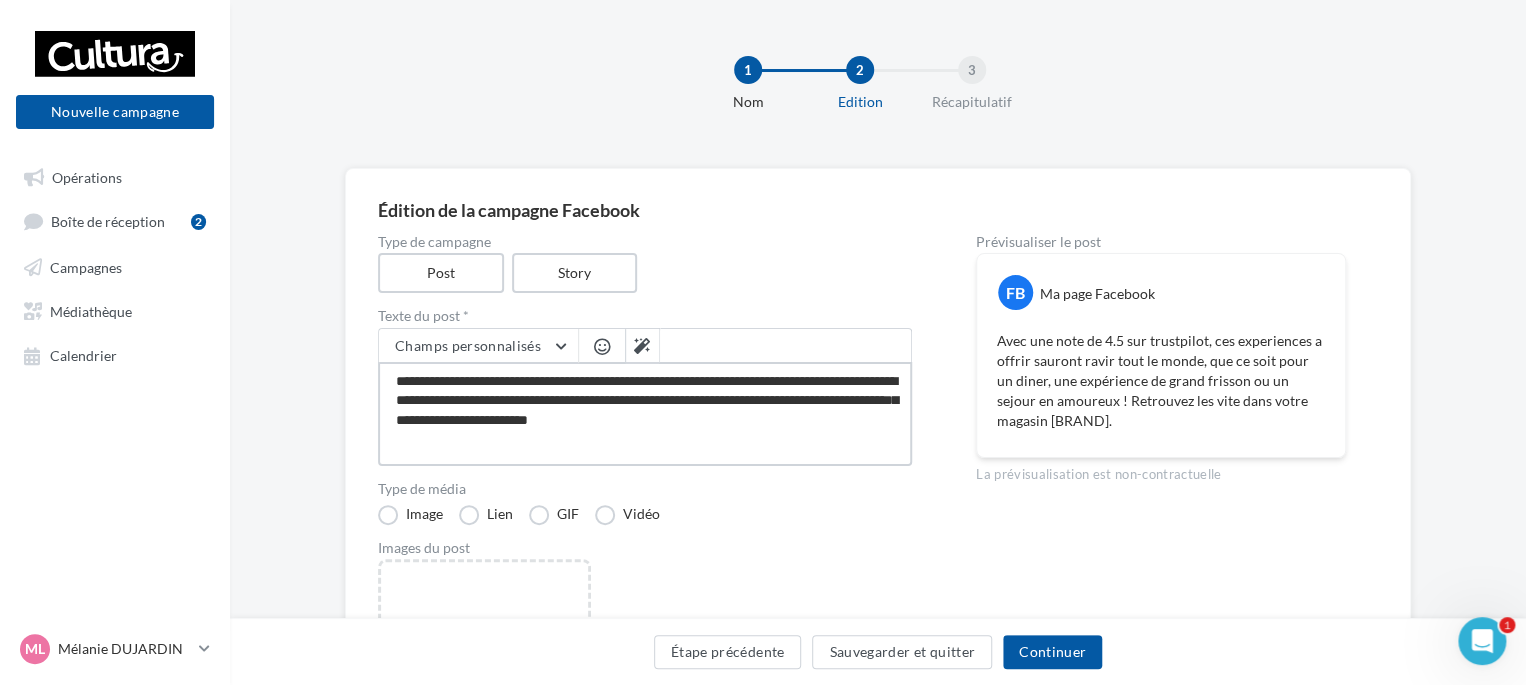 type on "**********" 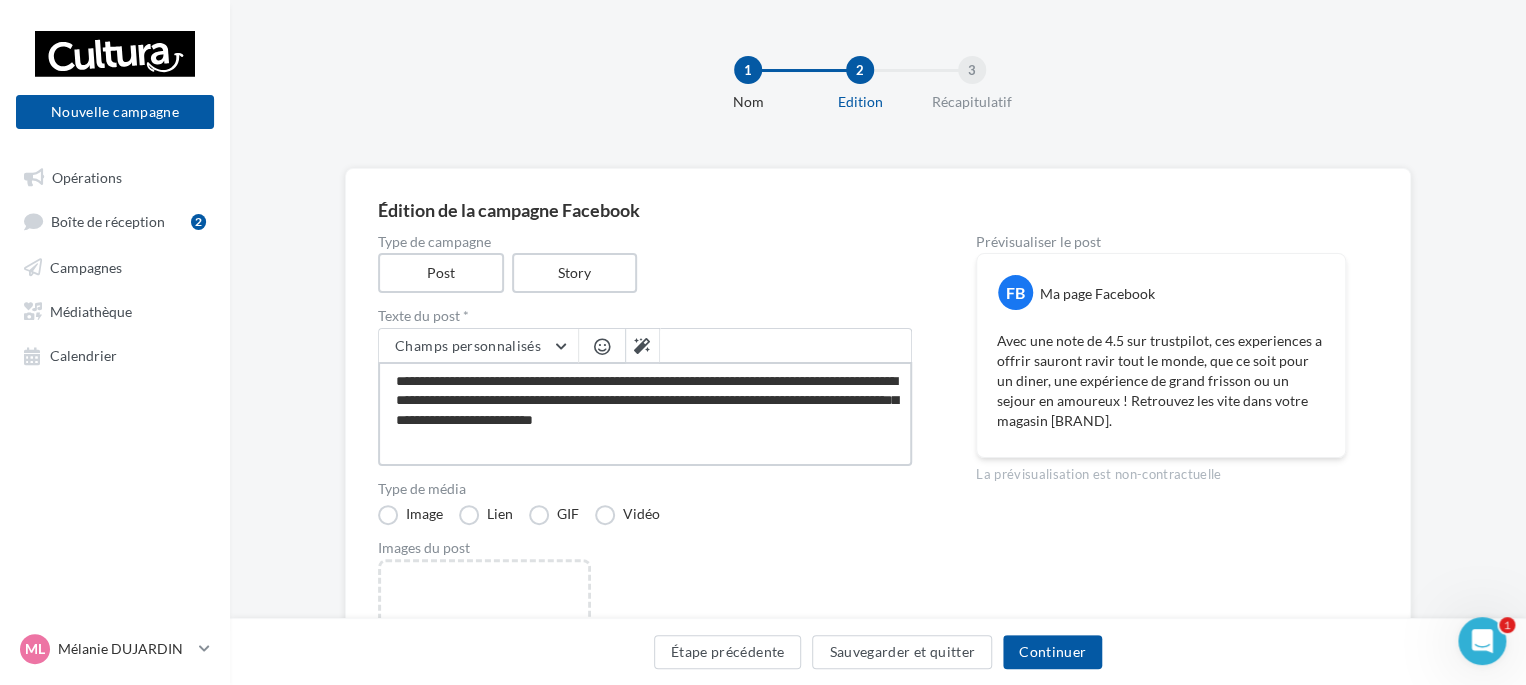 type on "**********" 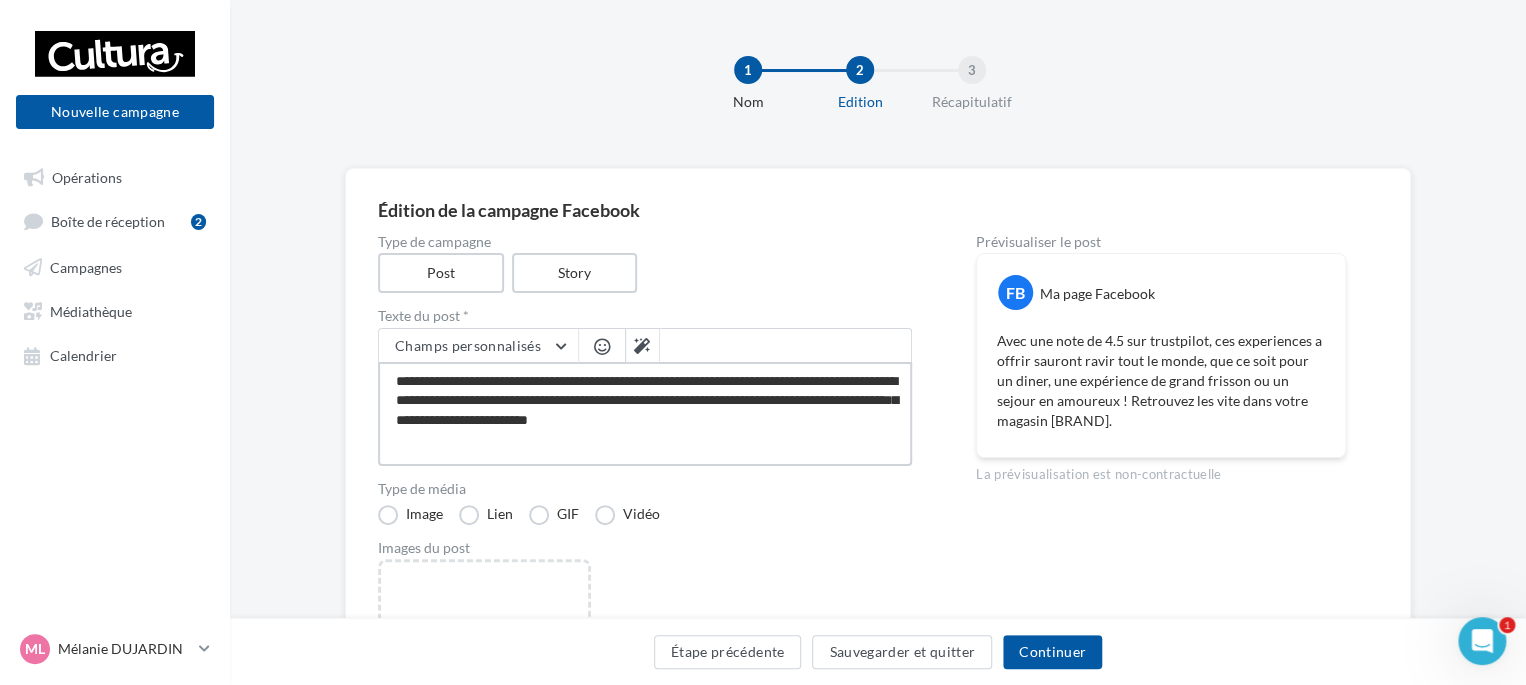 type on "**********" 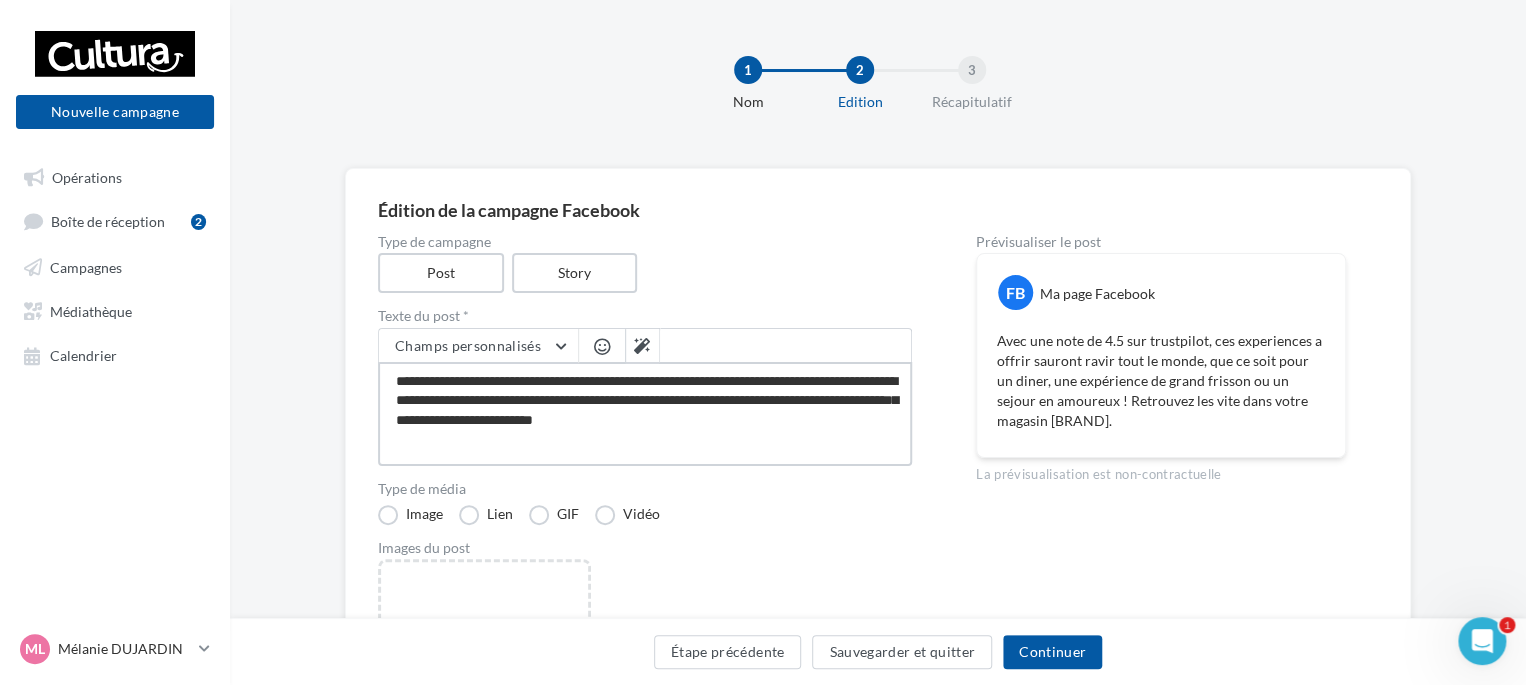 type on "**********" 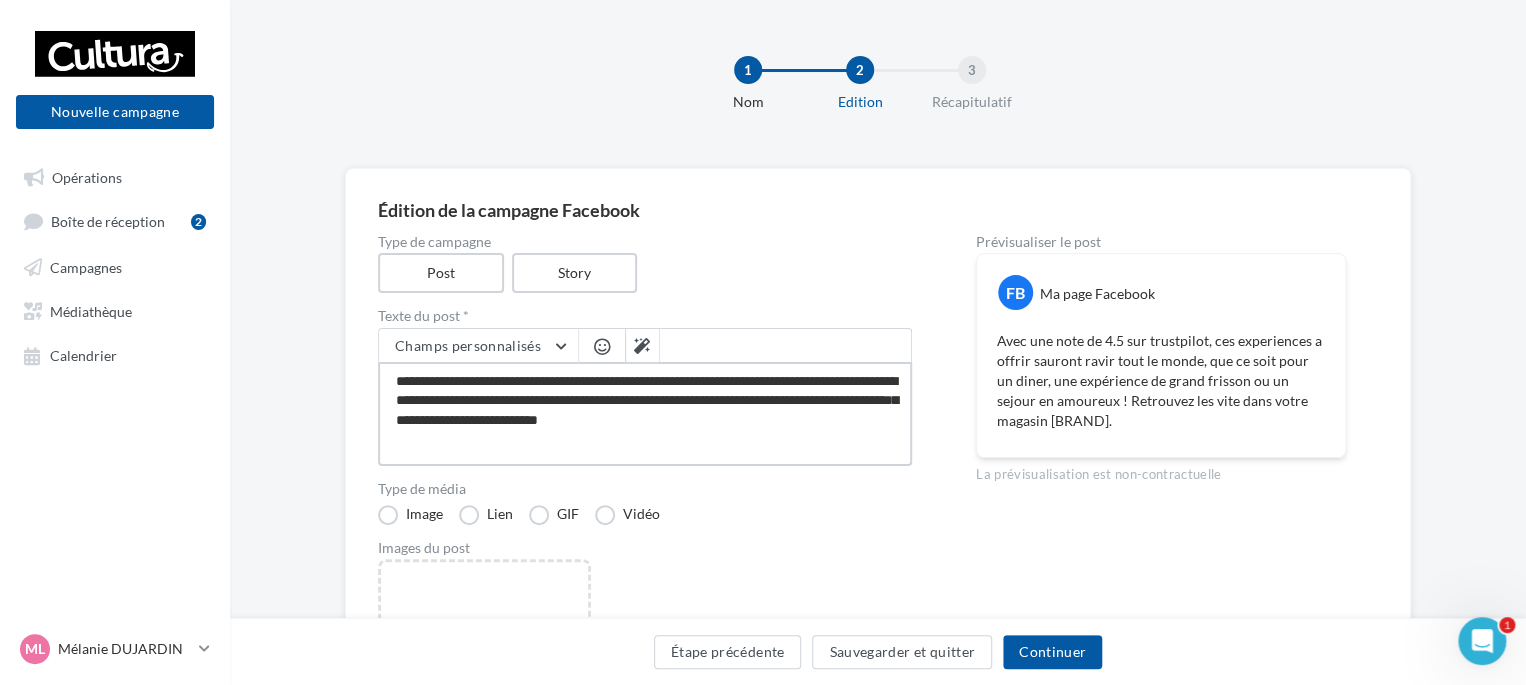 type on "**********" 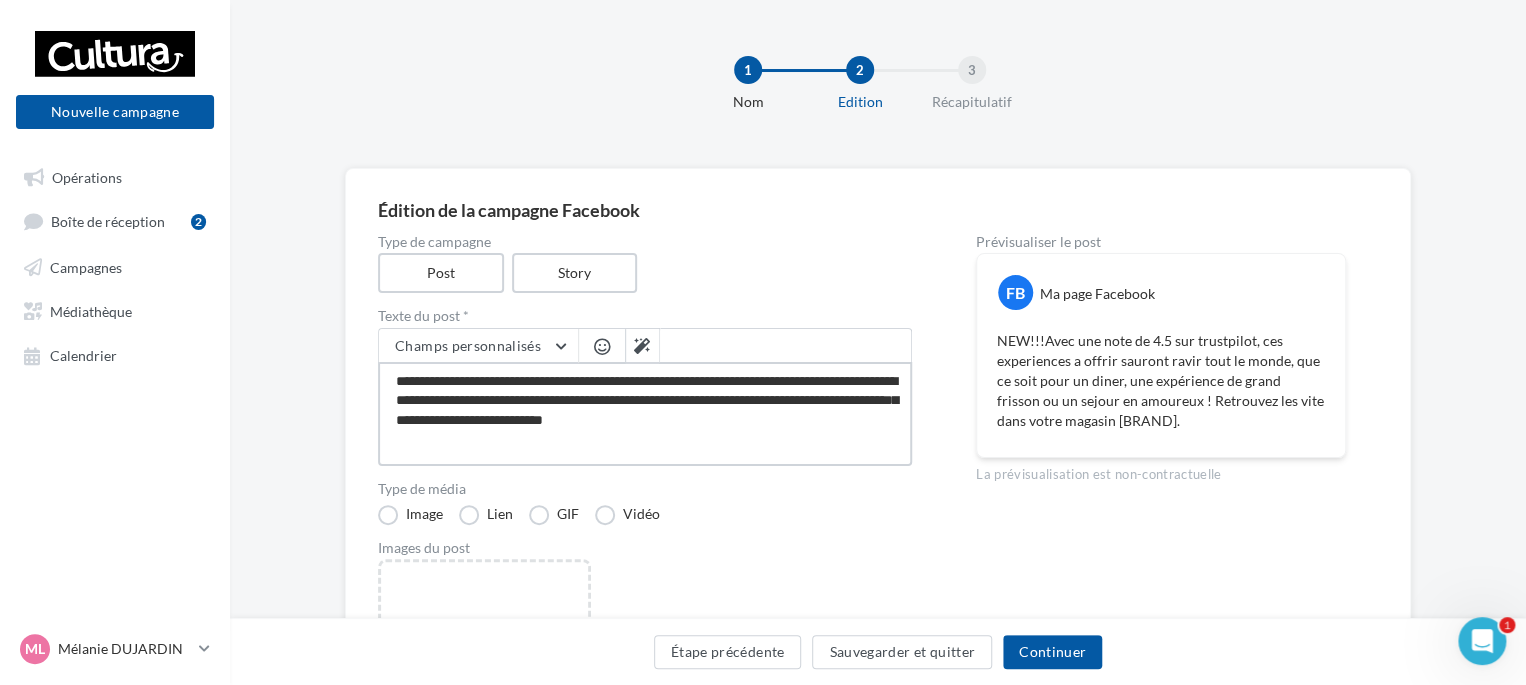 type on "**********" 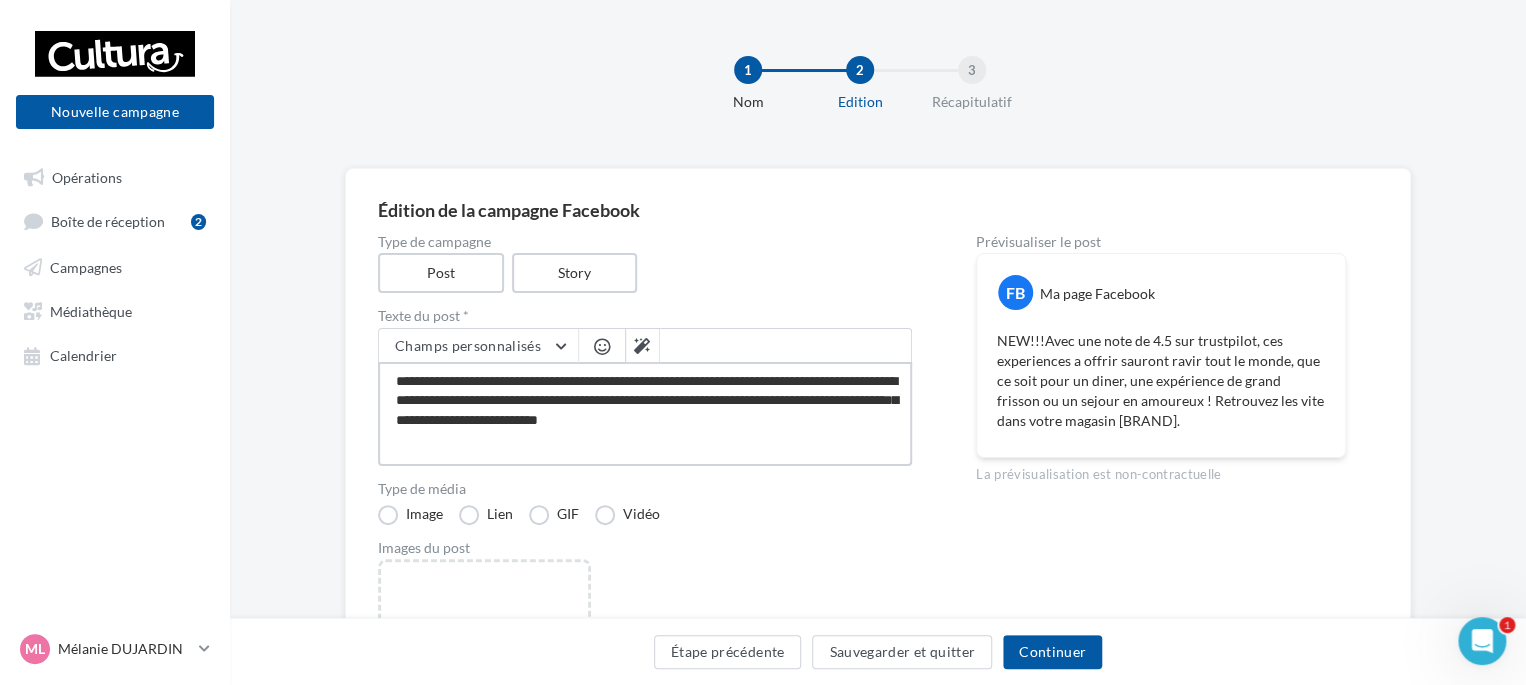 type on "**********" 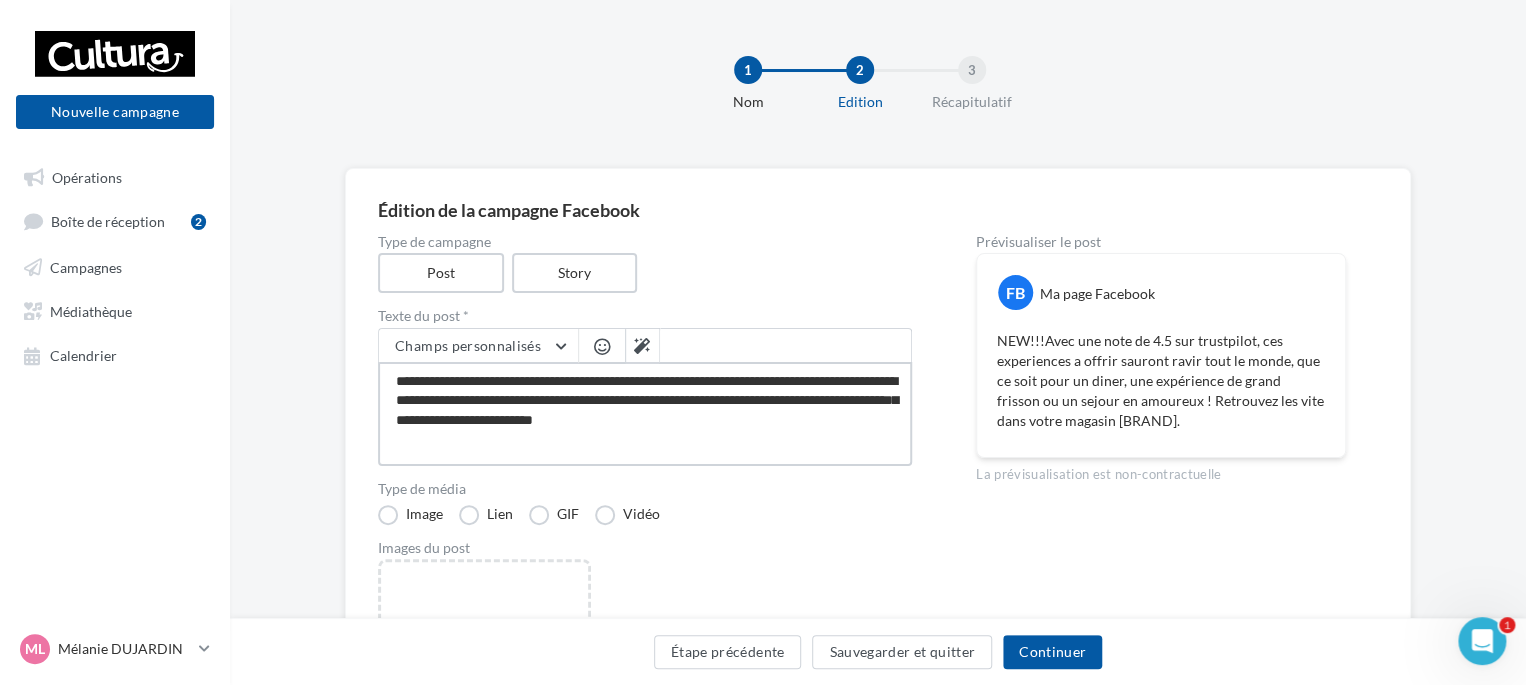 type on "**********" 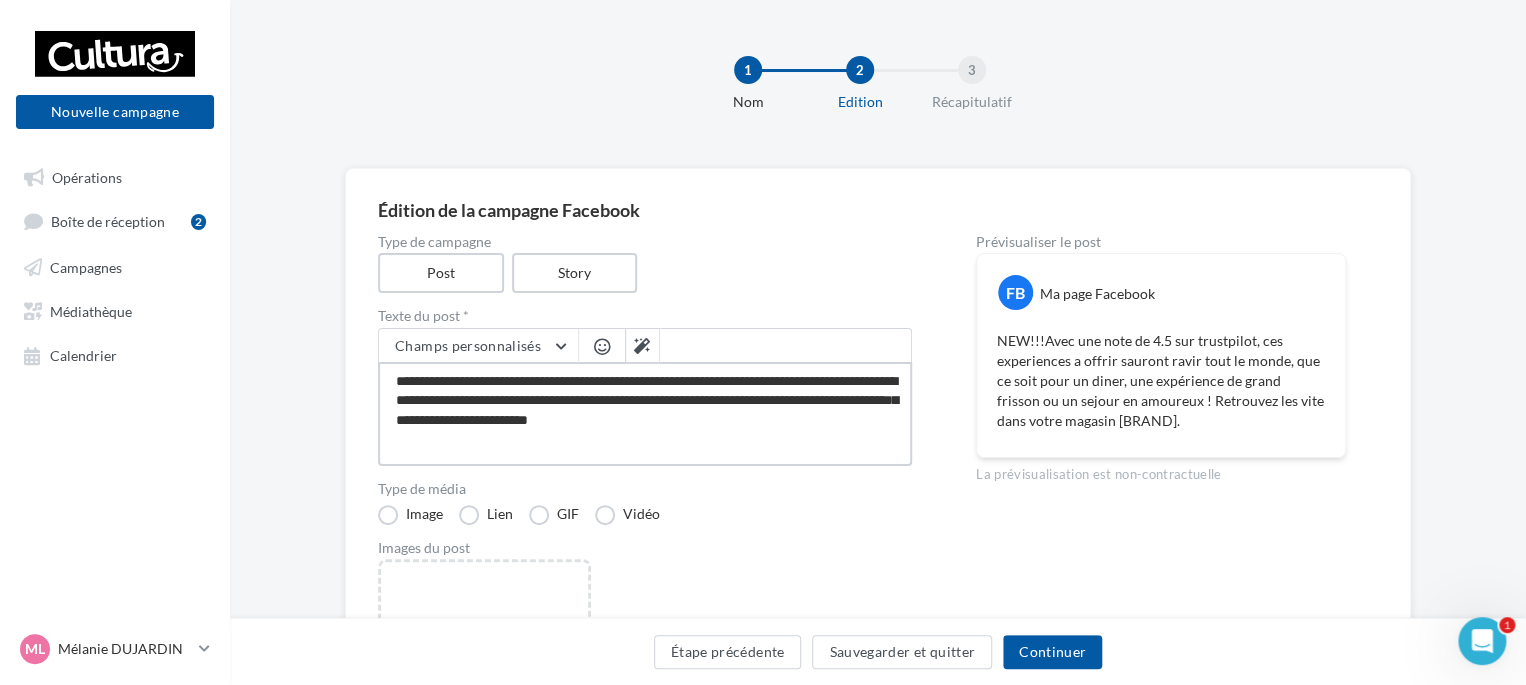 type on "**********" 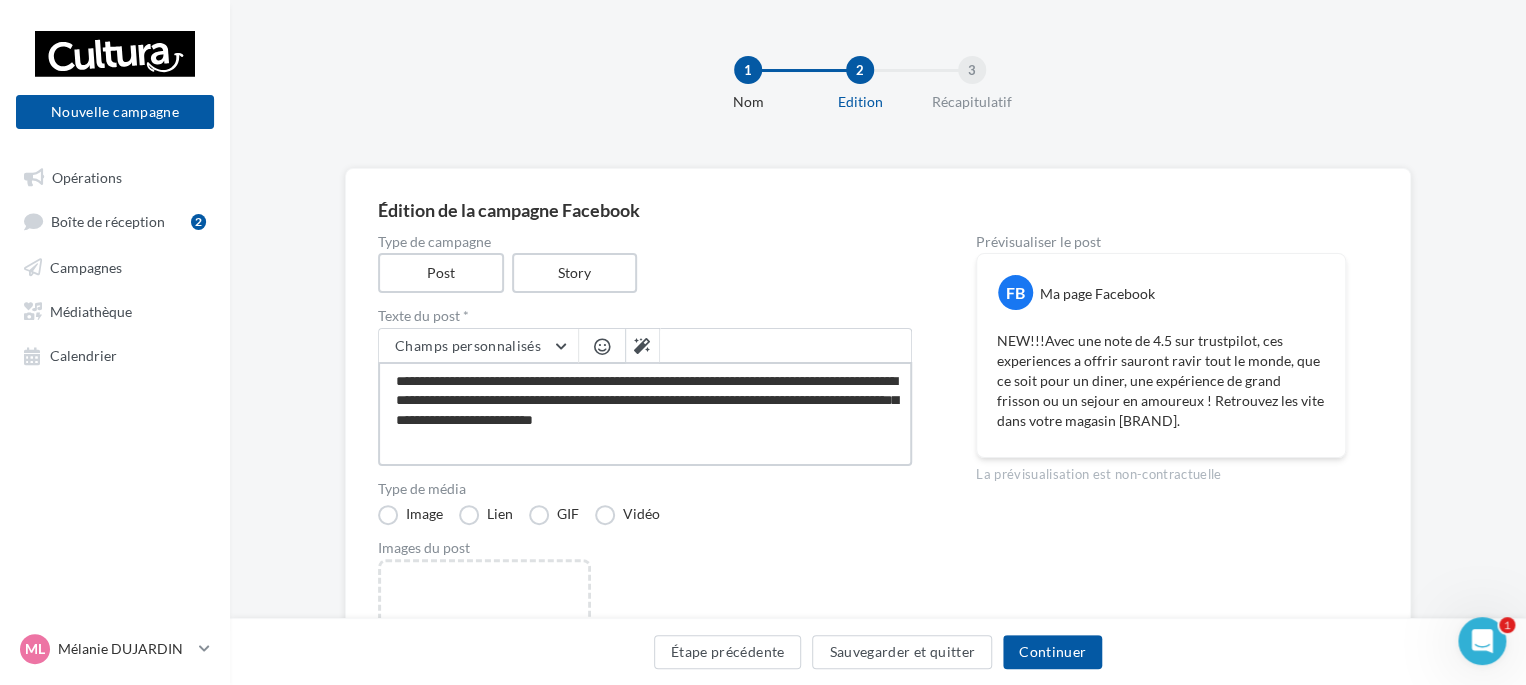 type on "**********" 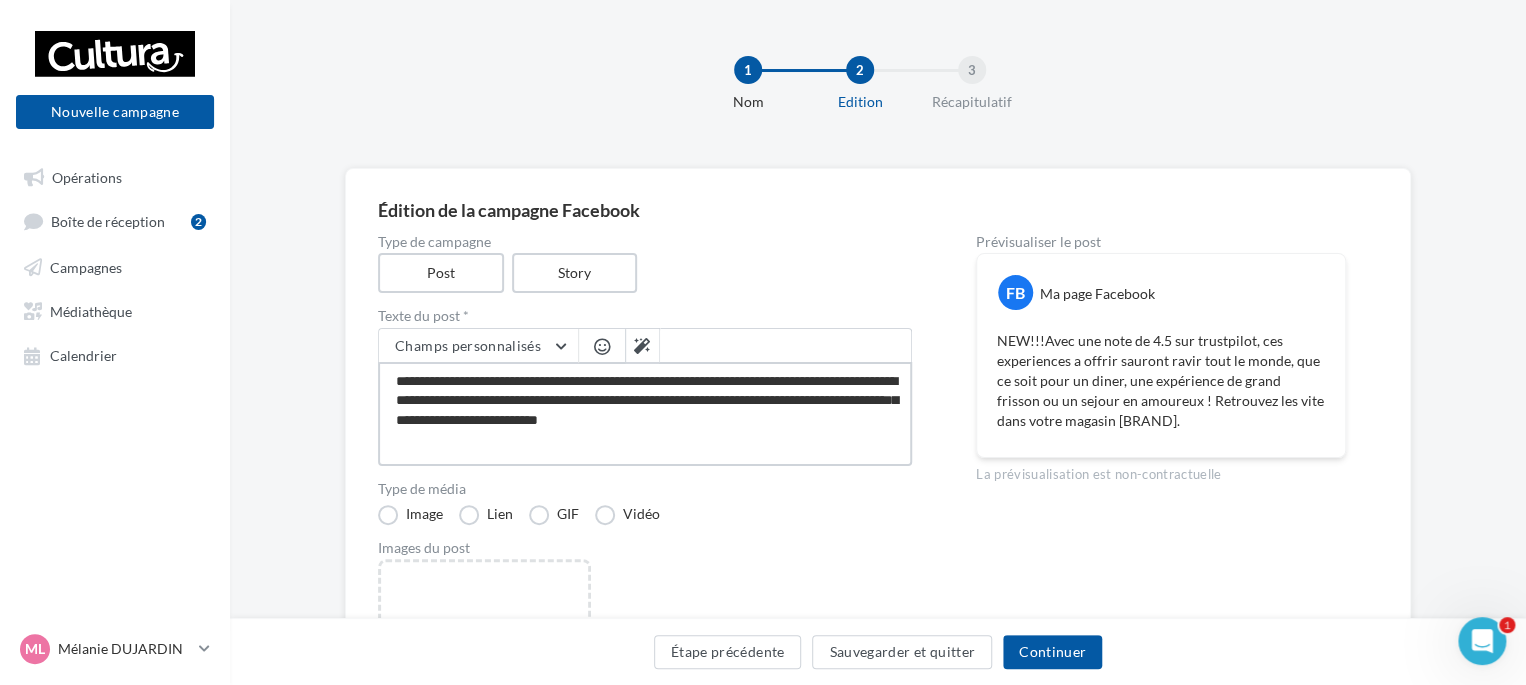 type on "**********" 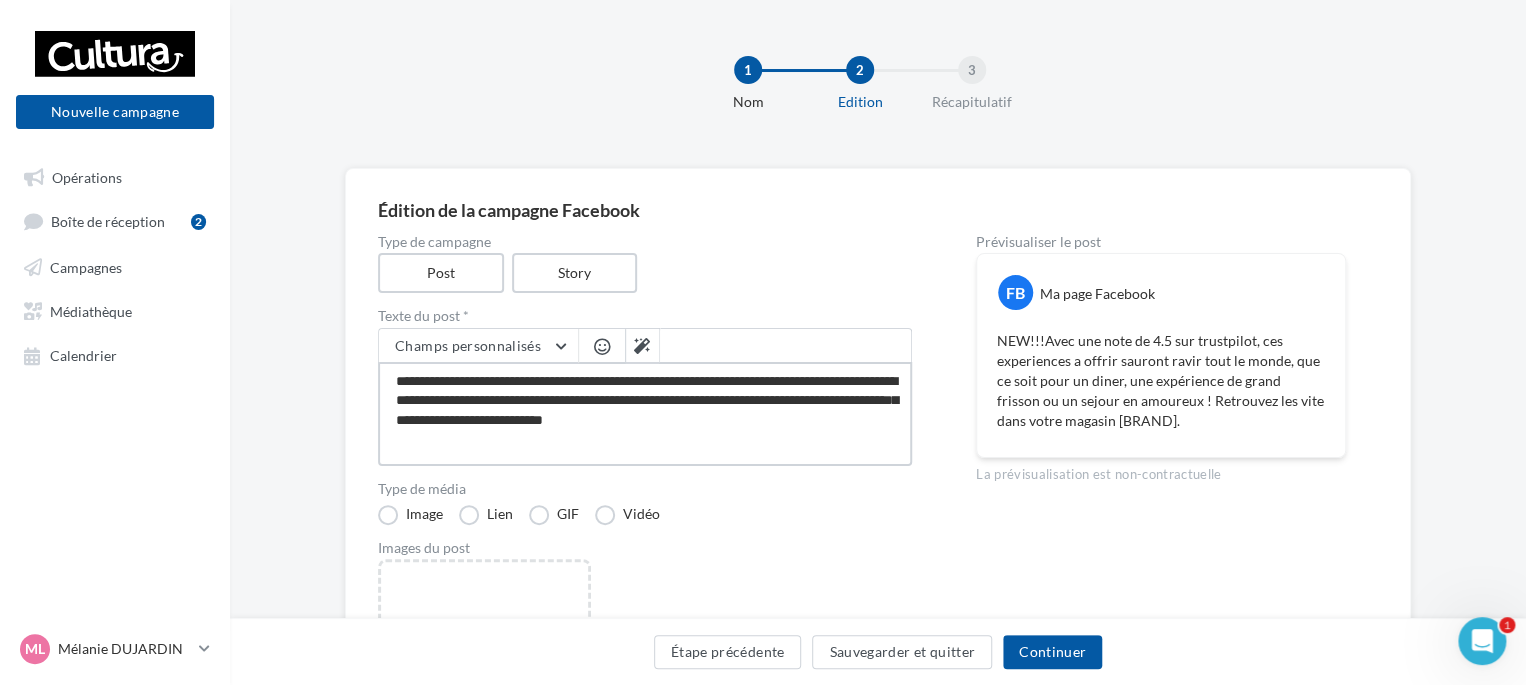type on "**********" 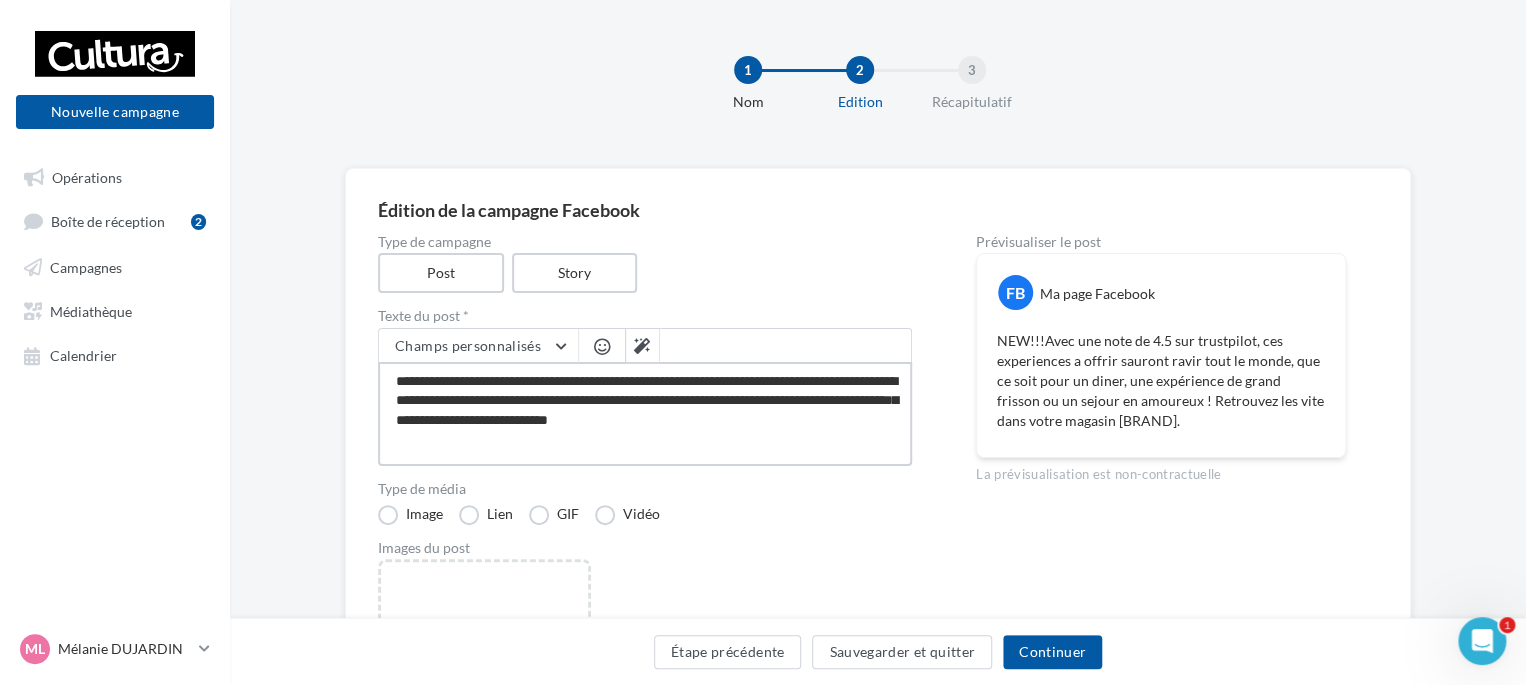 type on "**********" 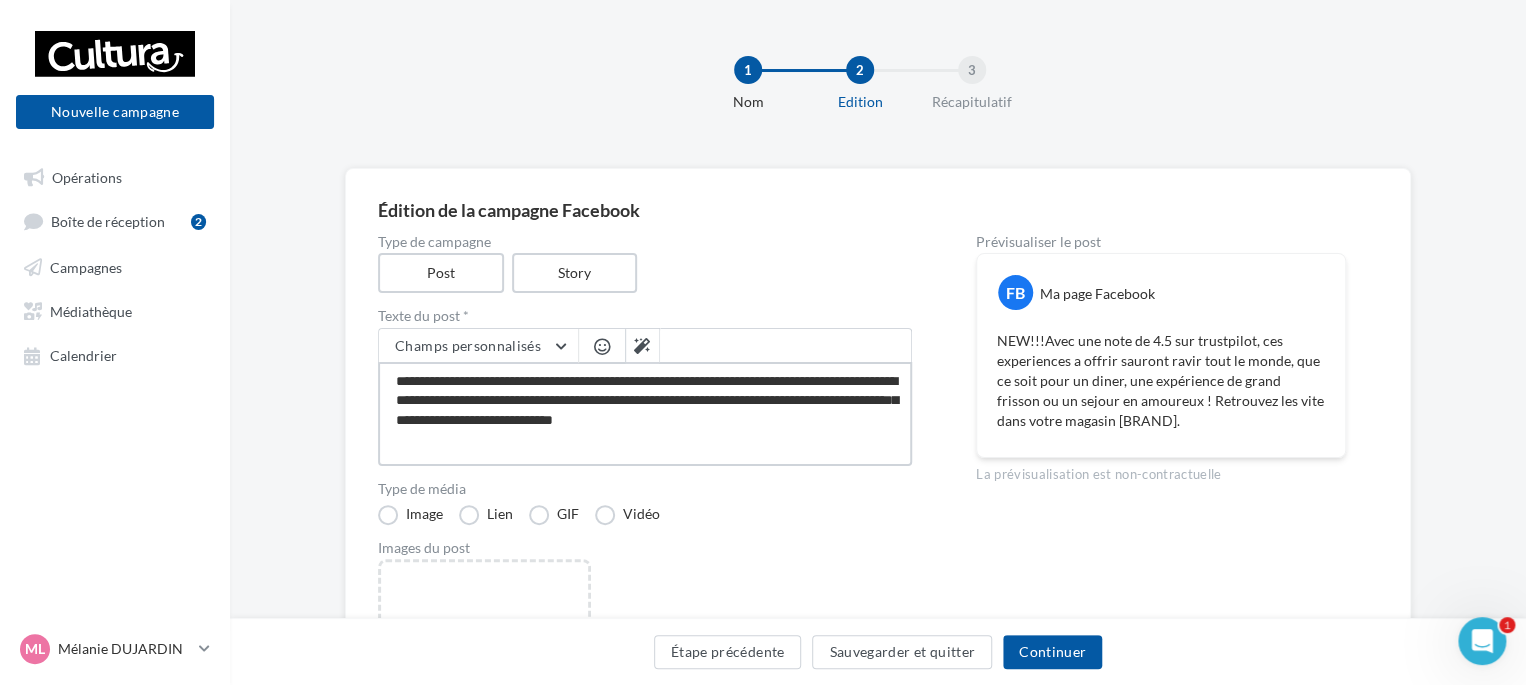 type on "**********" 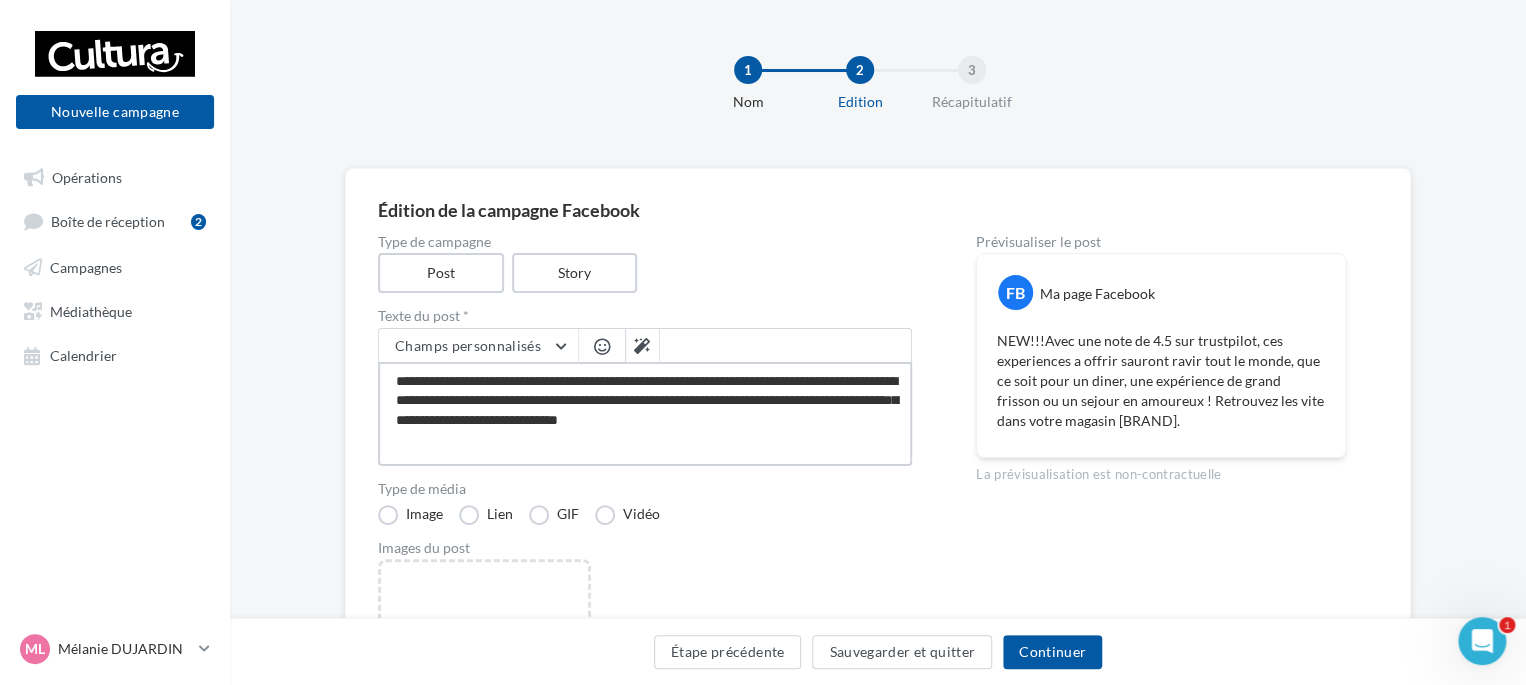 type on "**********" 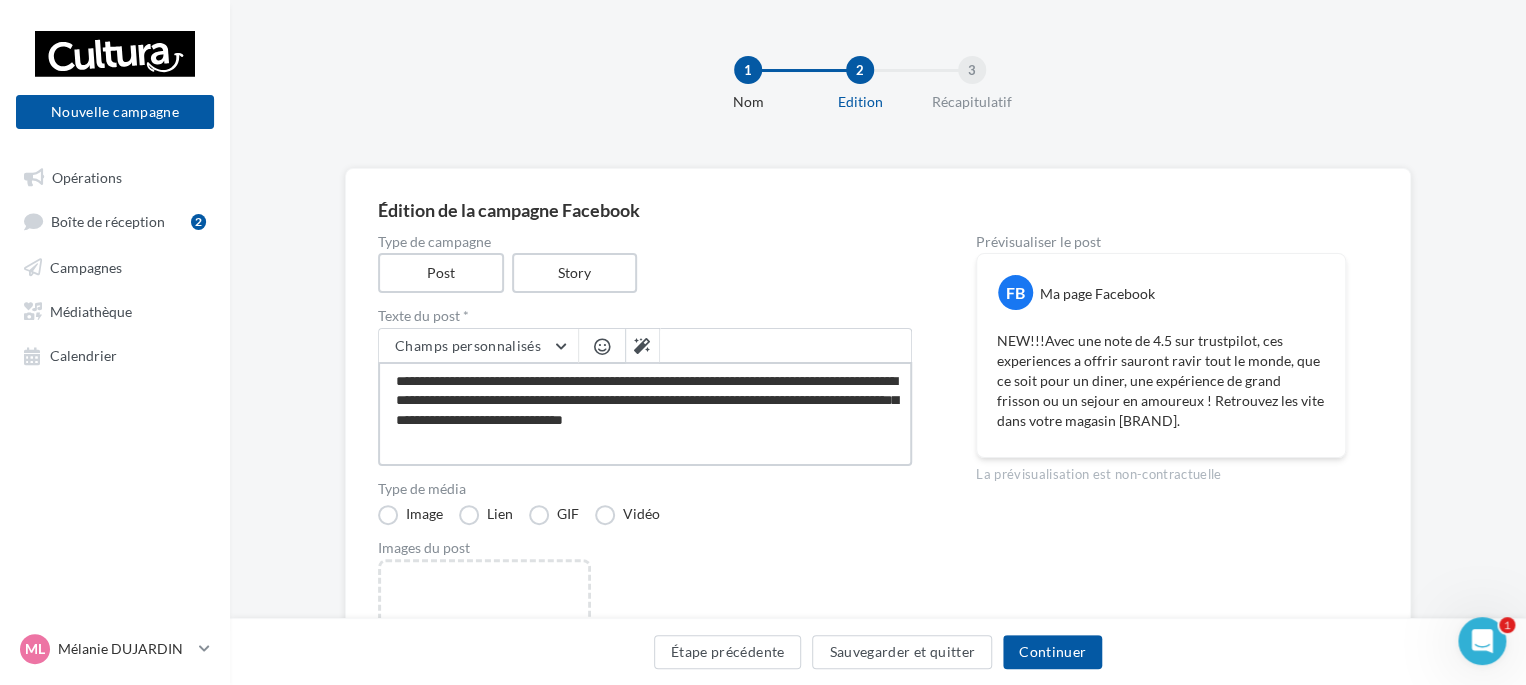 type on "**********" 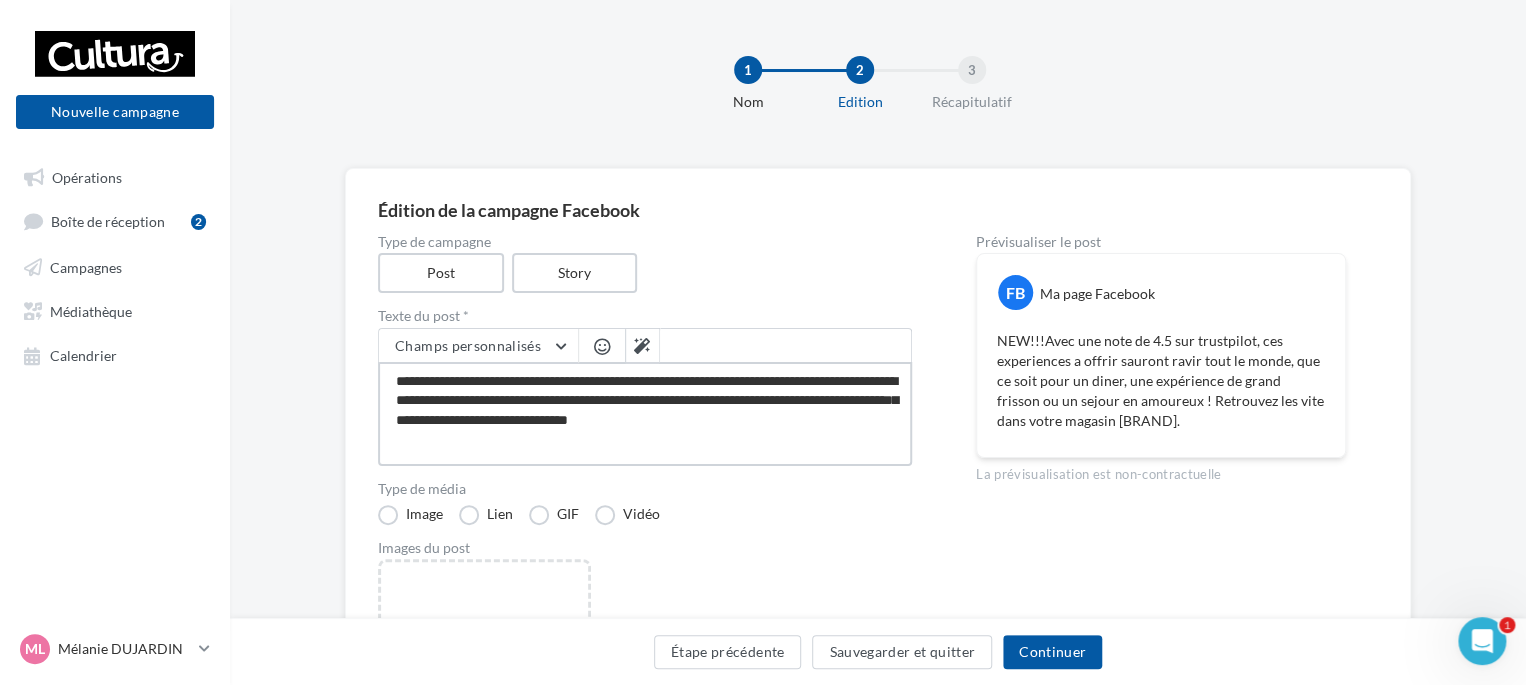 type on "**********" 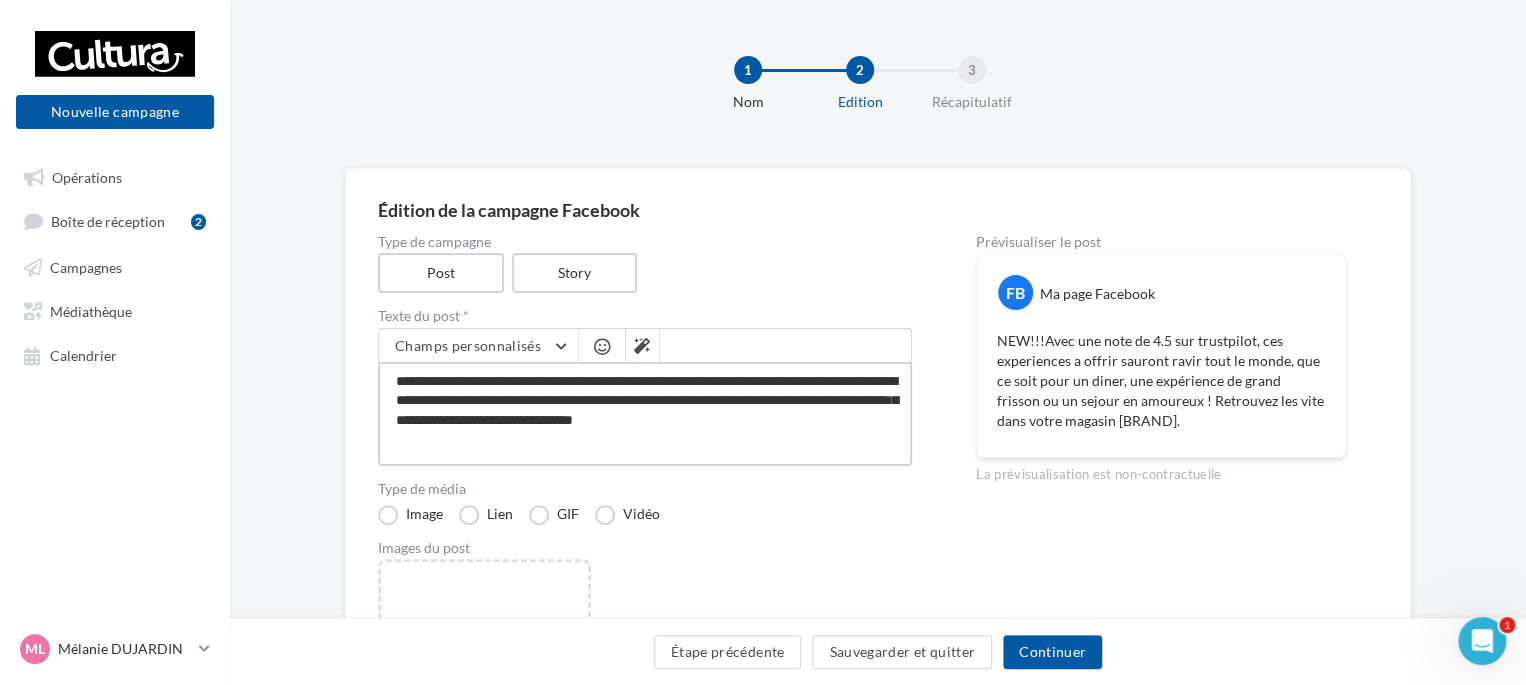 type on "**********" 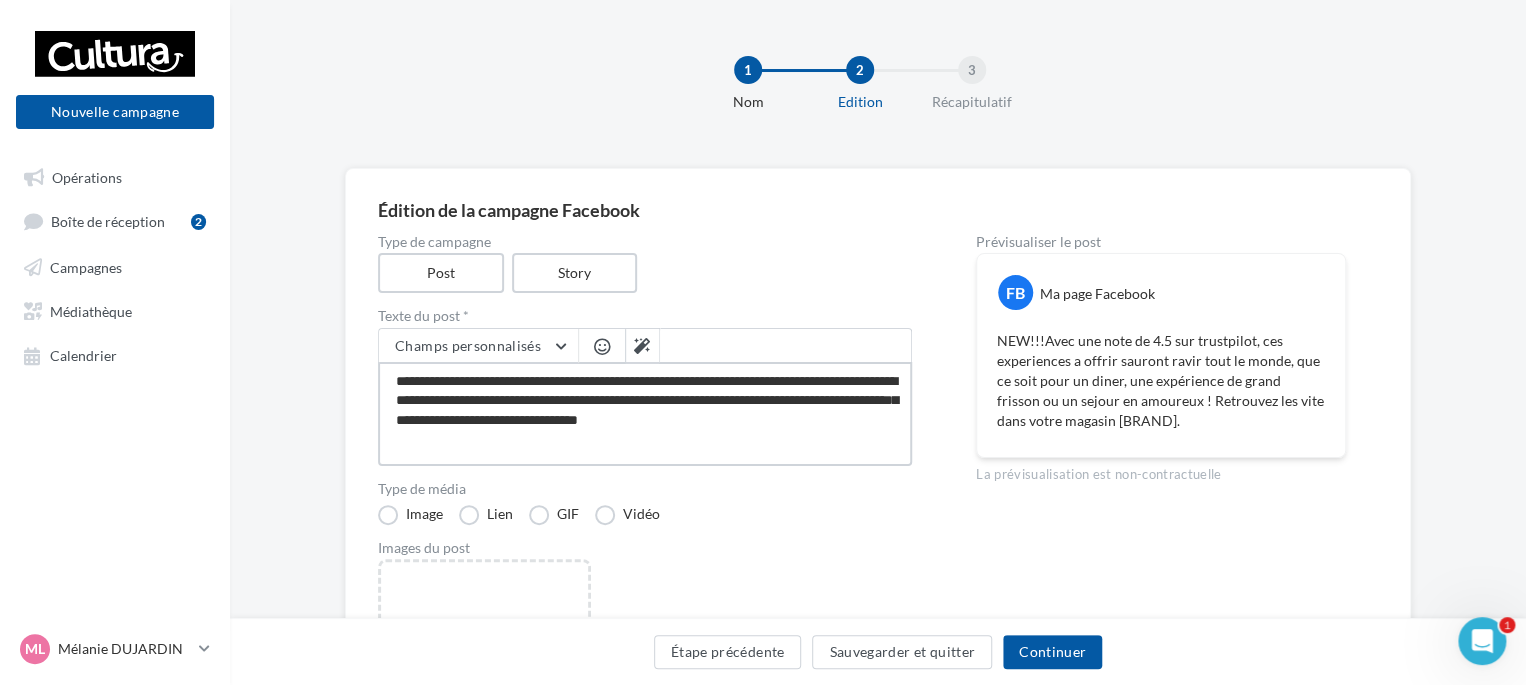 type on "**********" 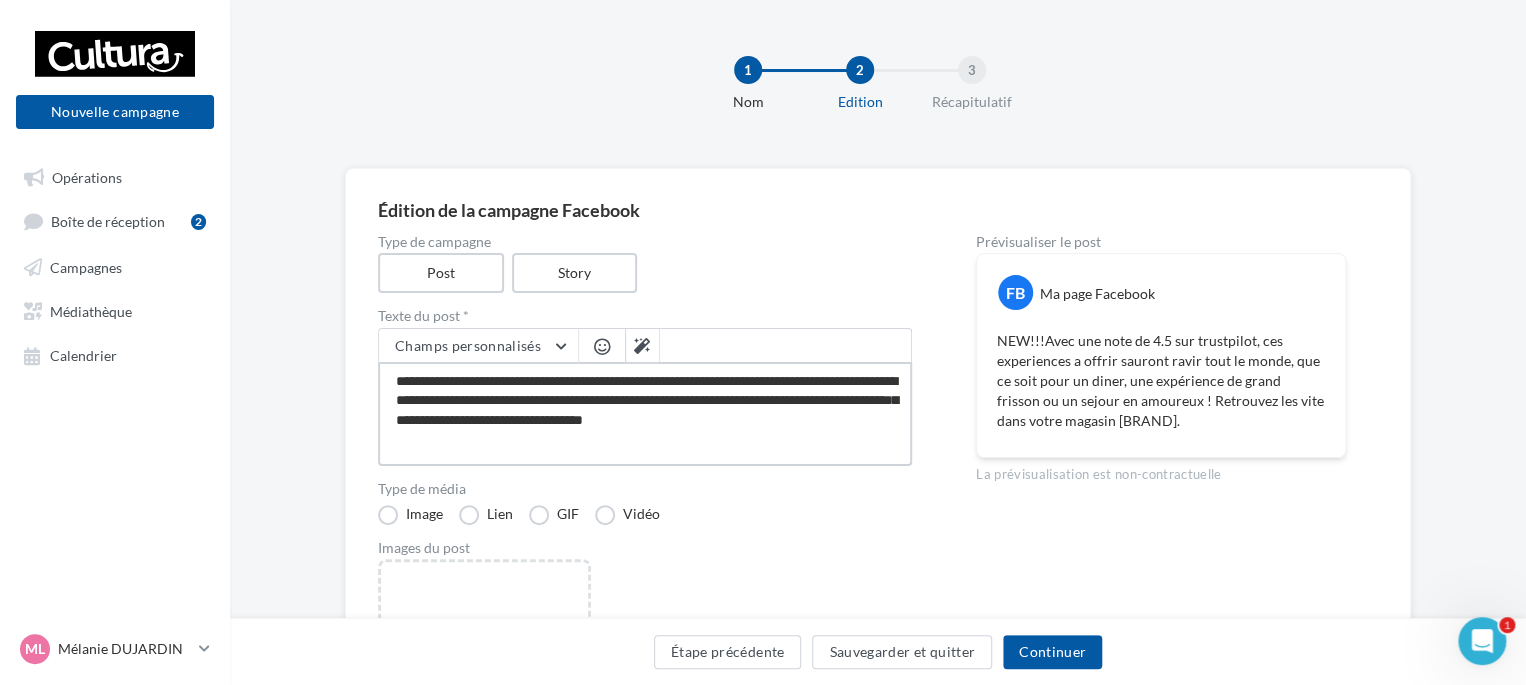 type on "**********" 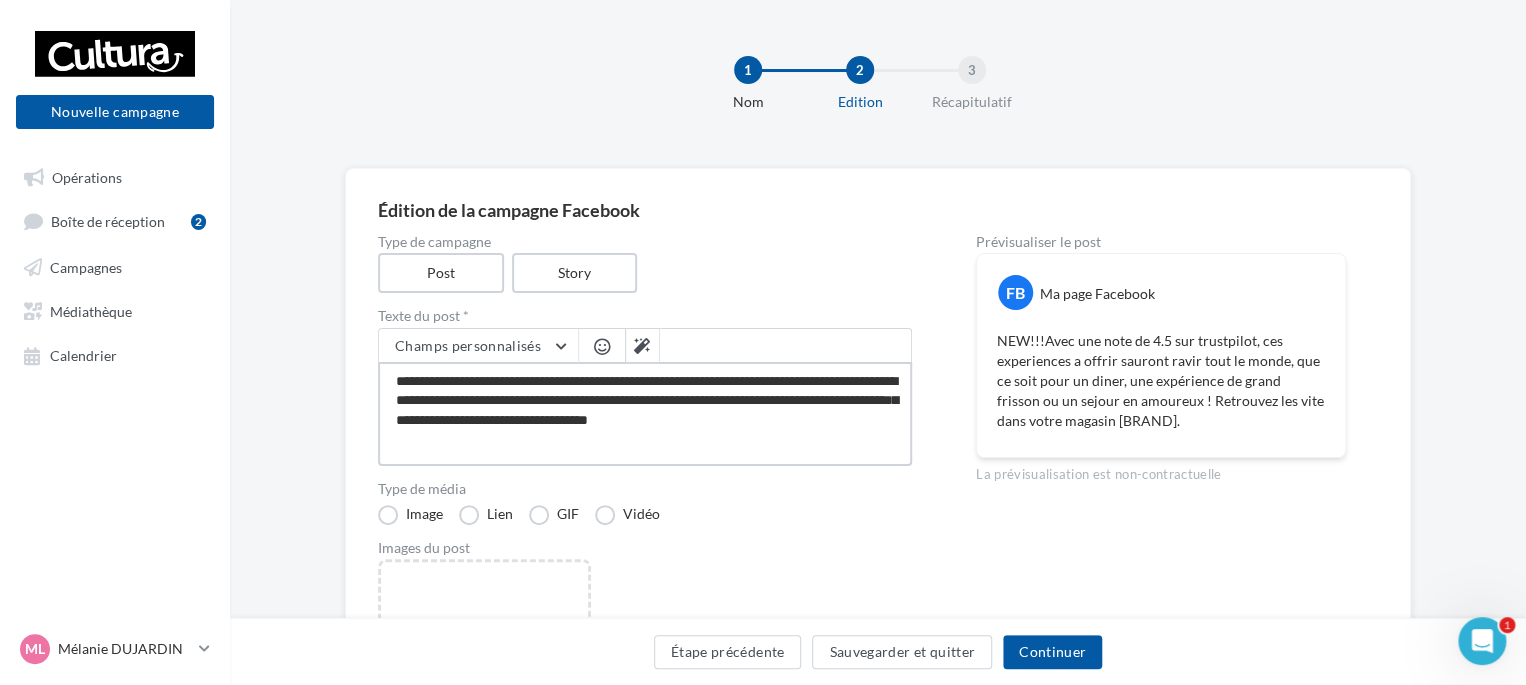 type on "**********" 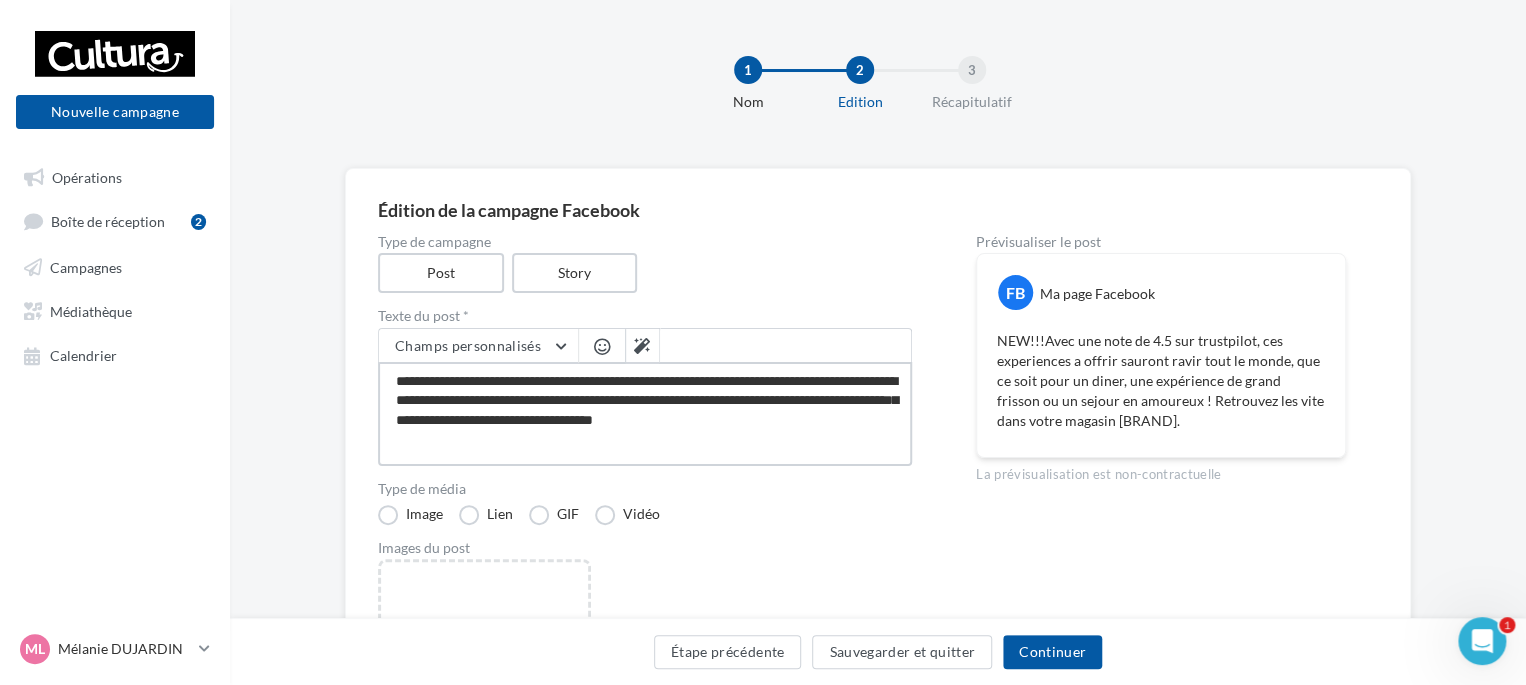 type on "**********" 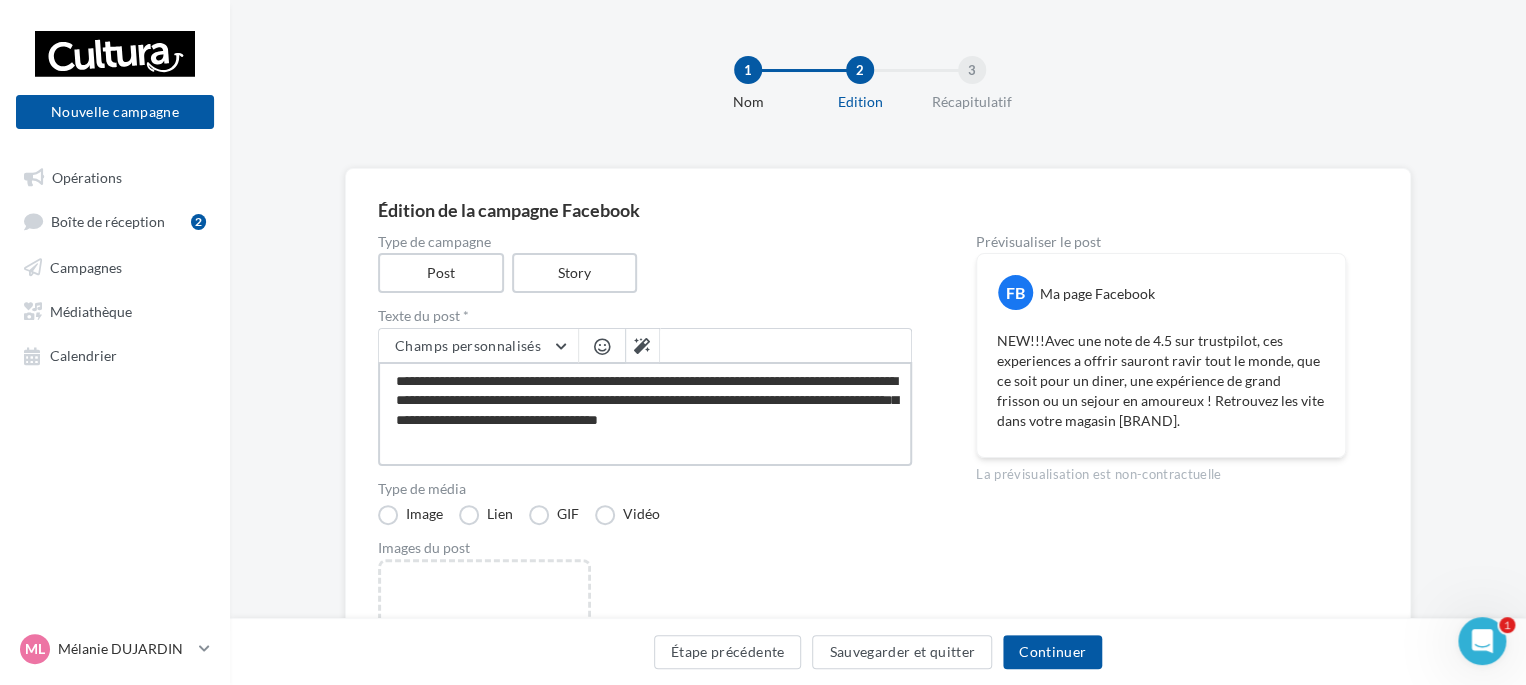 type on "**********" 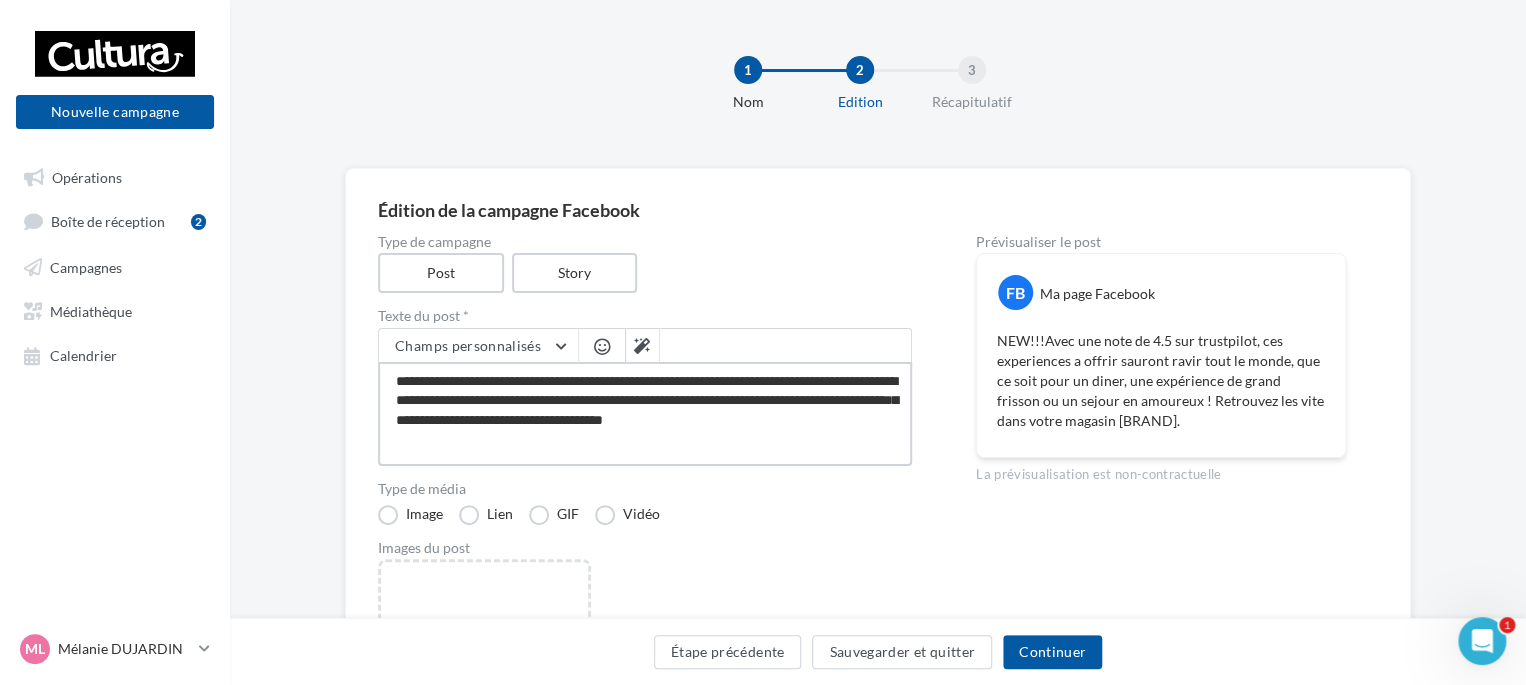 type on "**********" 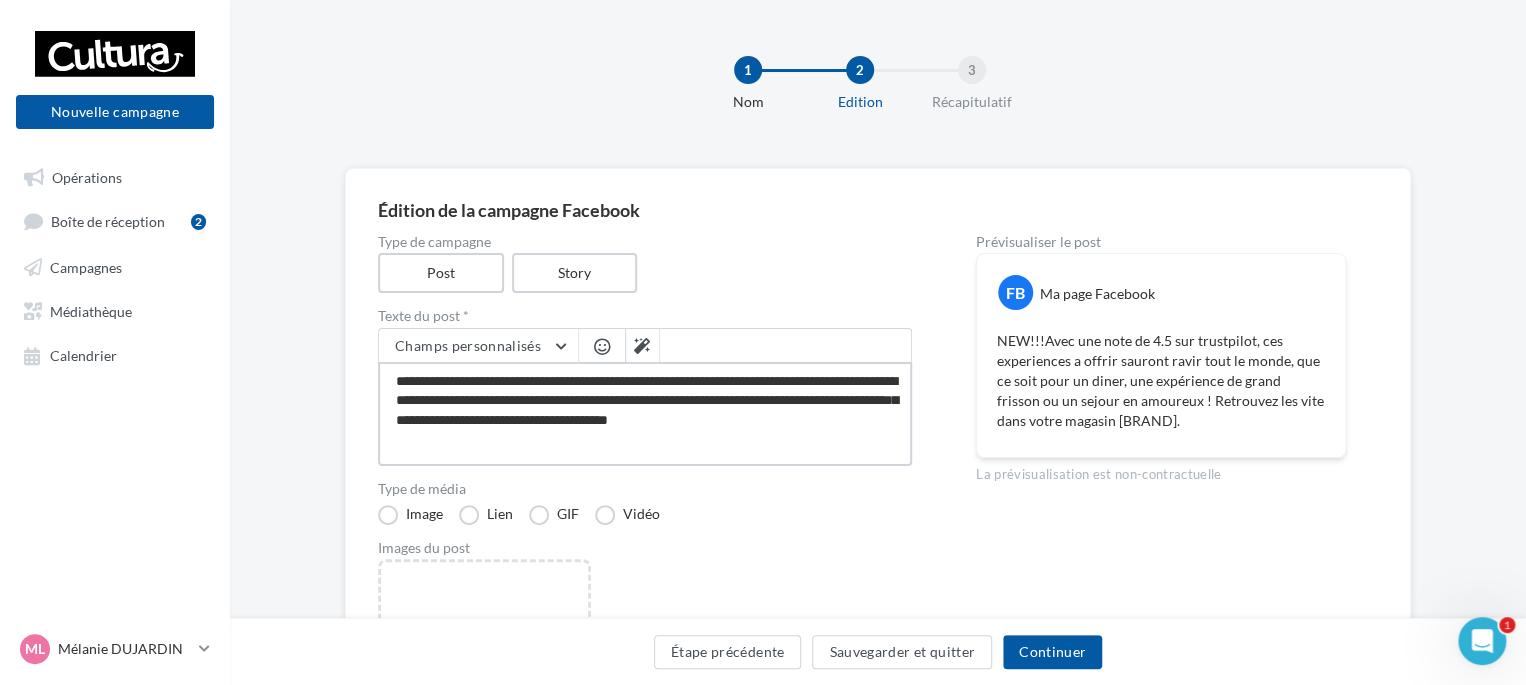 type on "**********" 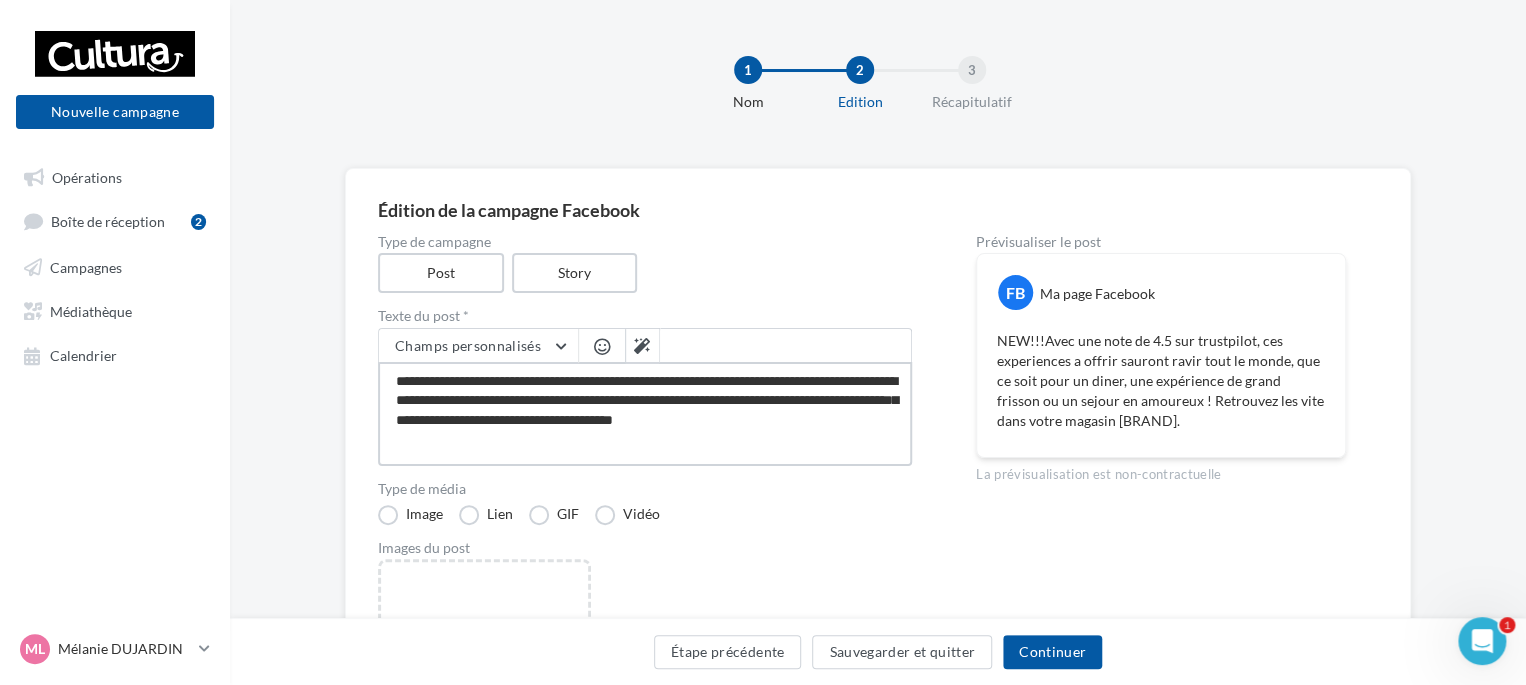 type on "**********" 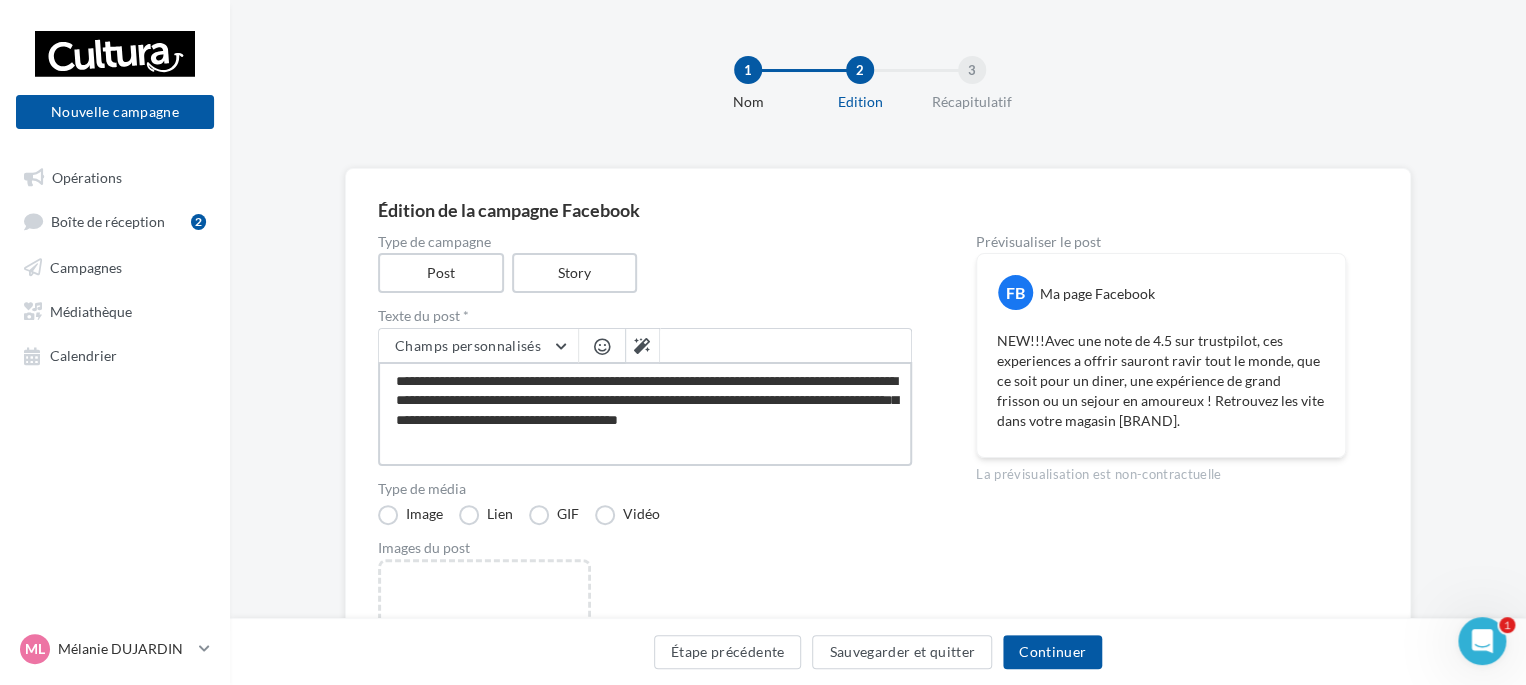 type on "**********" 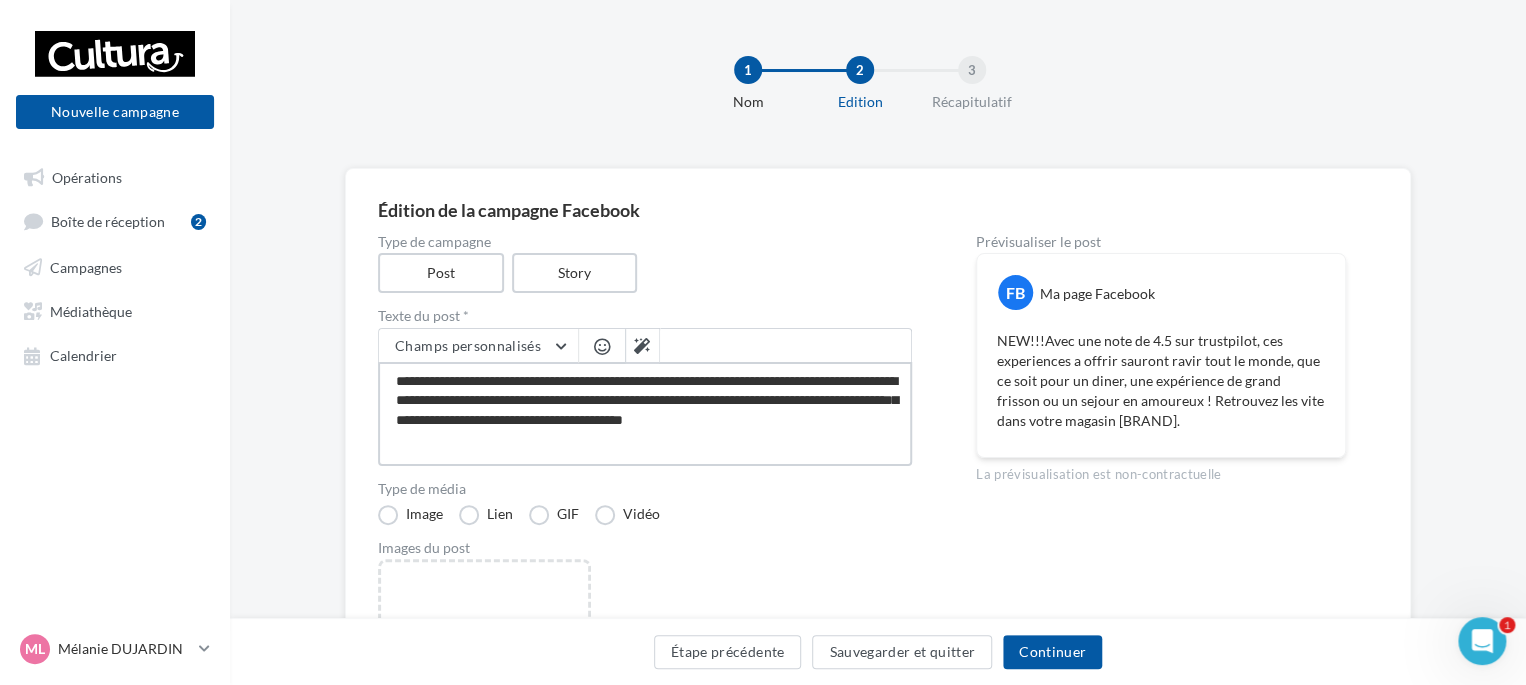 type on "**********" 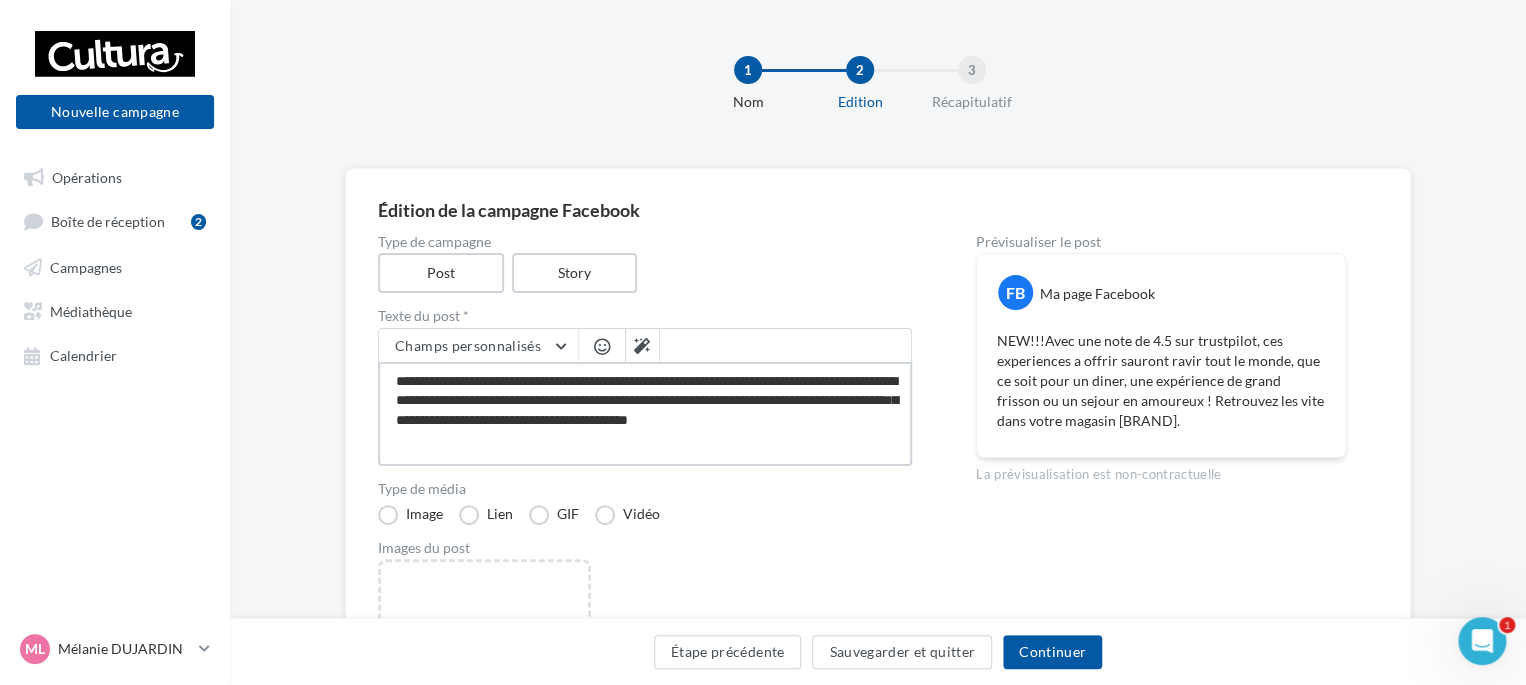 type on "**********" 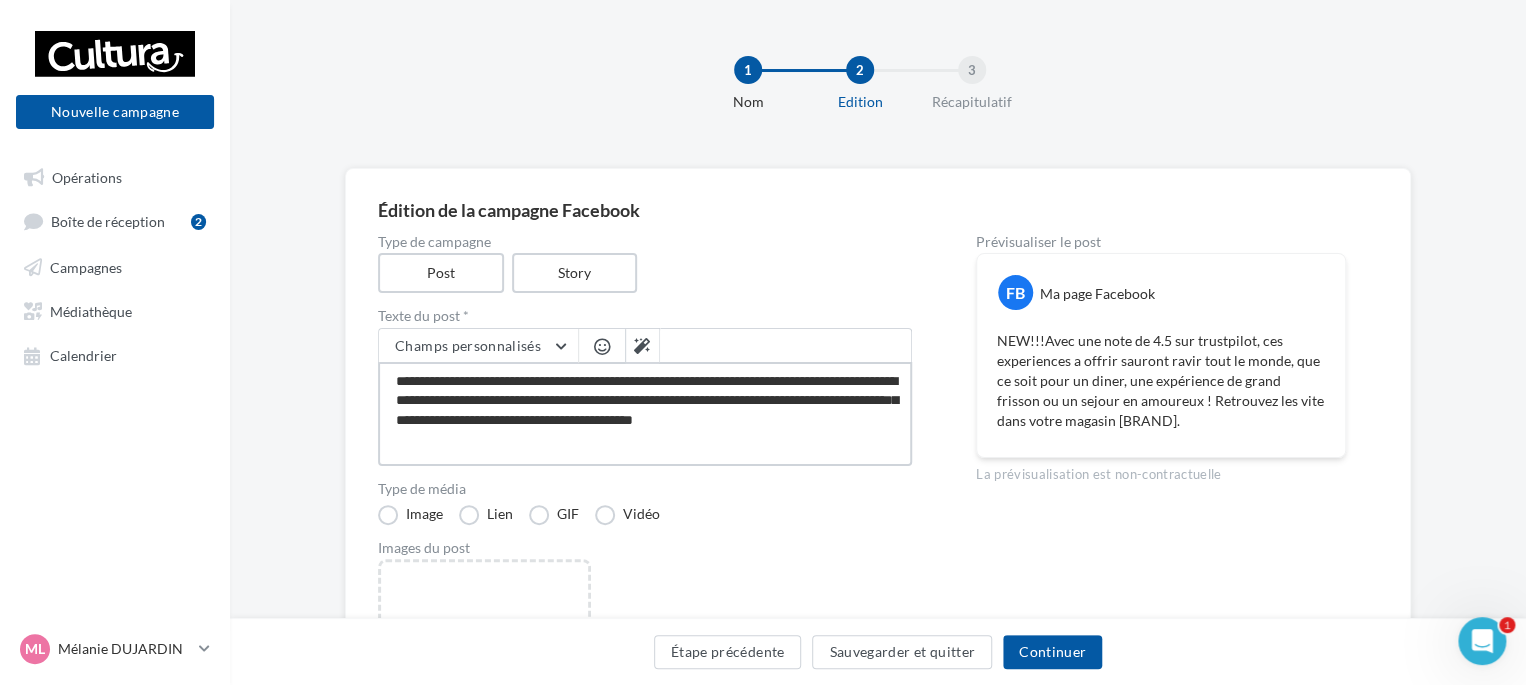type on "**********" 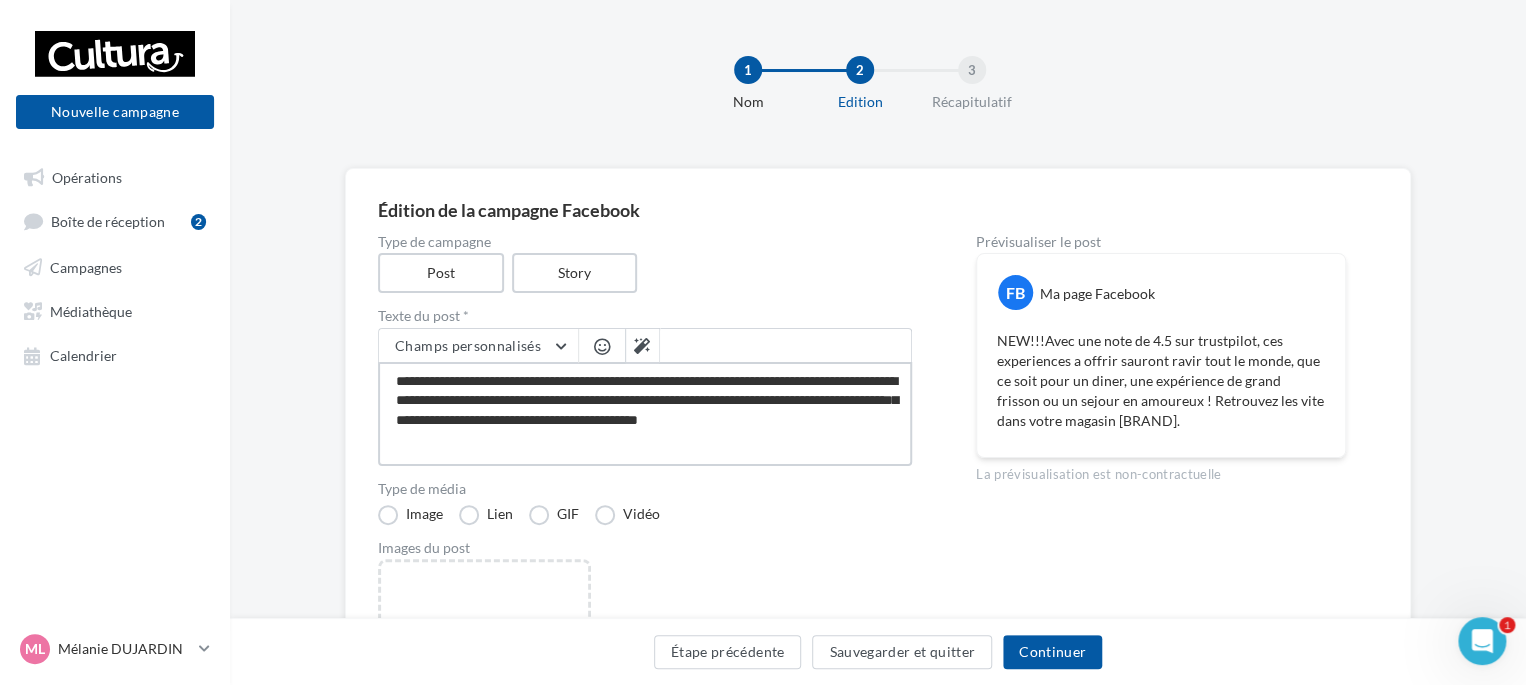 type on "**********" 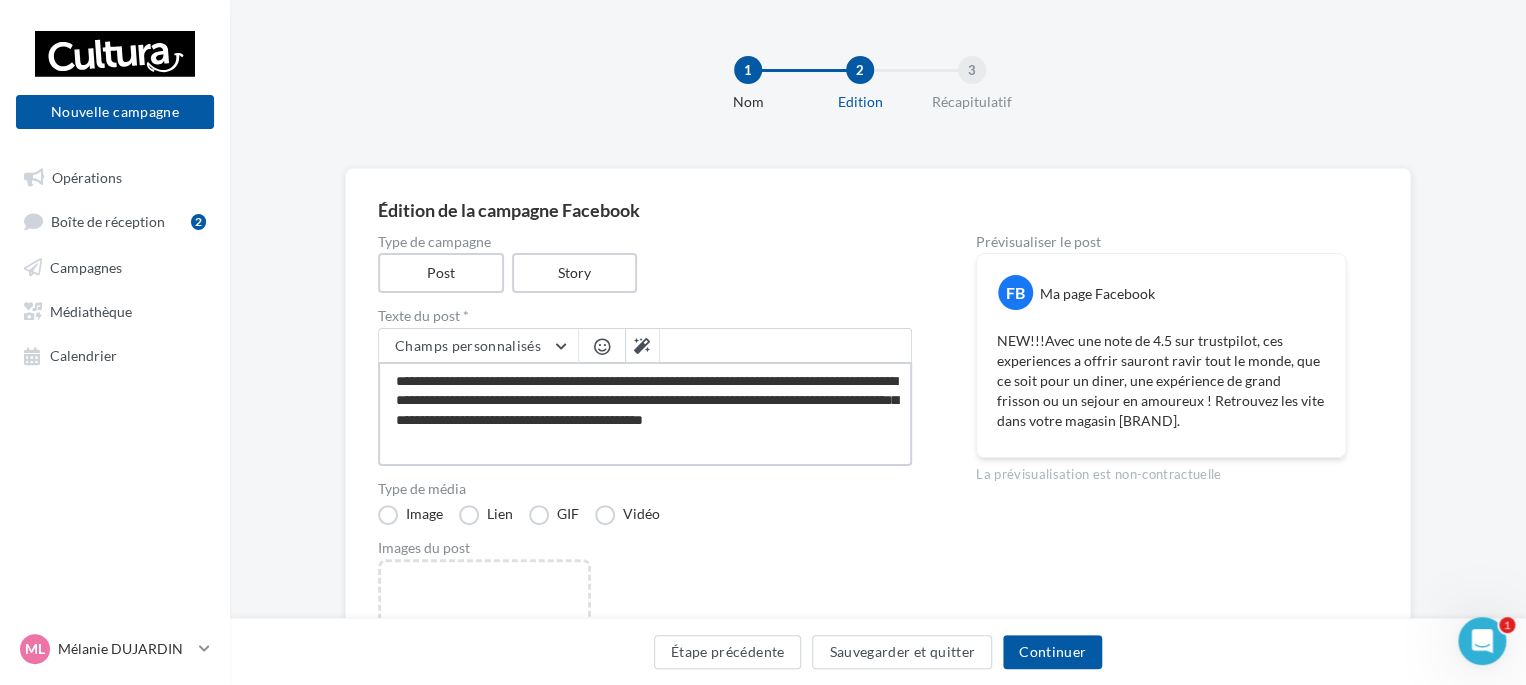 type on "**********" 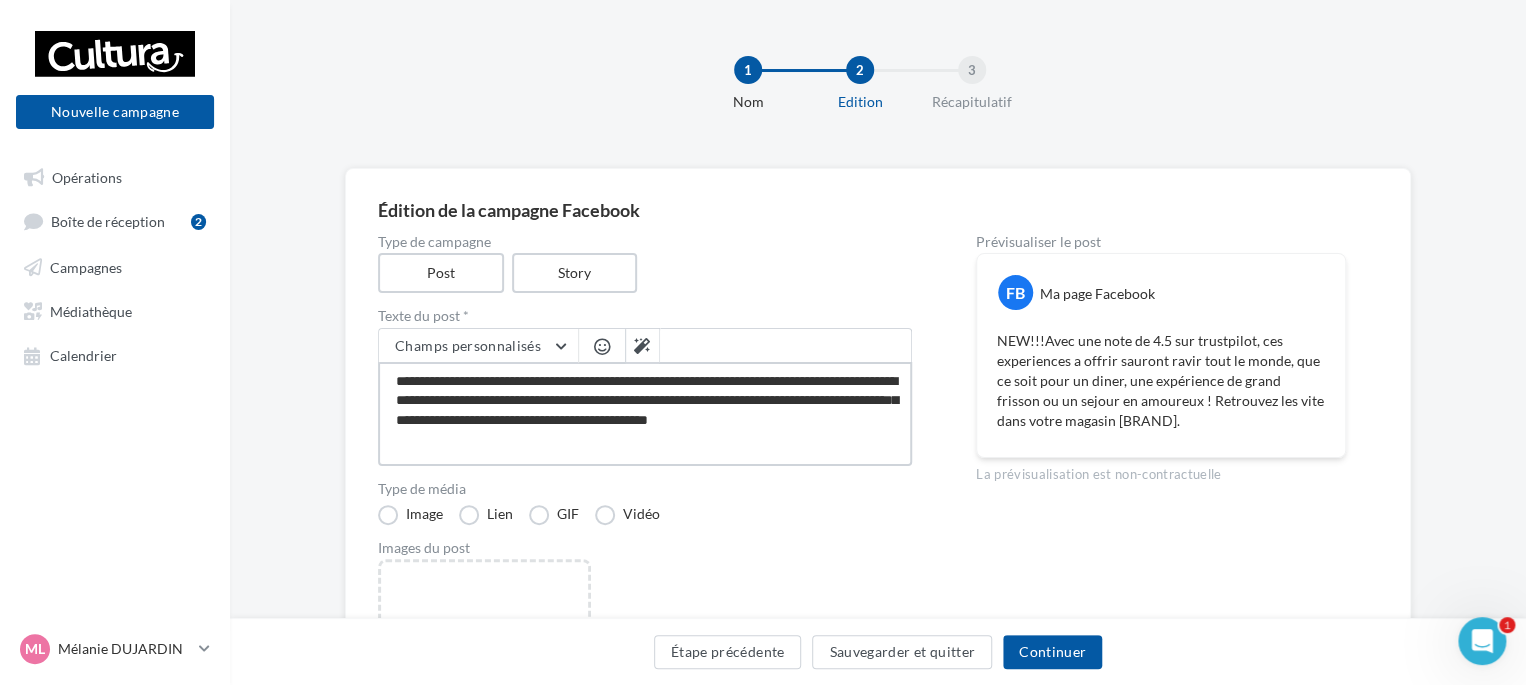 type on "**********" 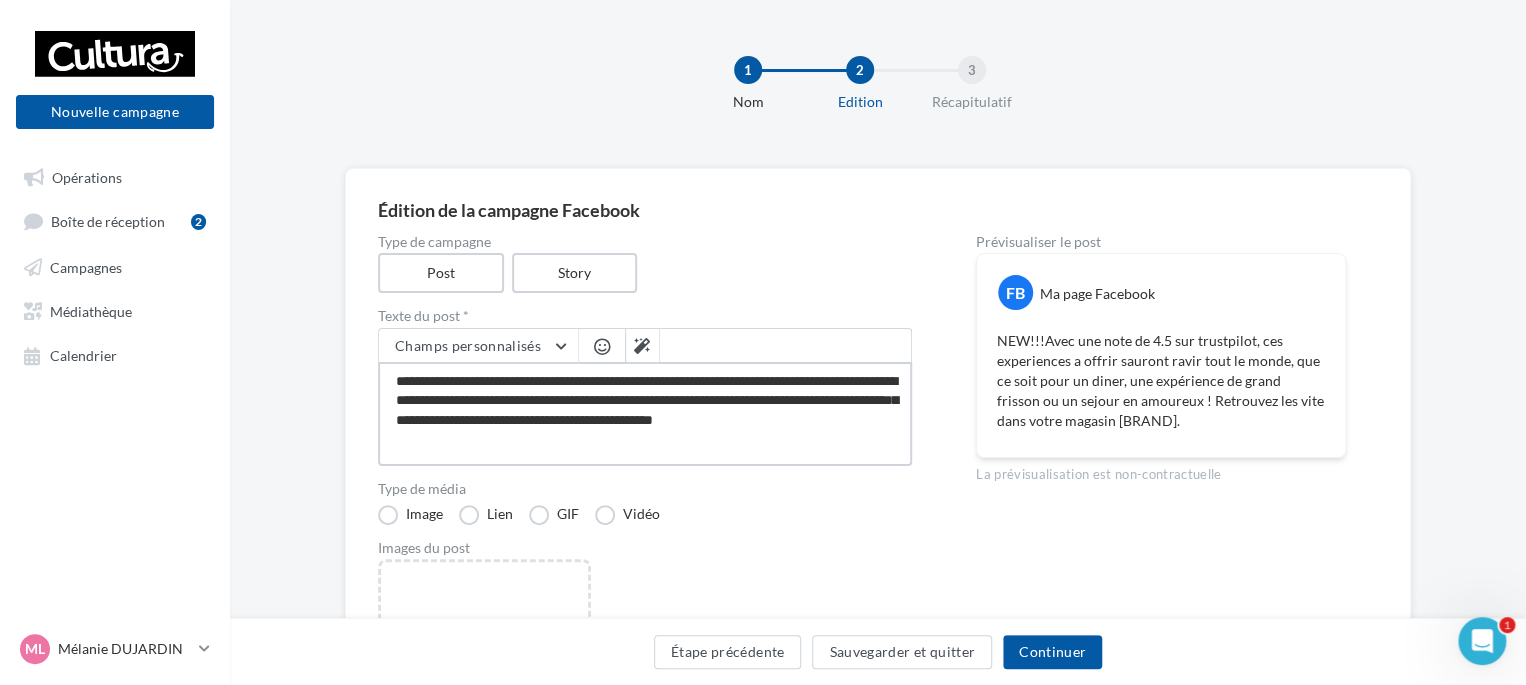 type on "**********" 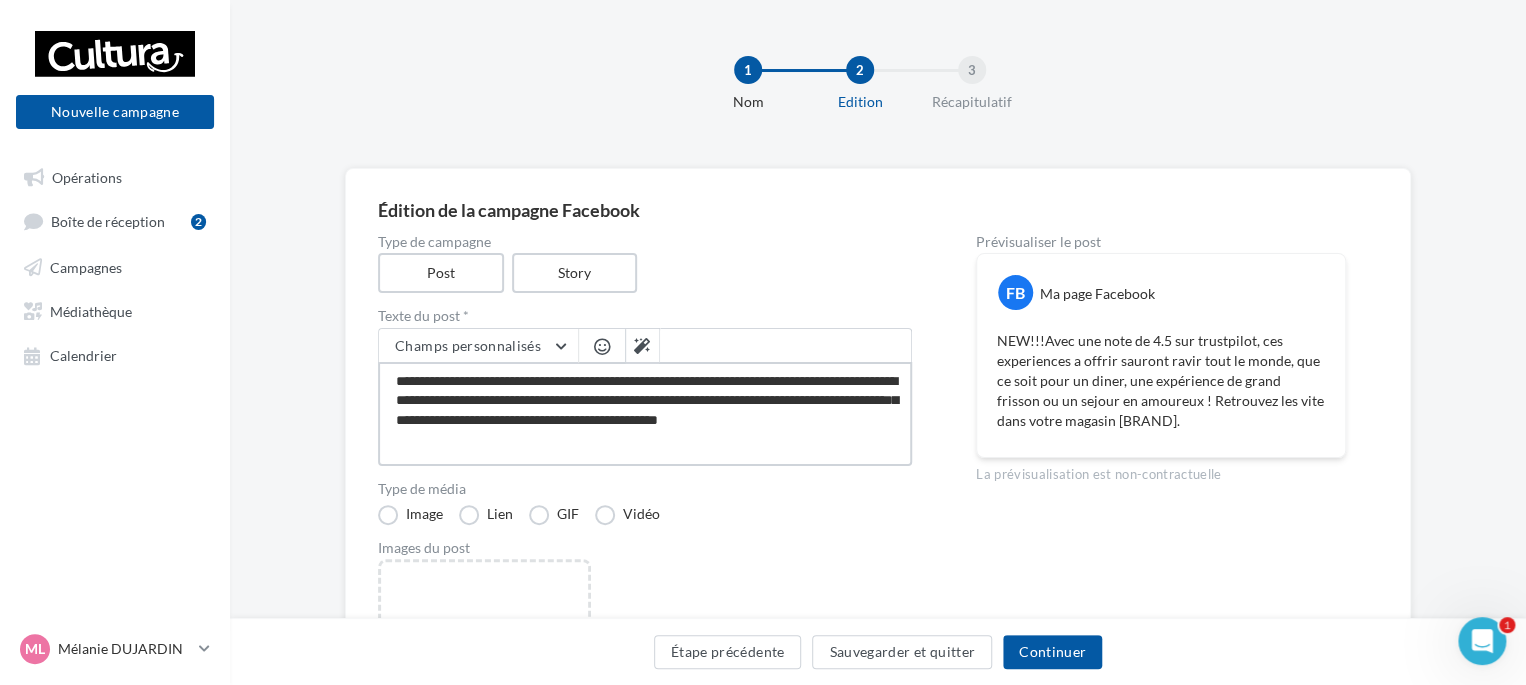 type on "**********" 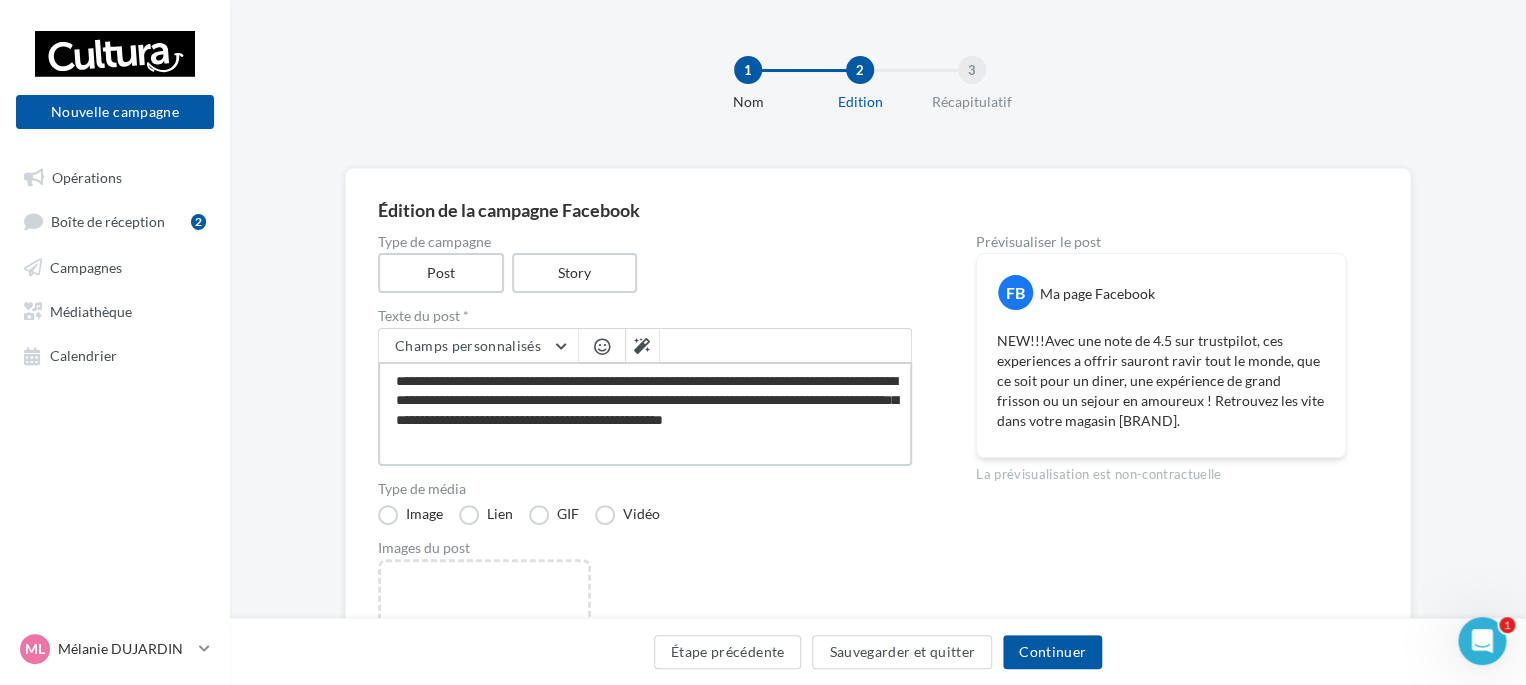 type on "**********" 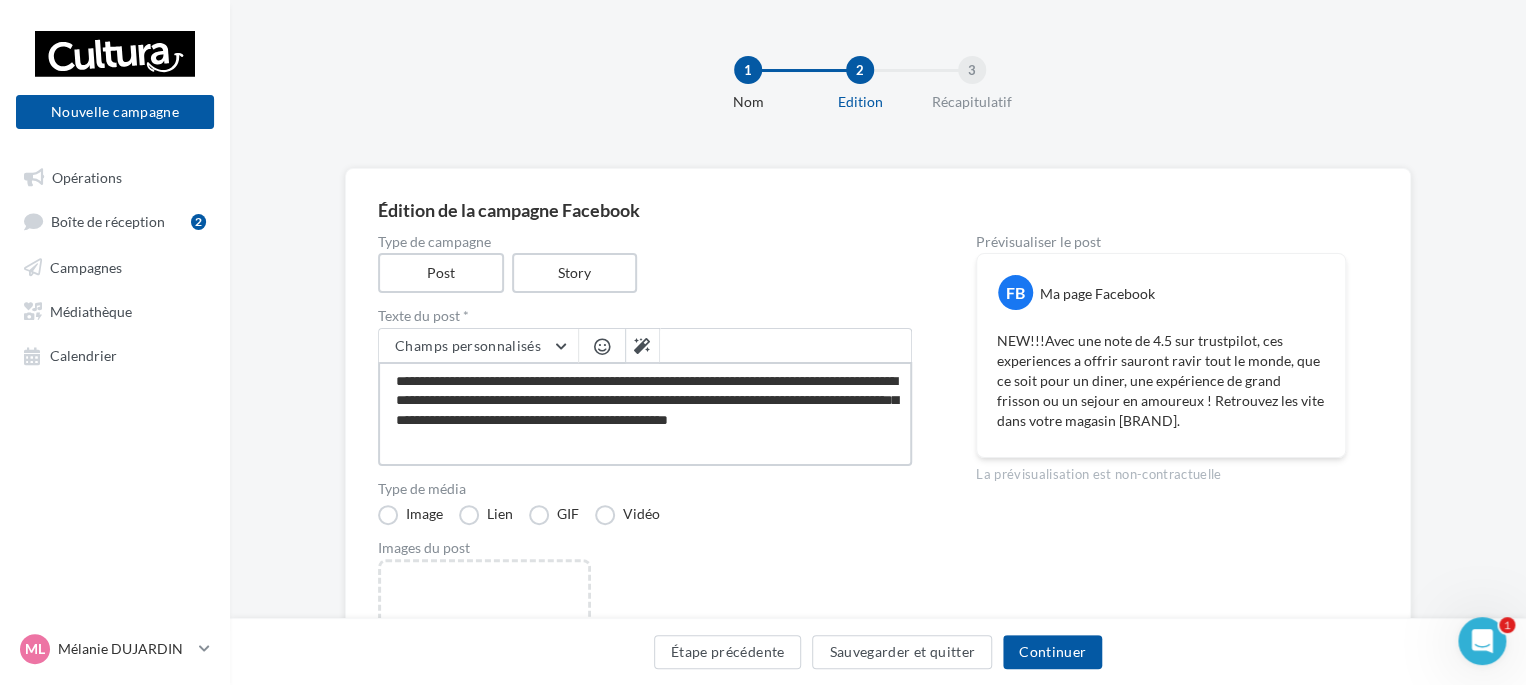 type on "**********" 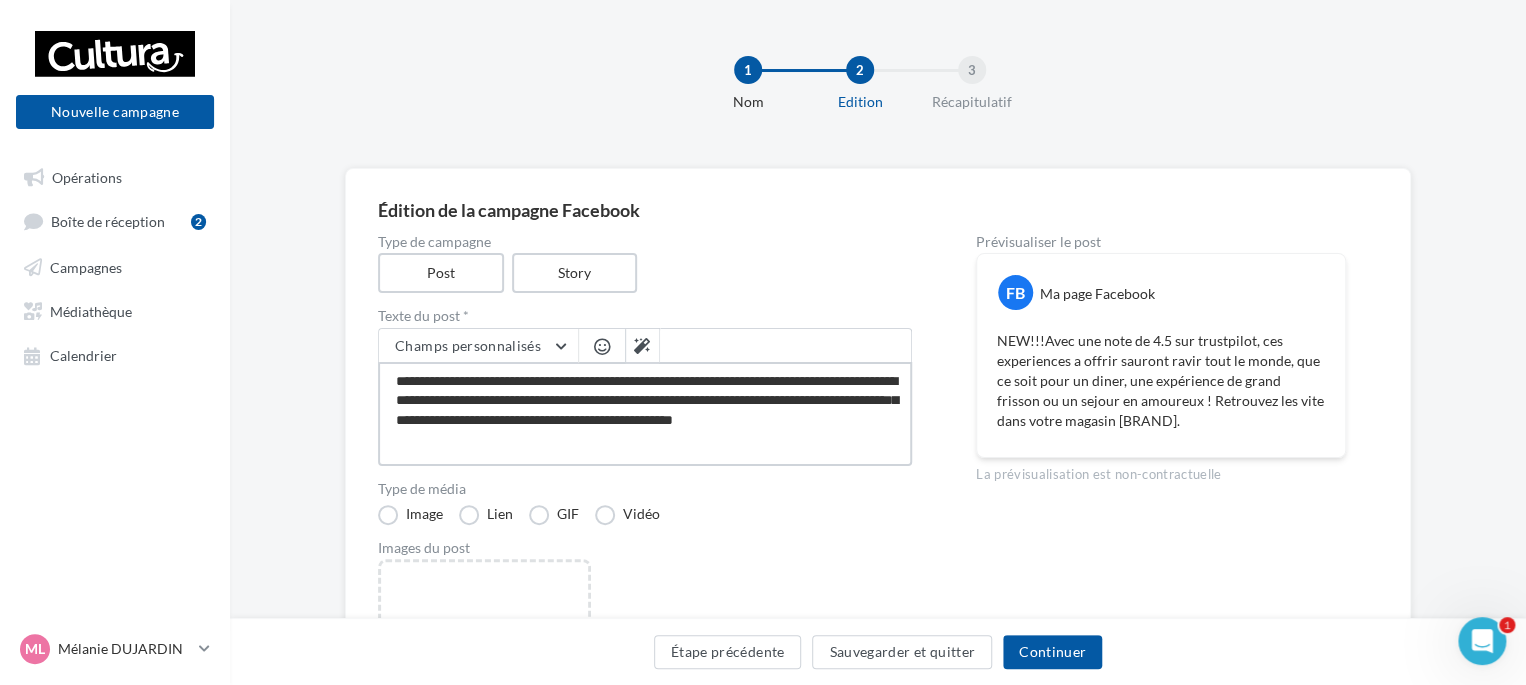 type on "**********" 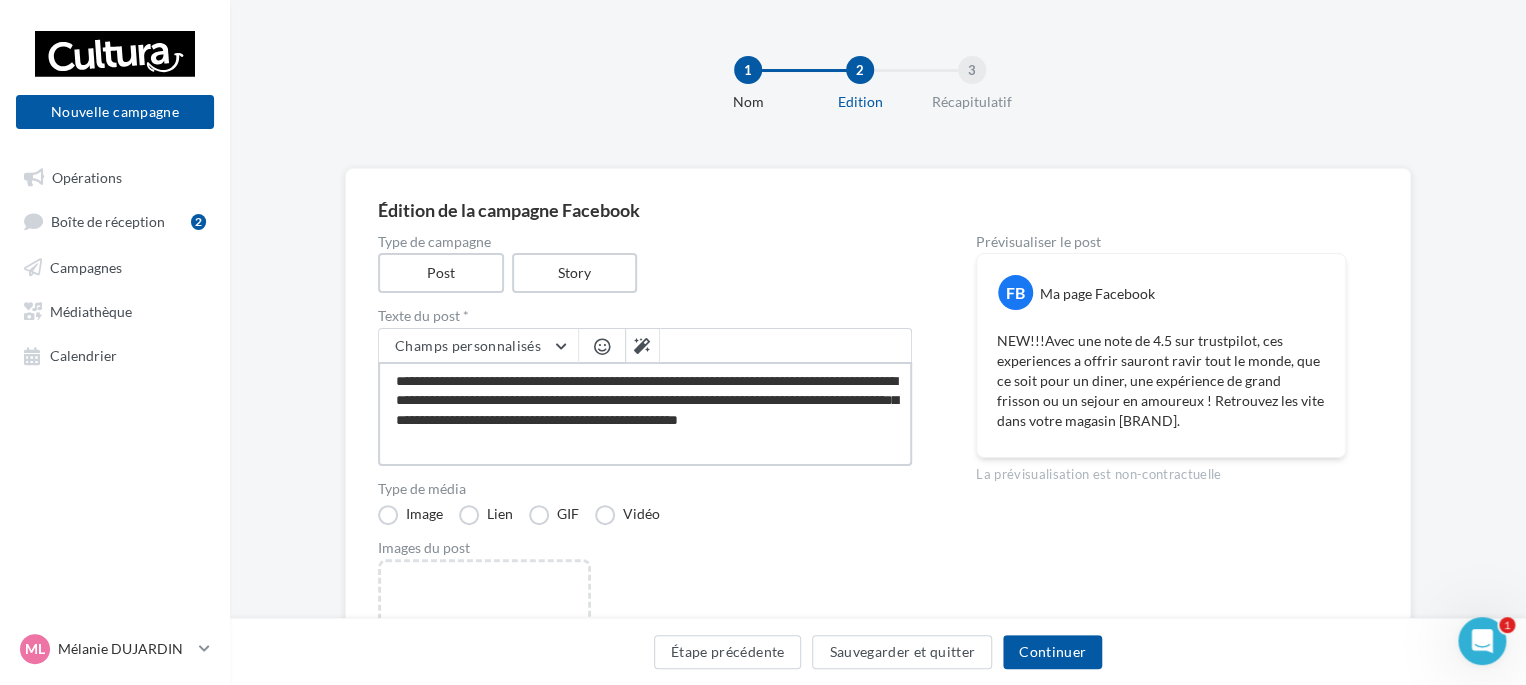 type on "**********" 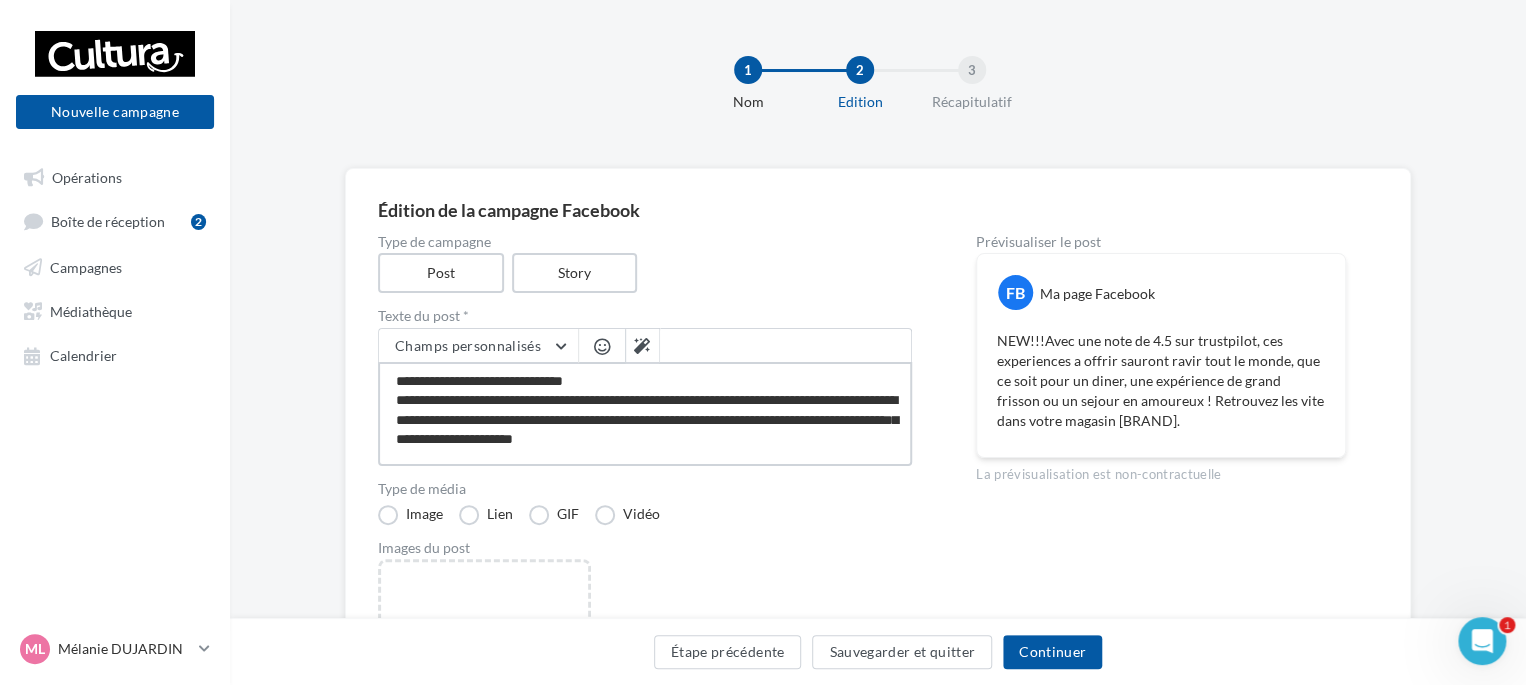 type on "**********" 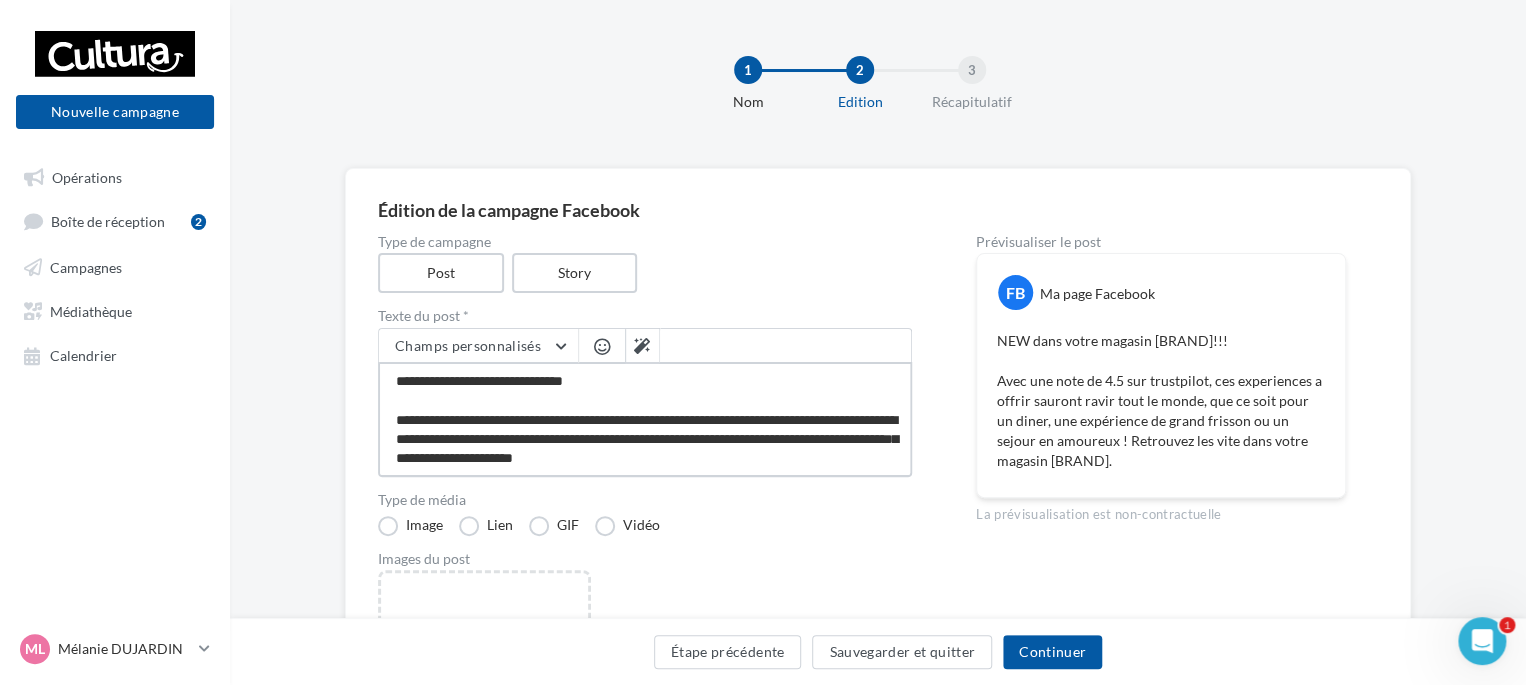 type on "**********" 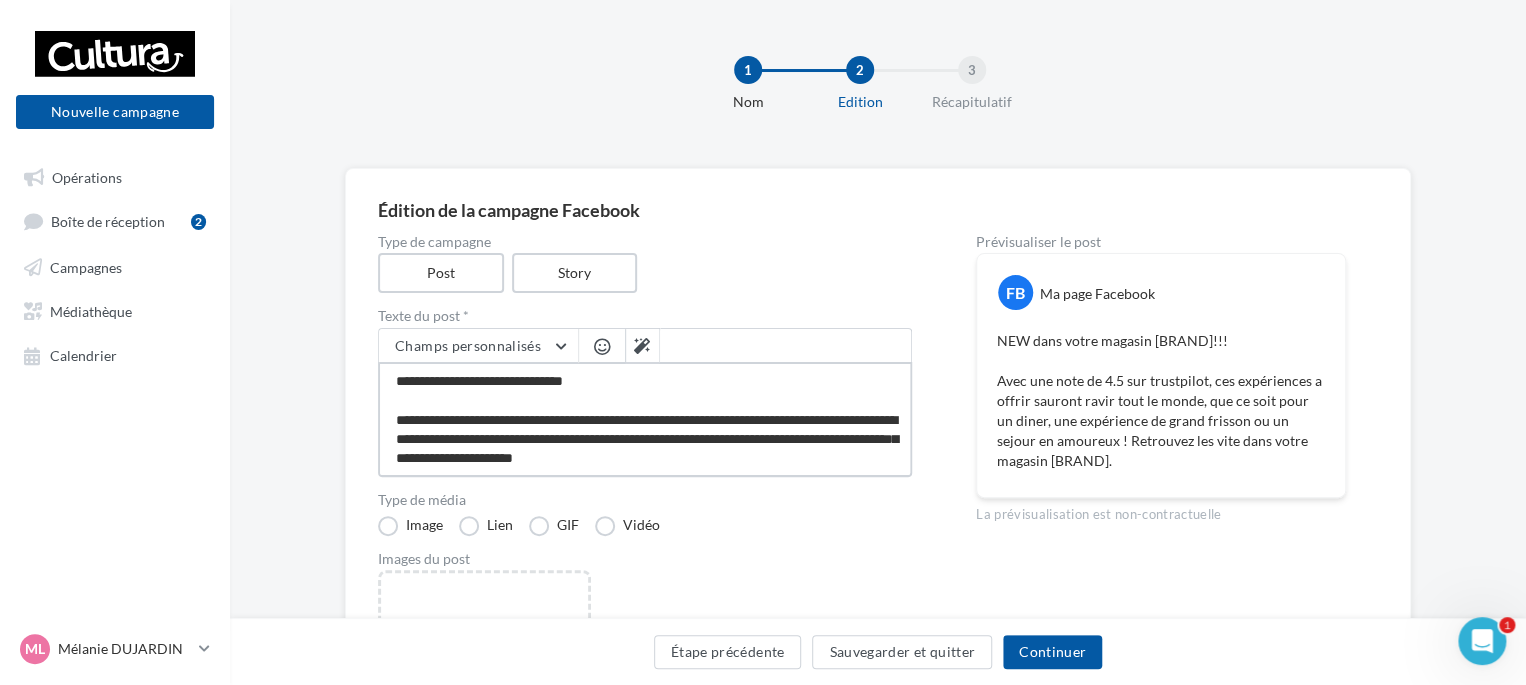 type on "**********" 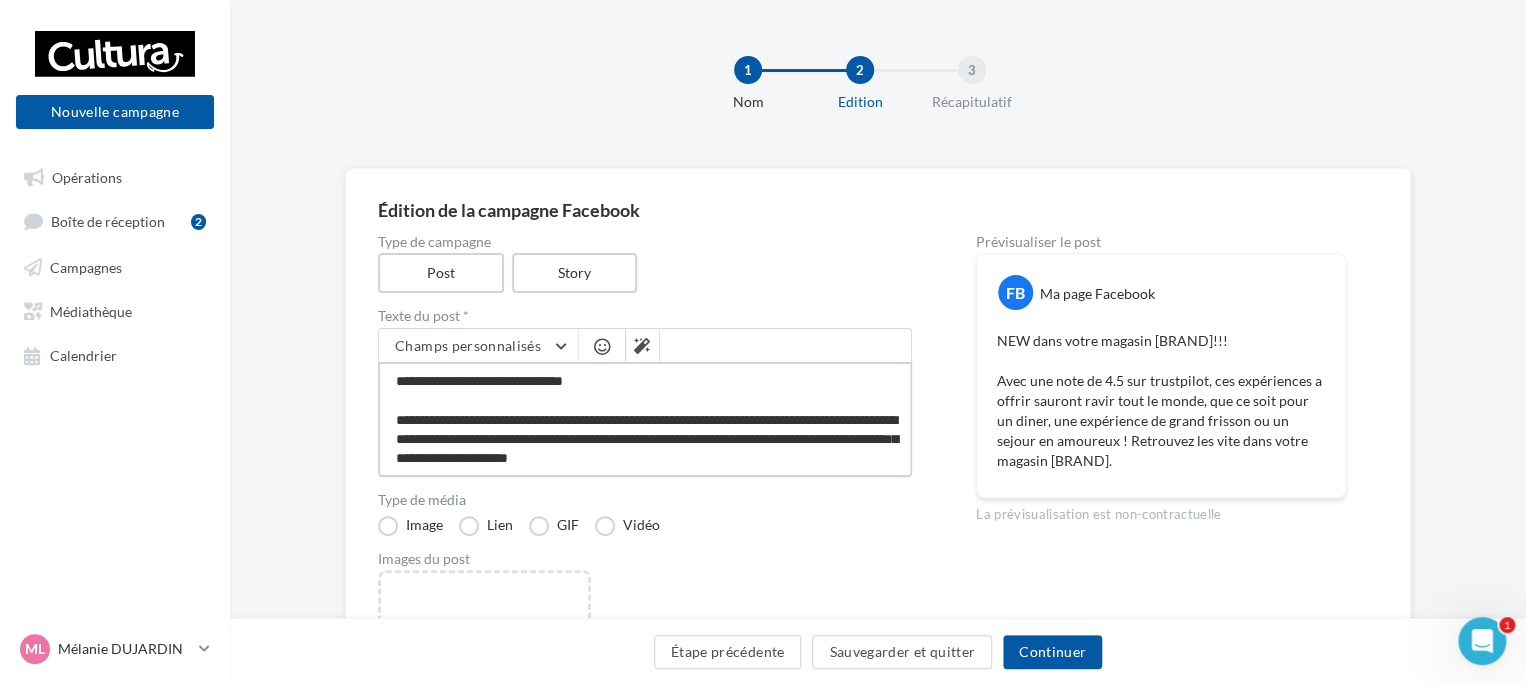 type on "**********" 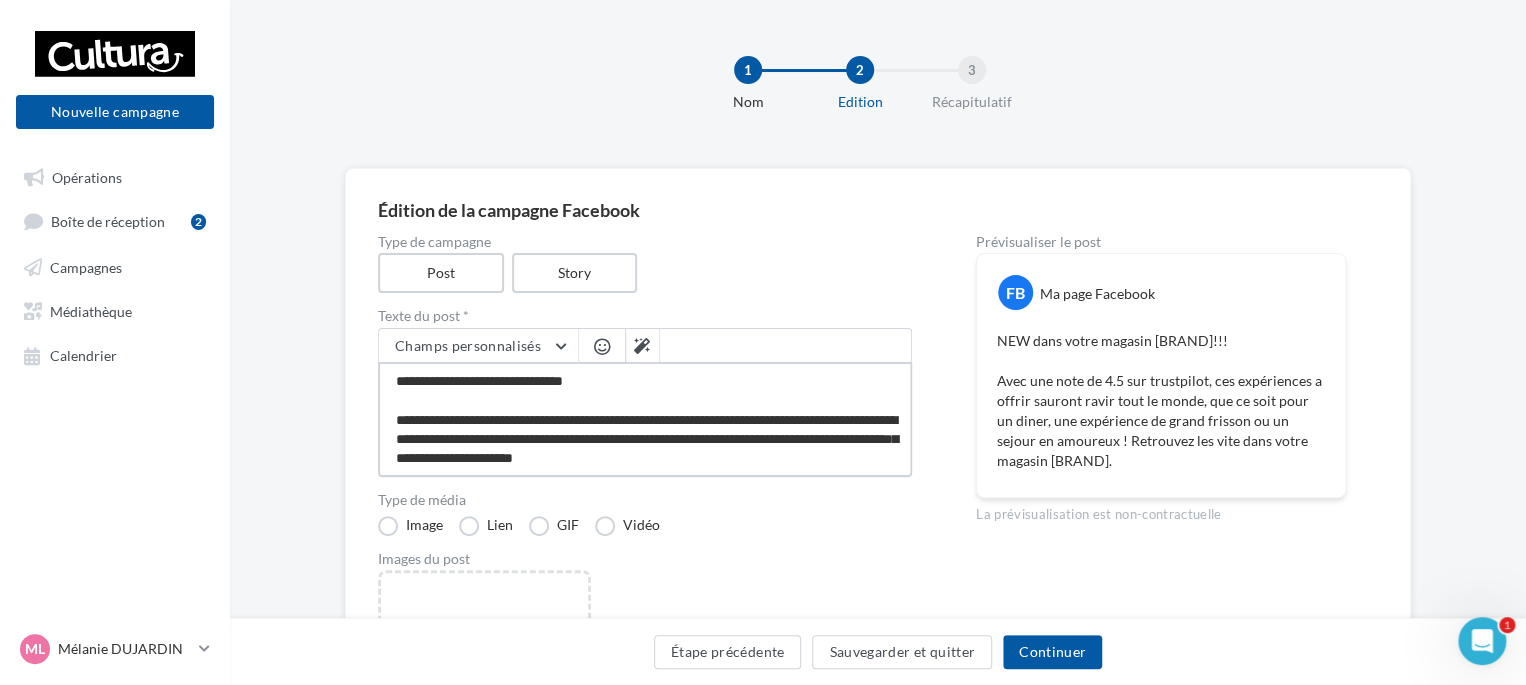 type on "**********" 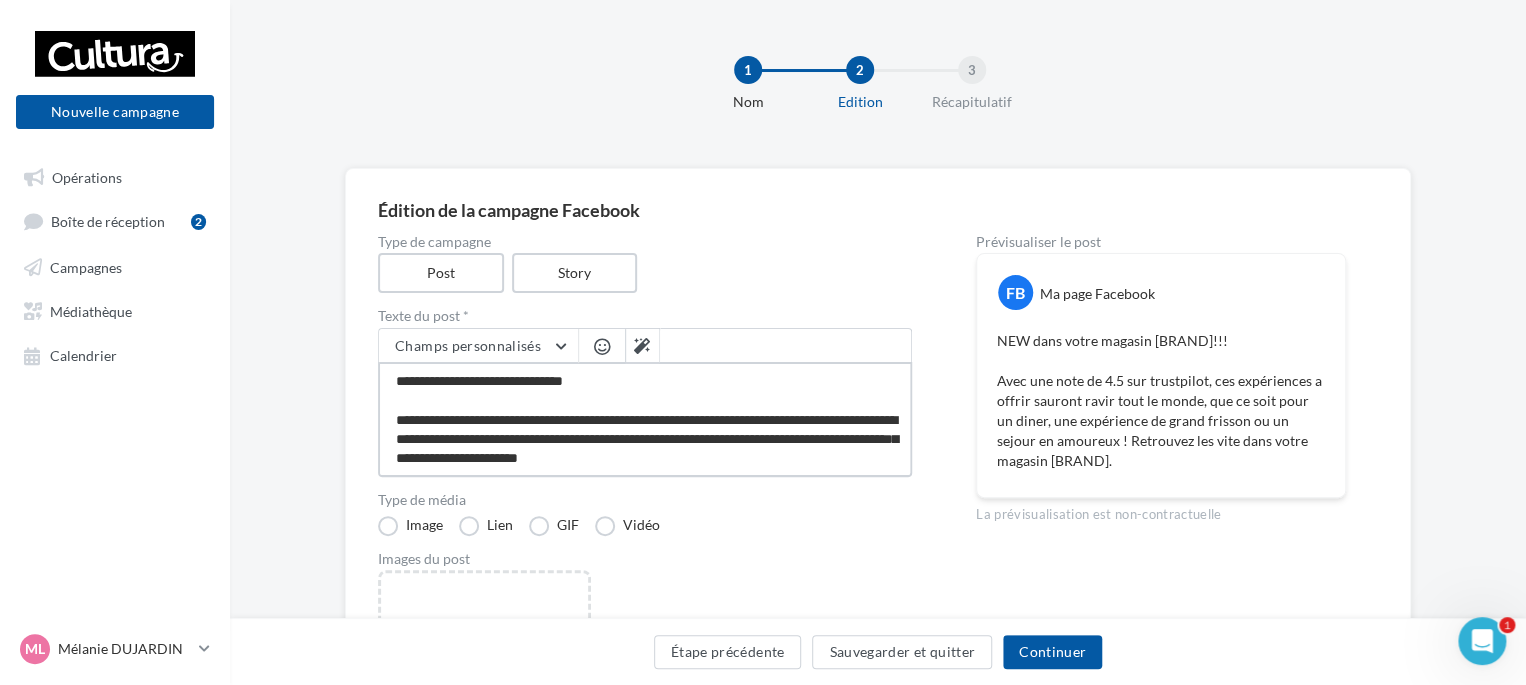 type on "**********" 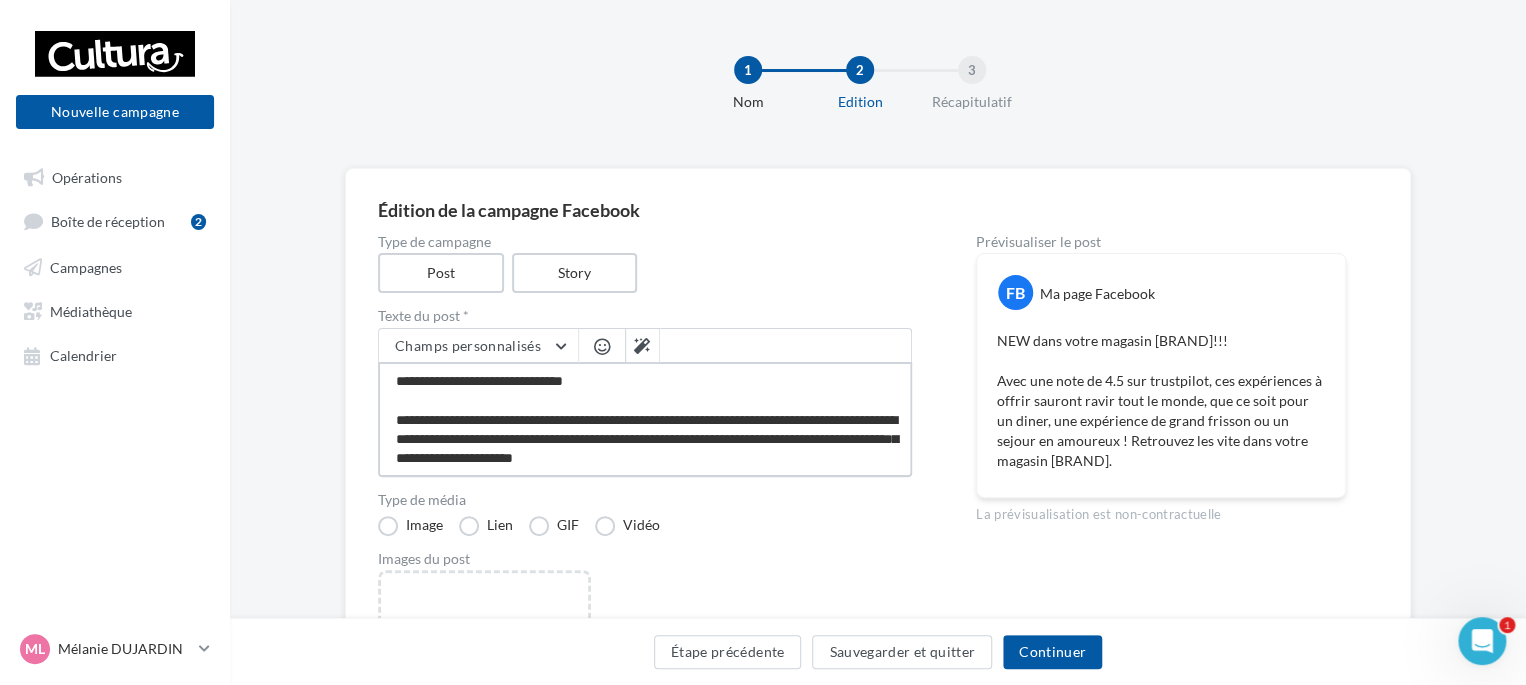 click on "**********" at bounding box center [645, 419] 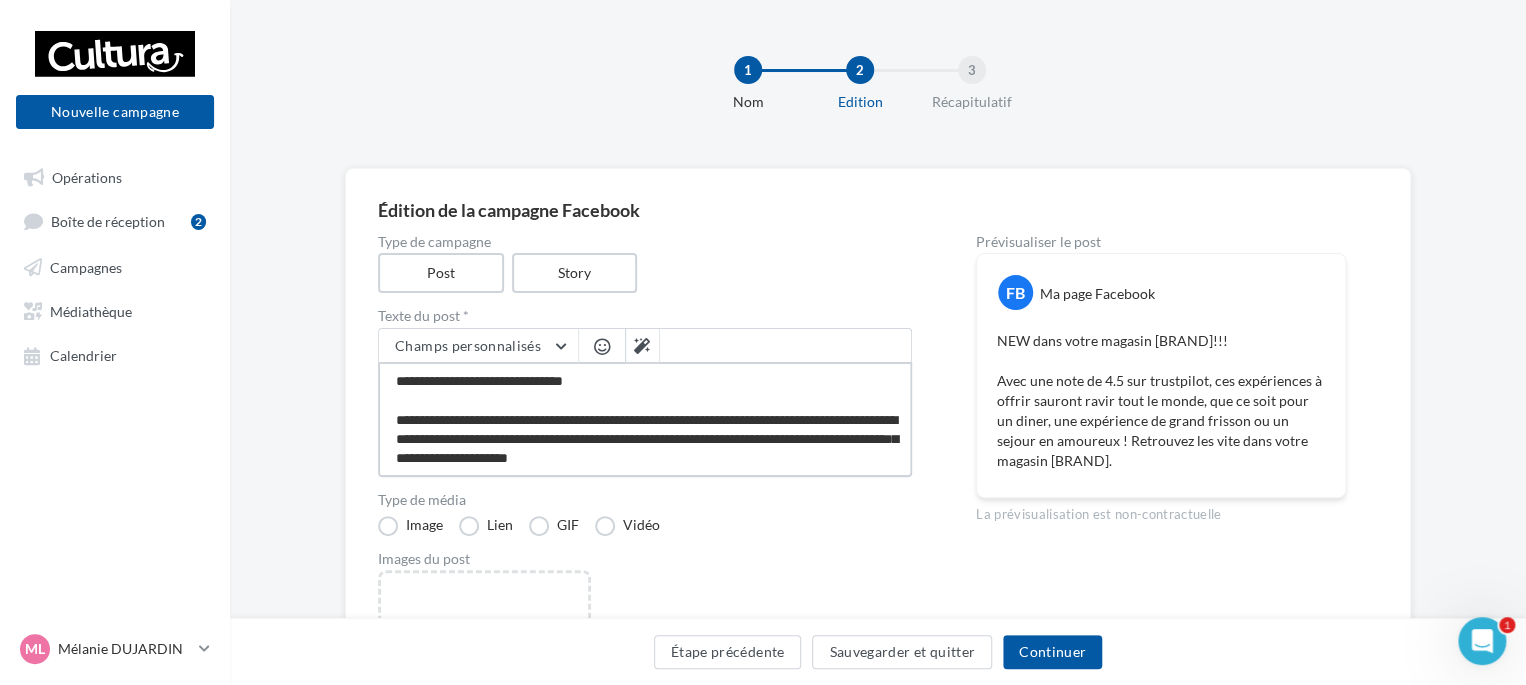 type on "**********" 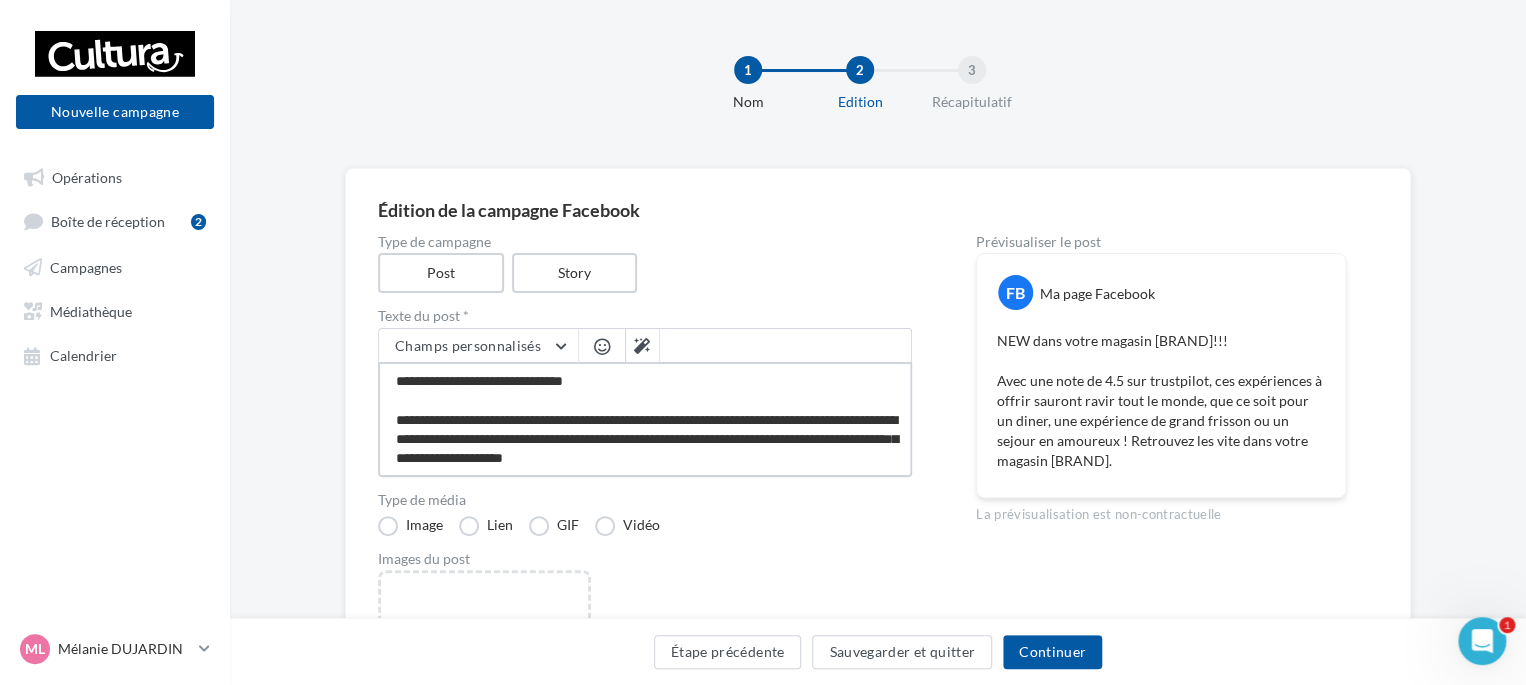 type on "**********" 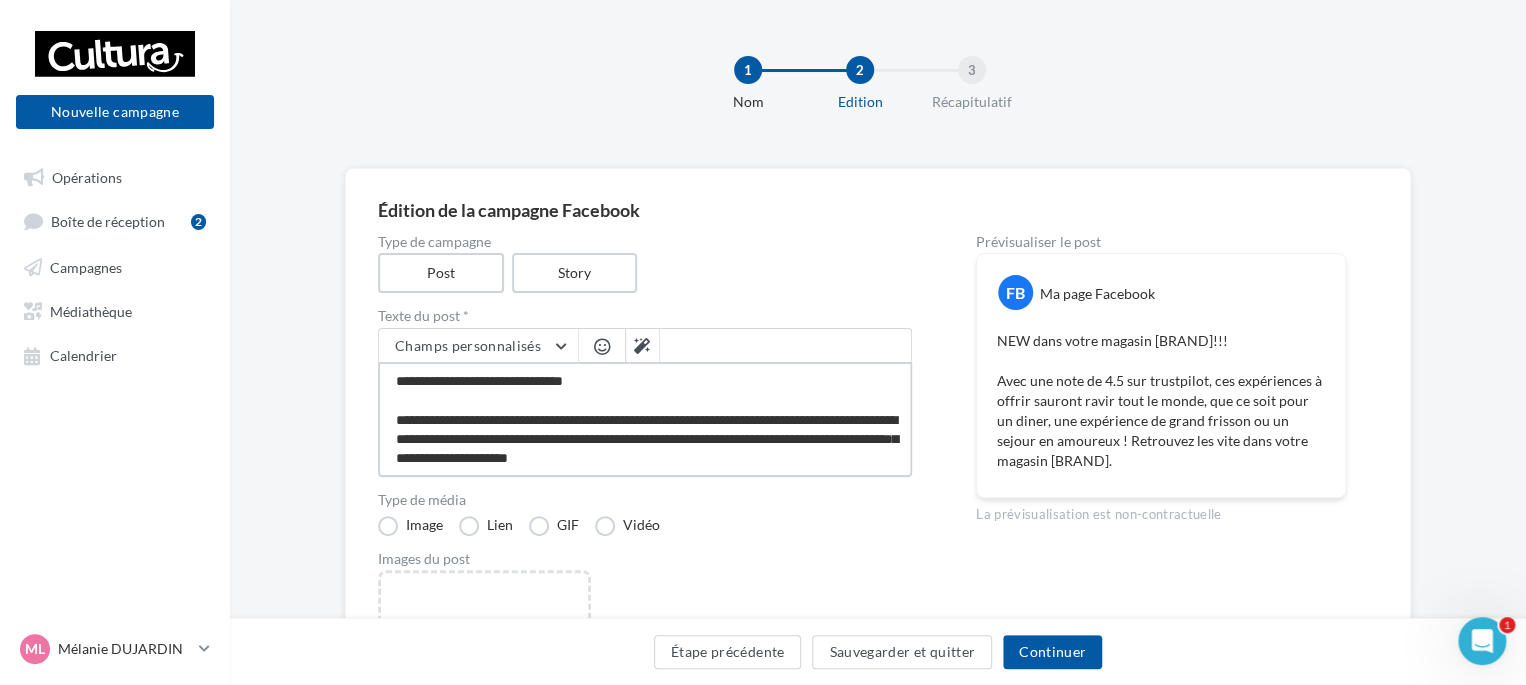 type on "**********" 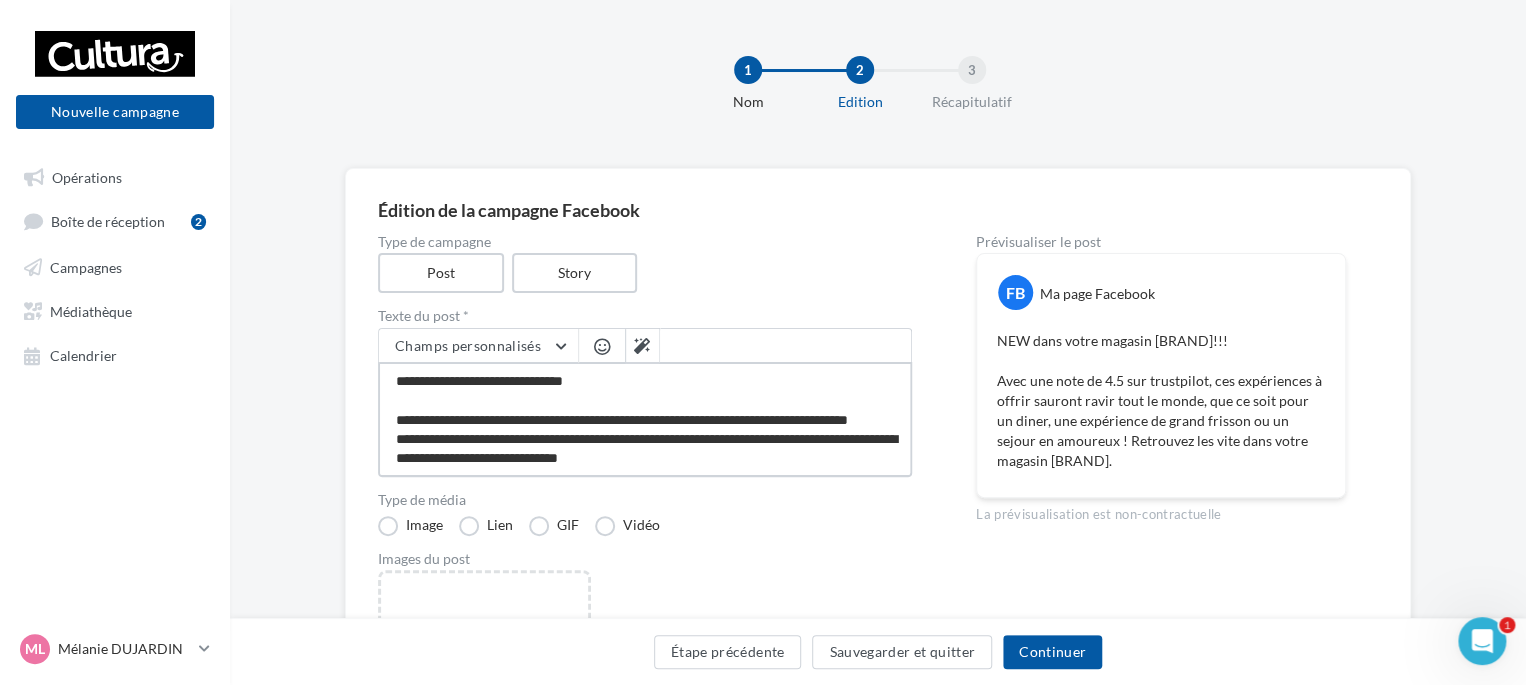 type on "**********" 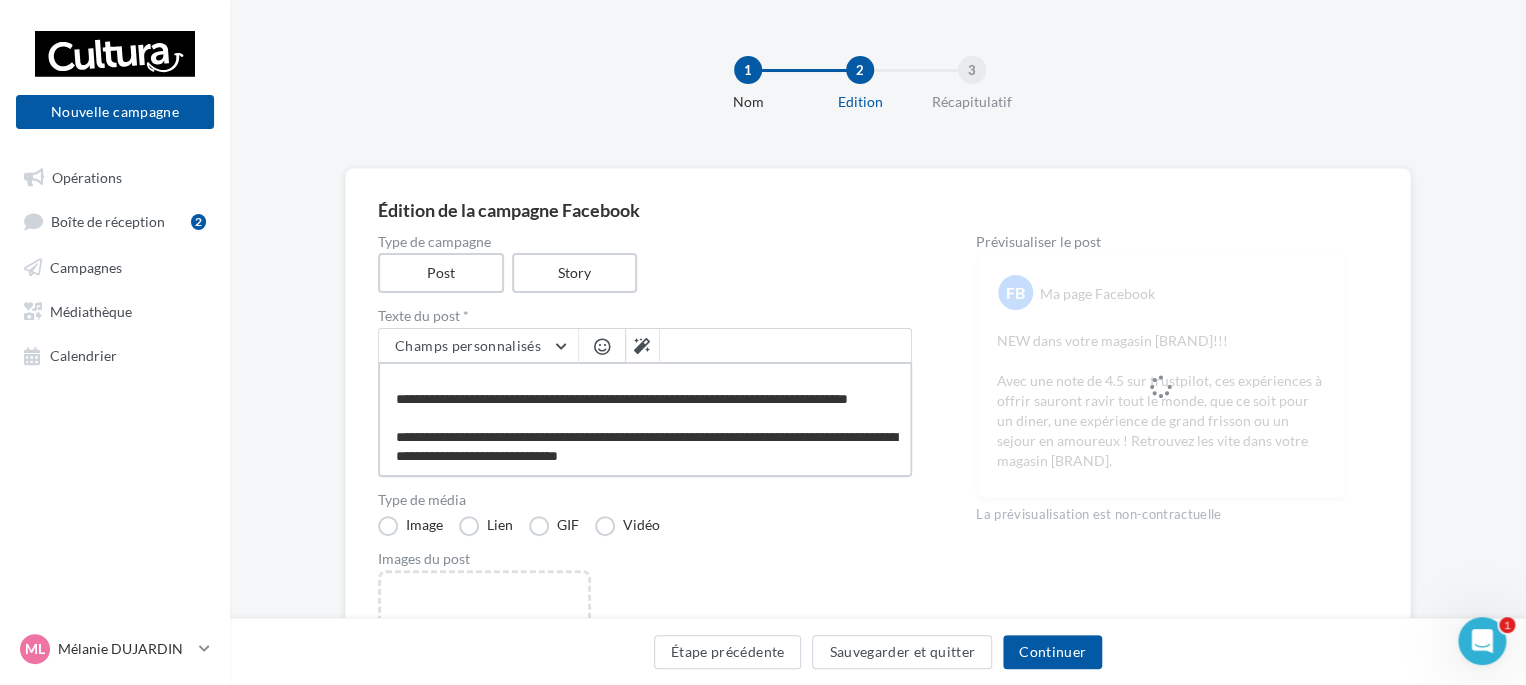scroll, scrollTop: 38, scrollLeft: 0, axis: vertical 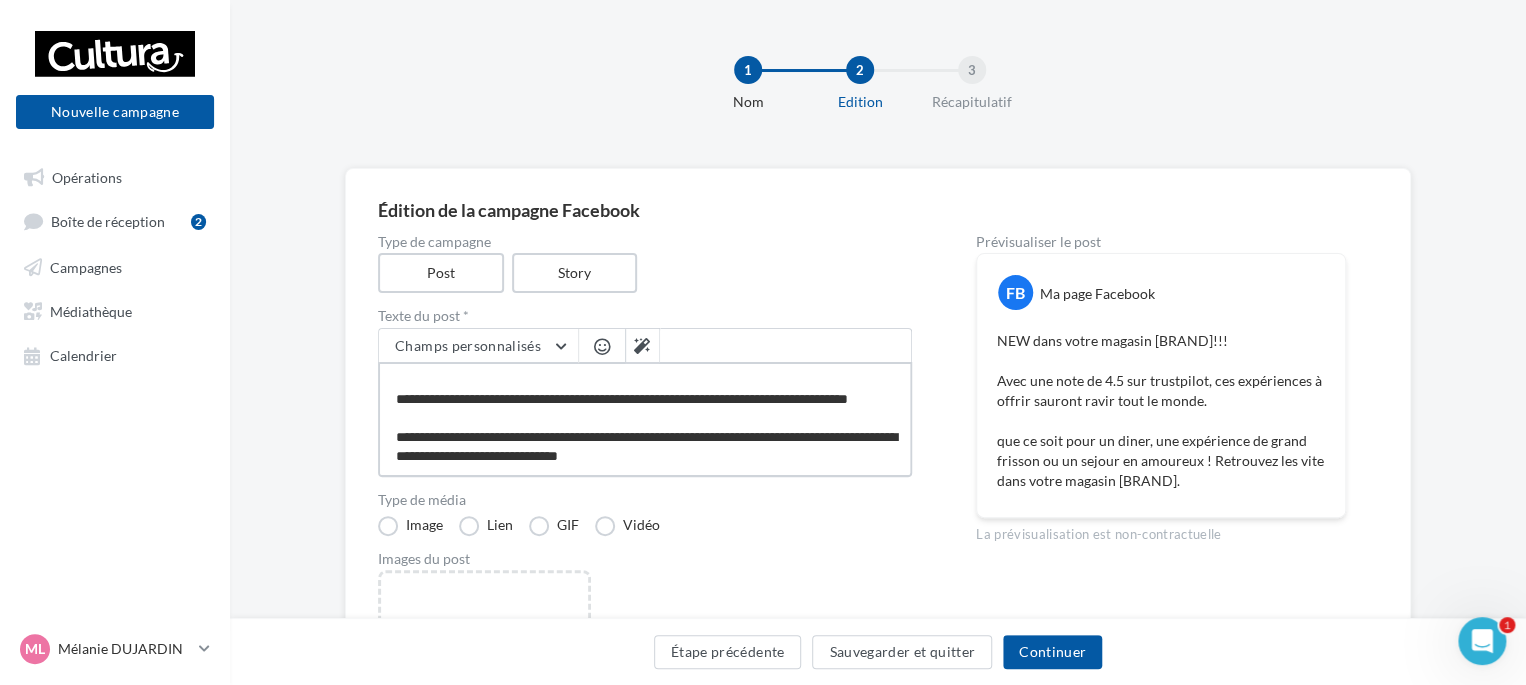click on "**********" at bounding box center [645, 419] 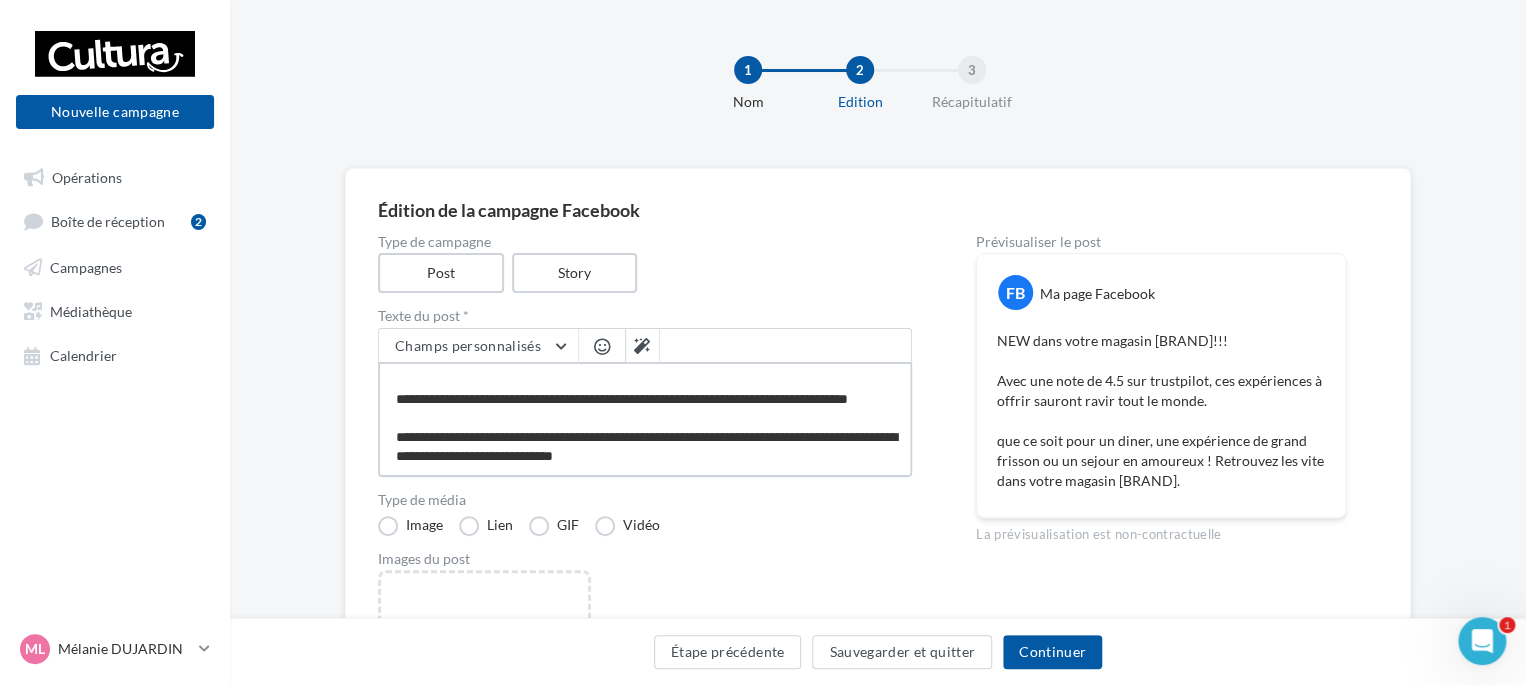 type on "**********" 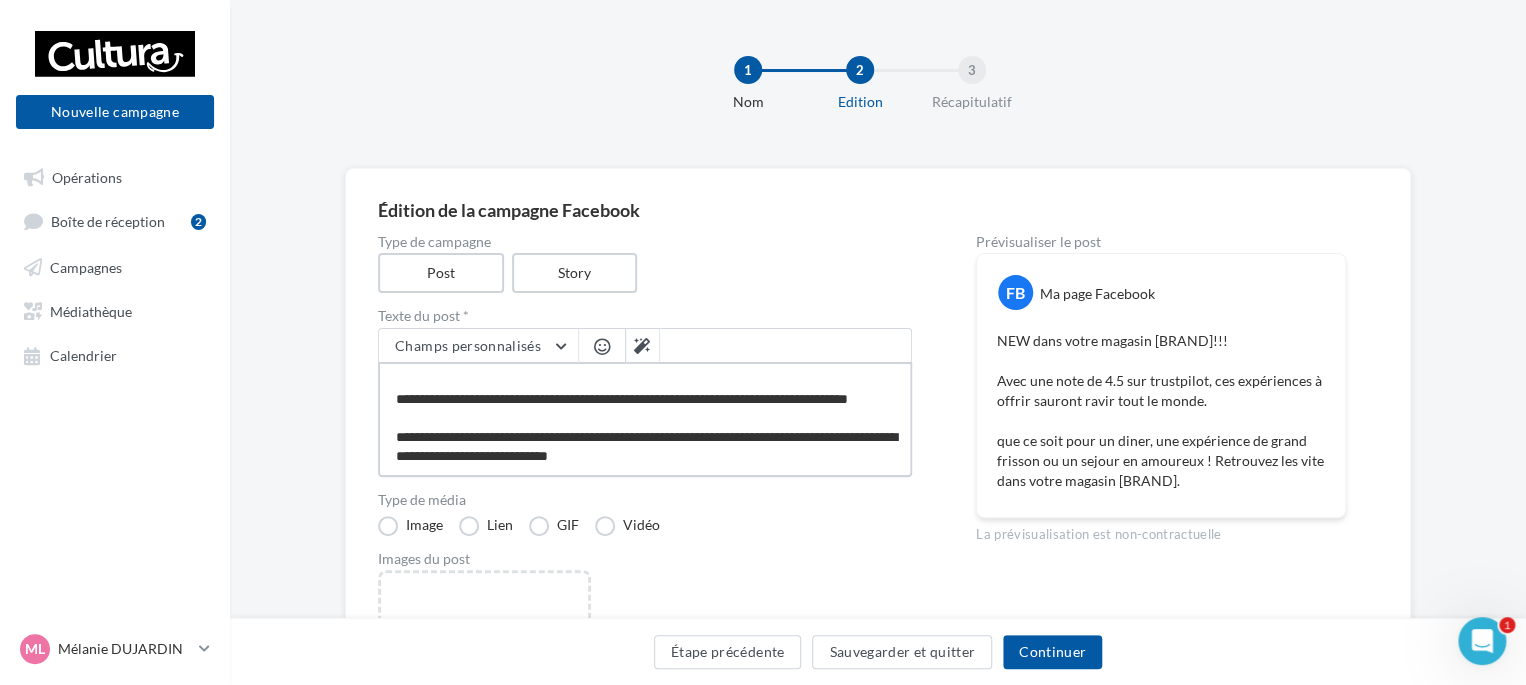 type on "**********" 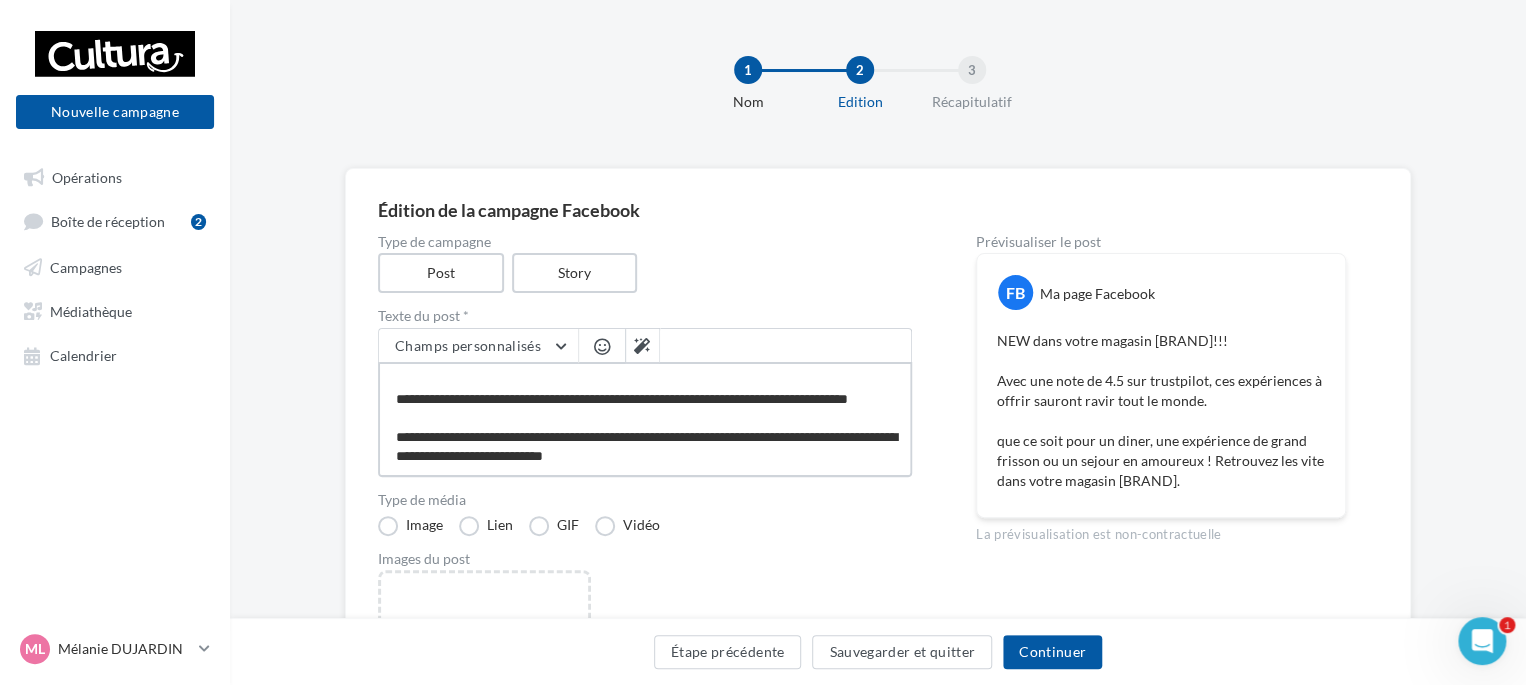 type on "**********" 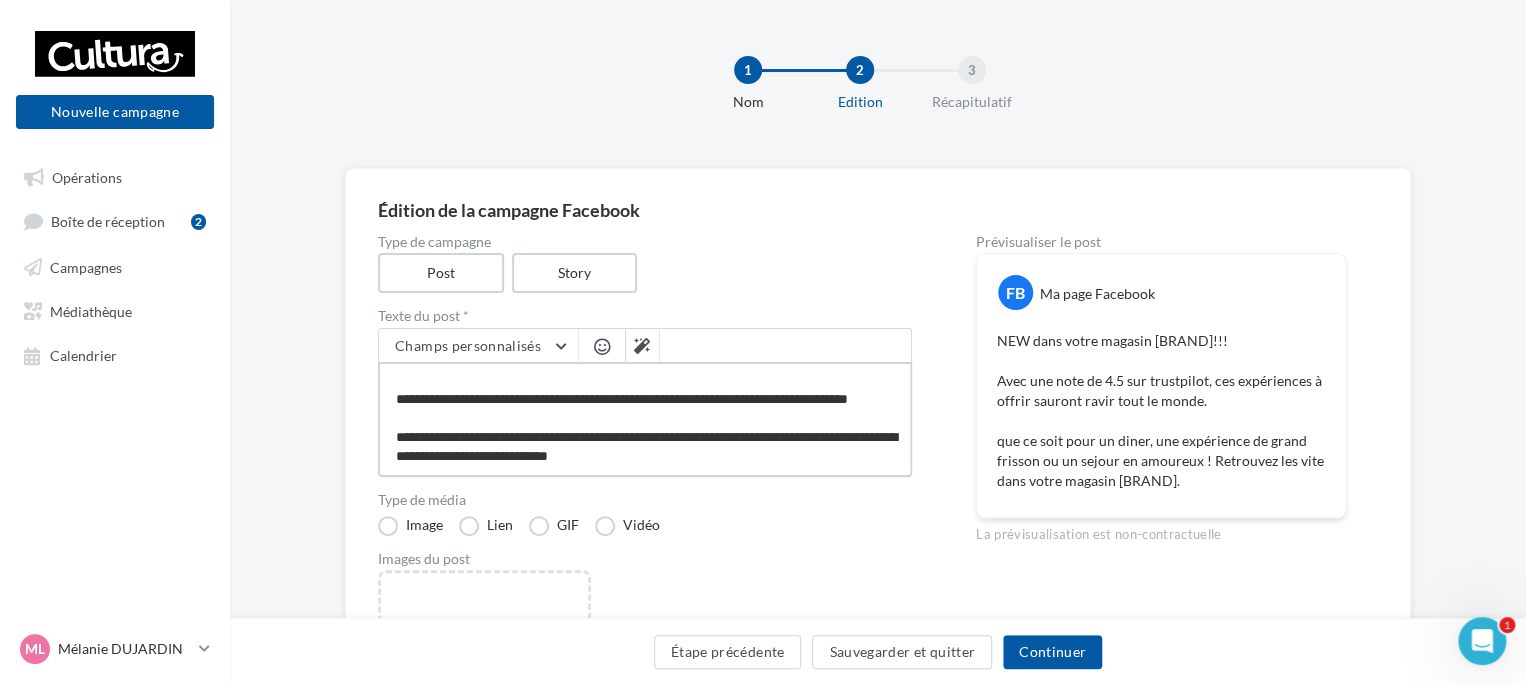 type on "**********" 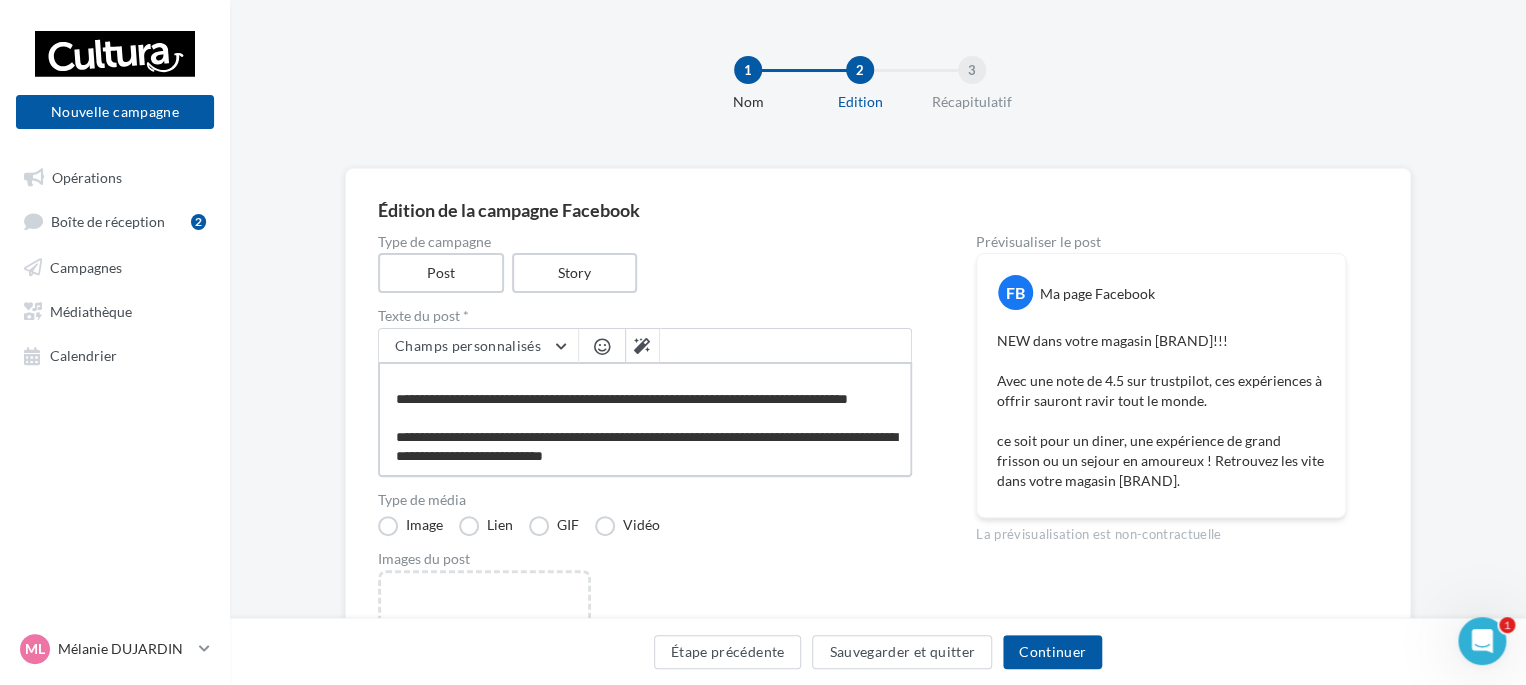 type on "**********" 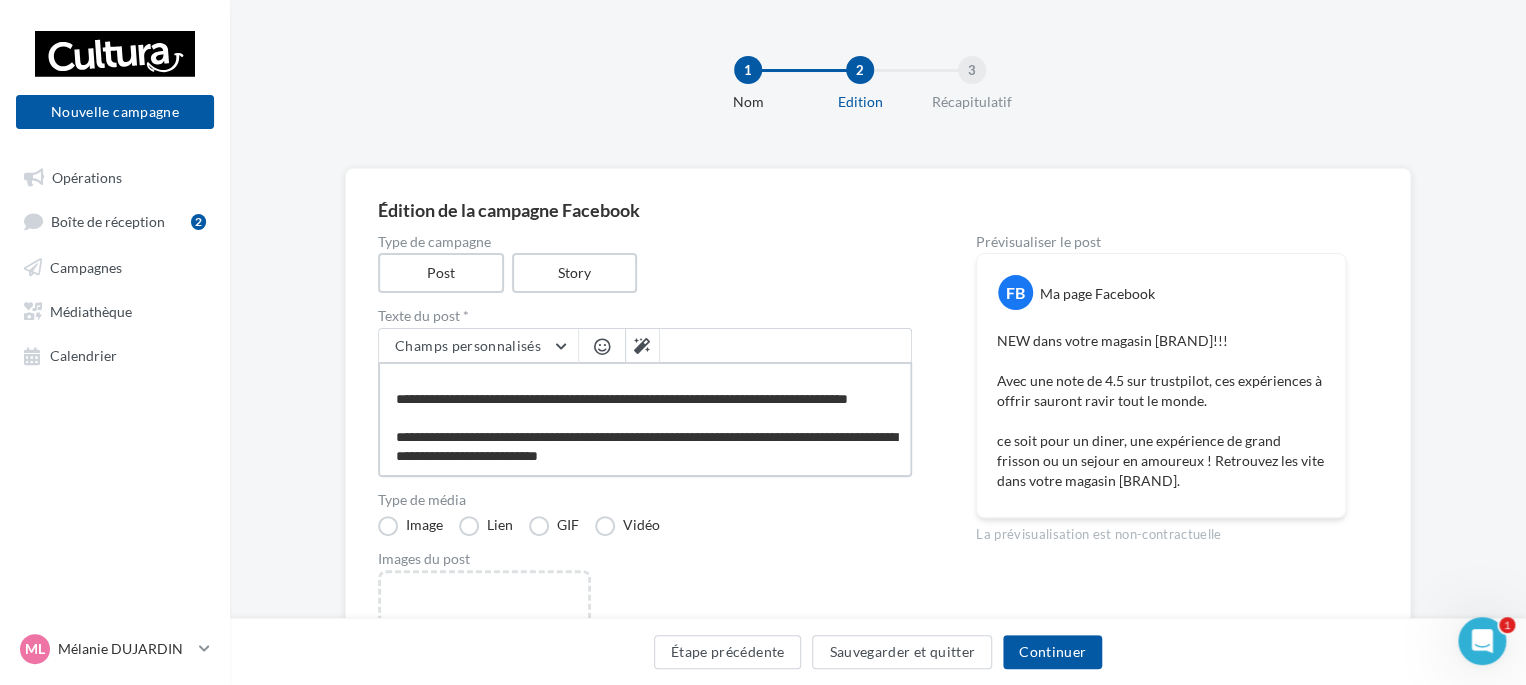 type on "**********" 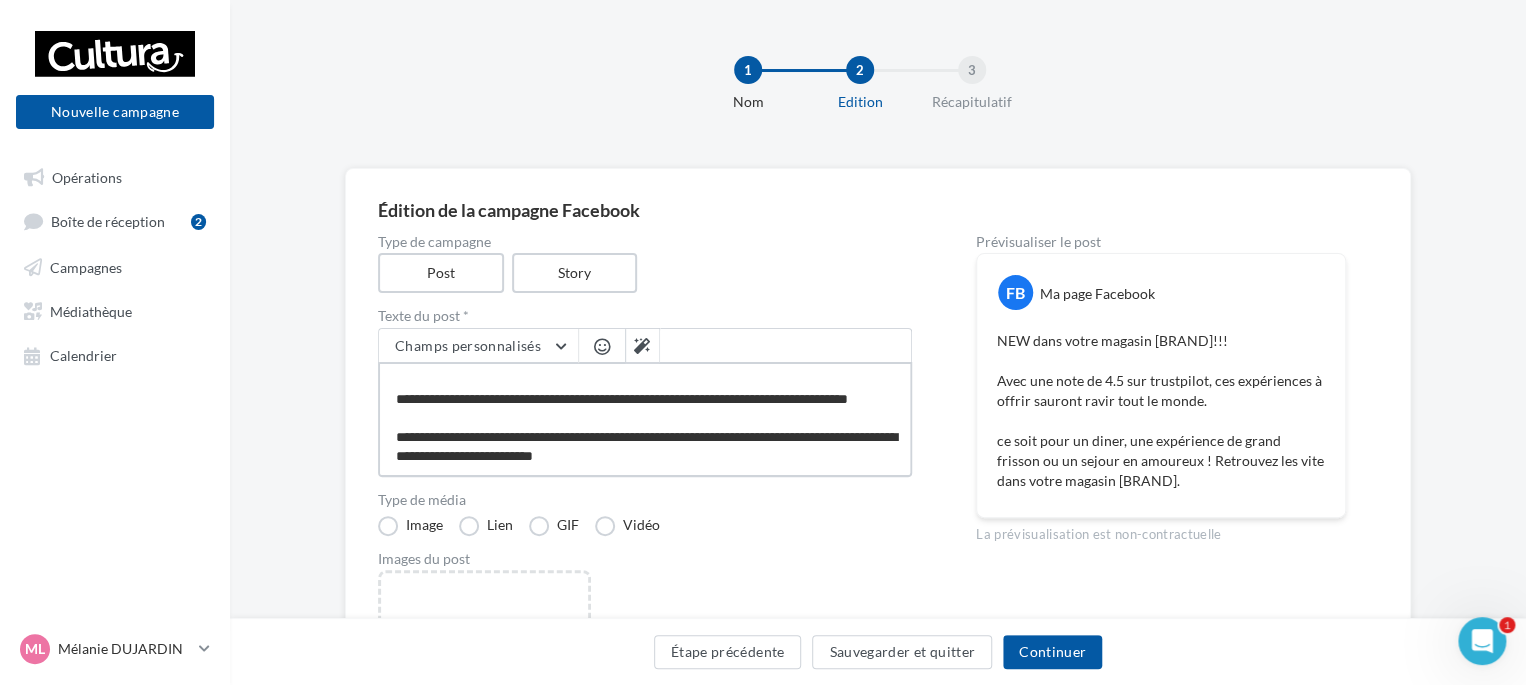 type on "**********" 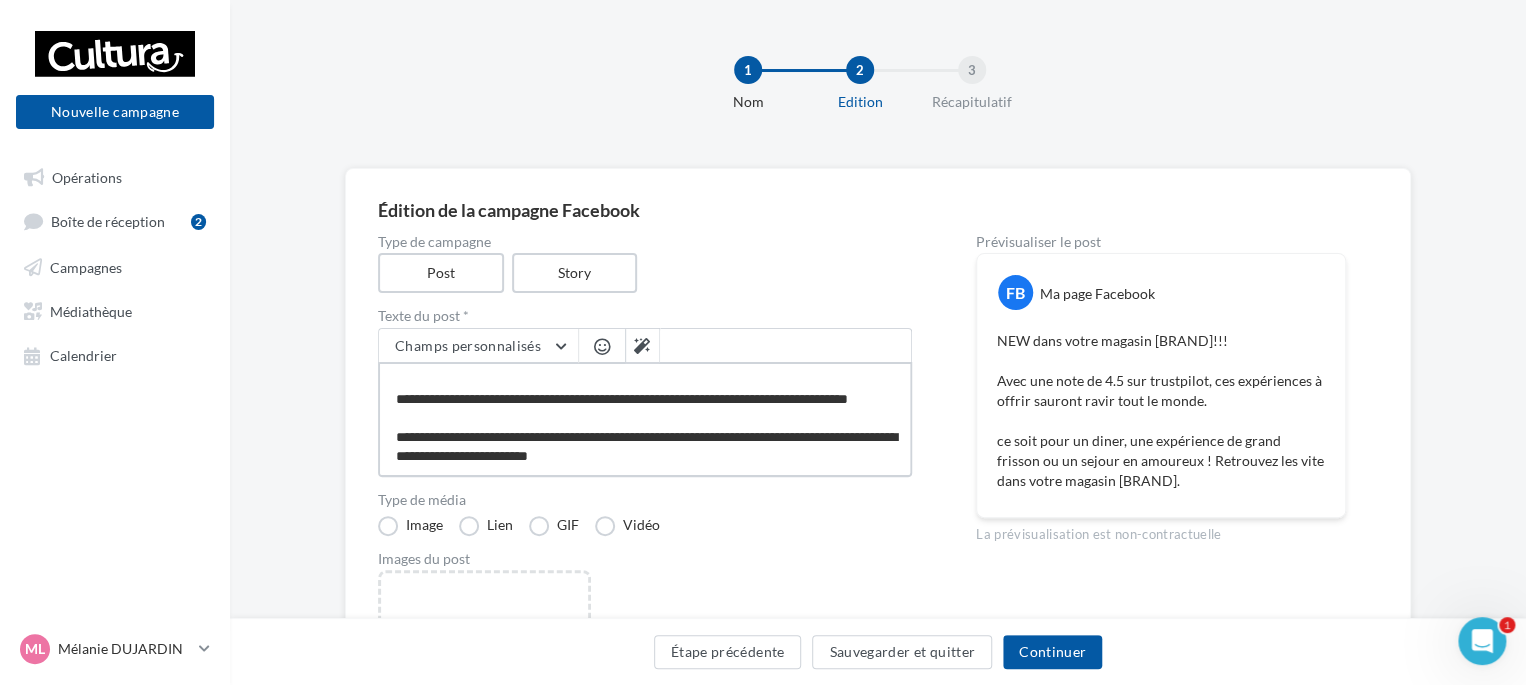 type on "**********" 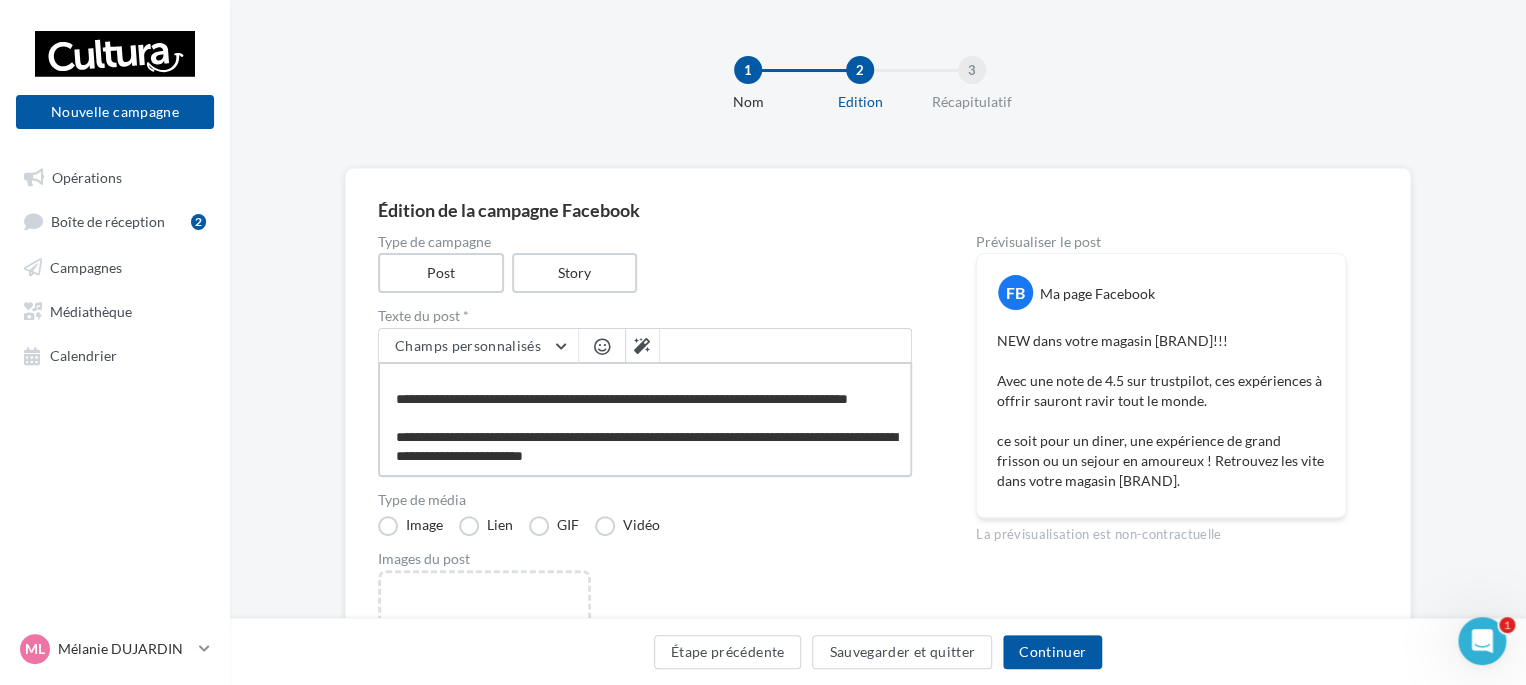 type on "**********" 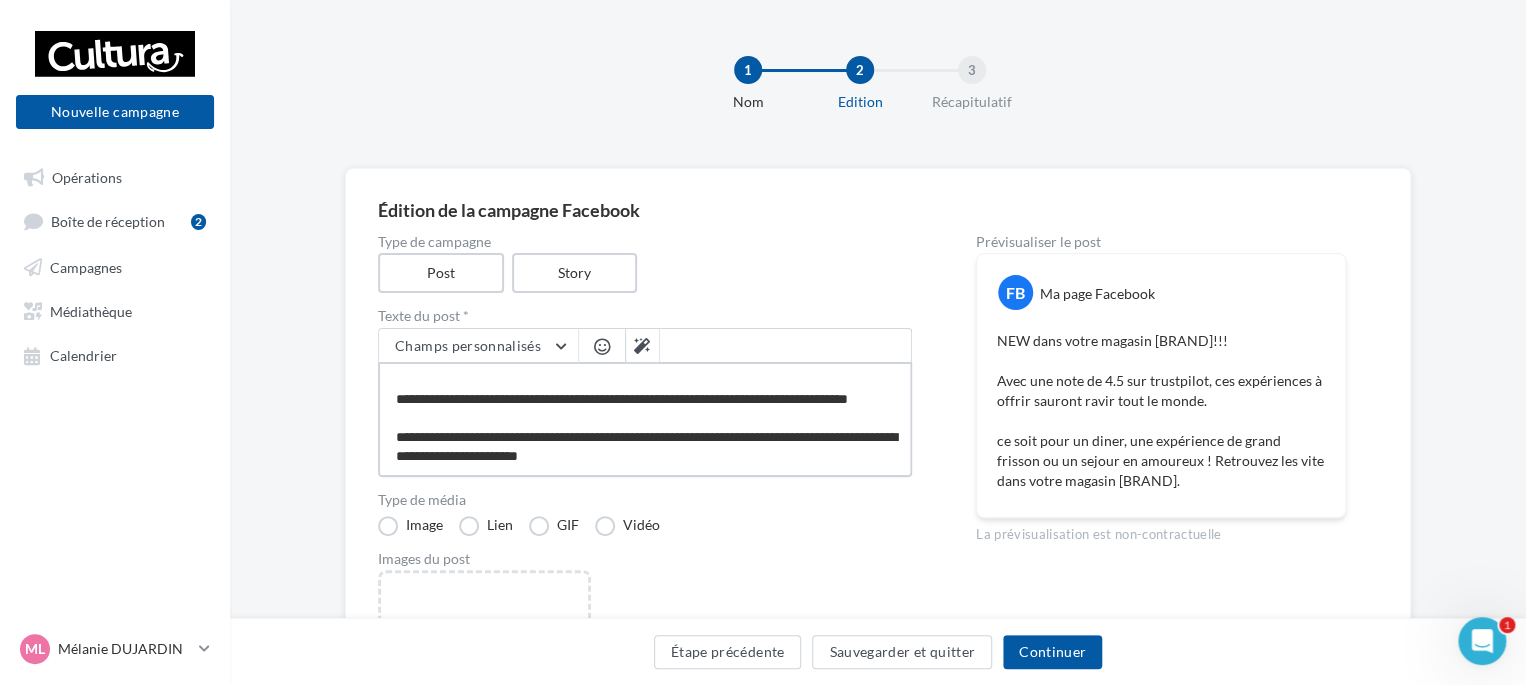 type on "**********" 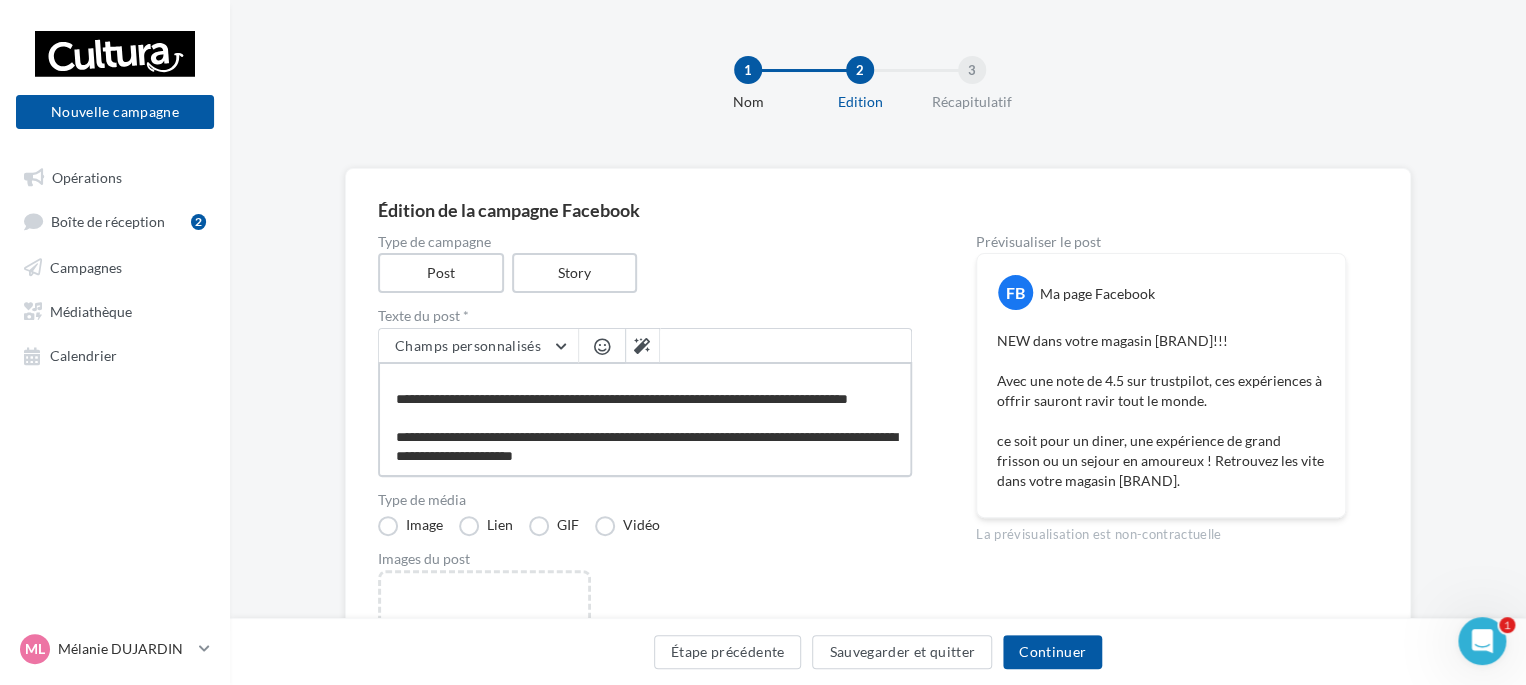 type on "**********" 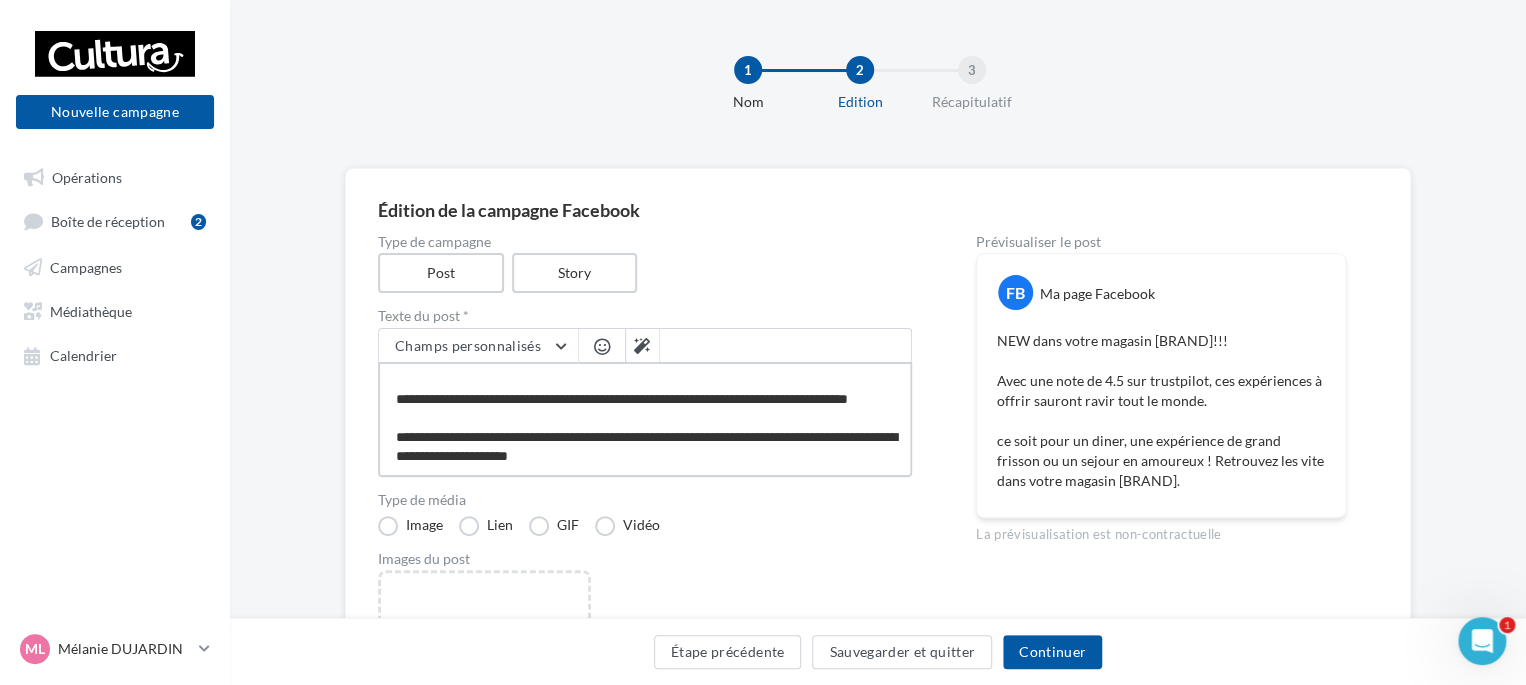 type on "**********" 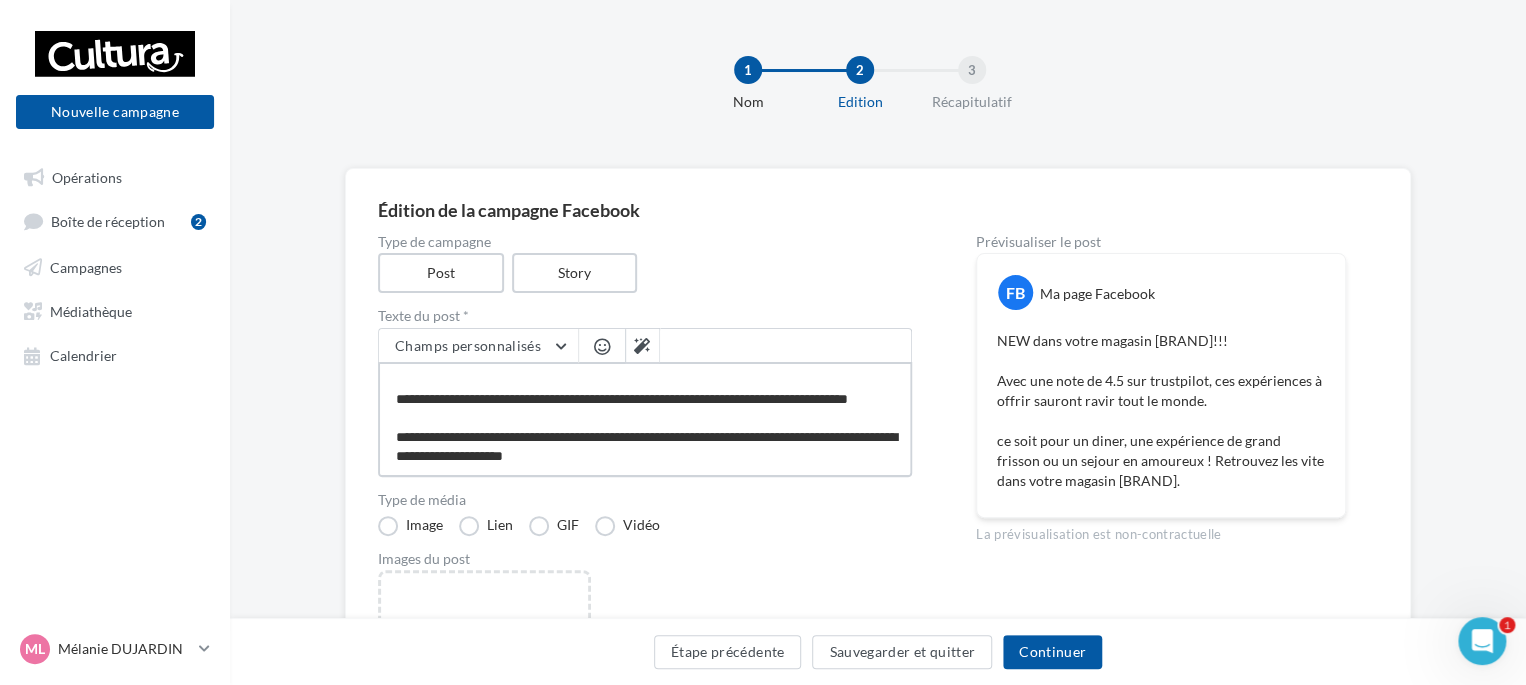 type on "**********" 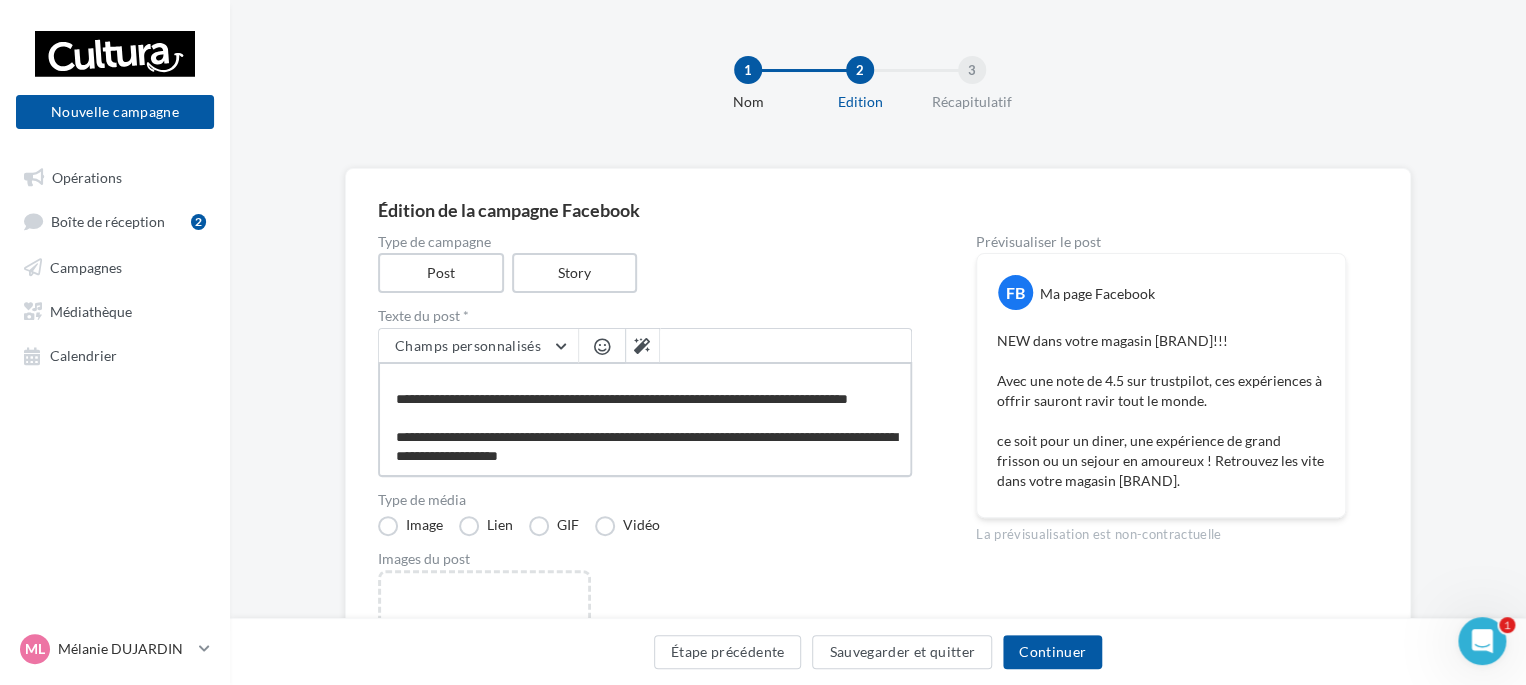 type on "**********" 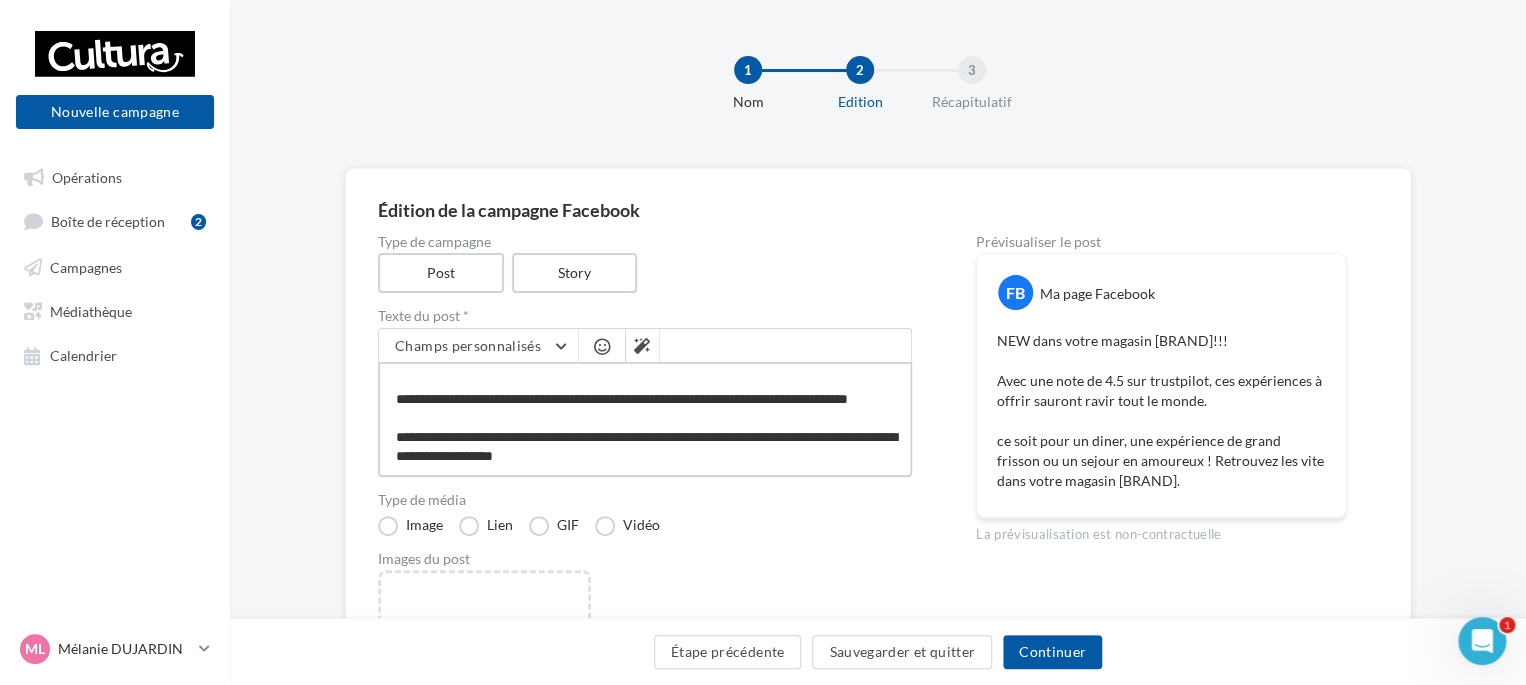 type on "**********" 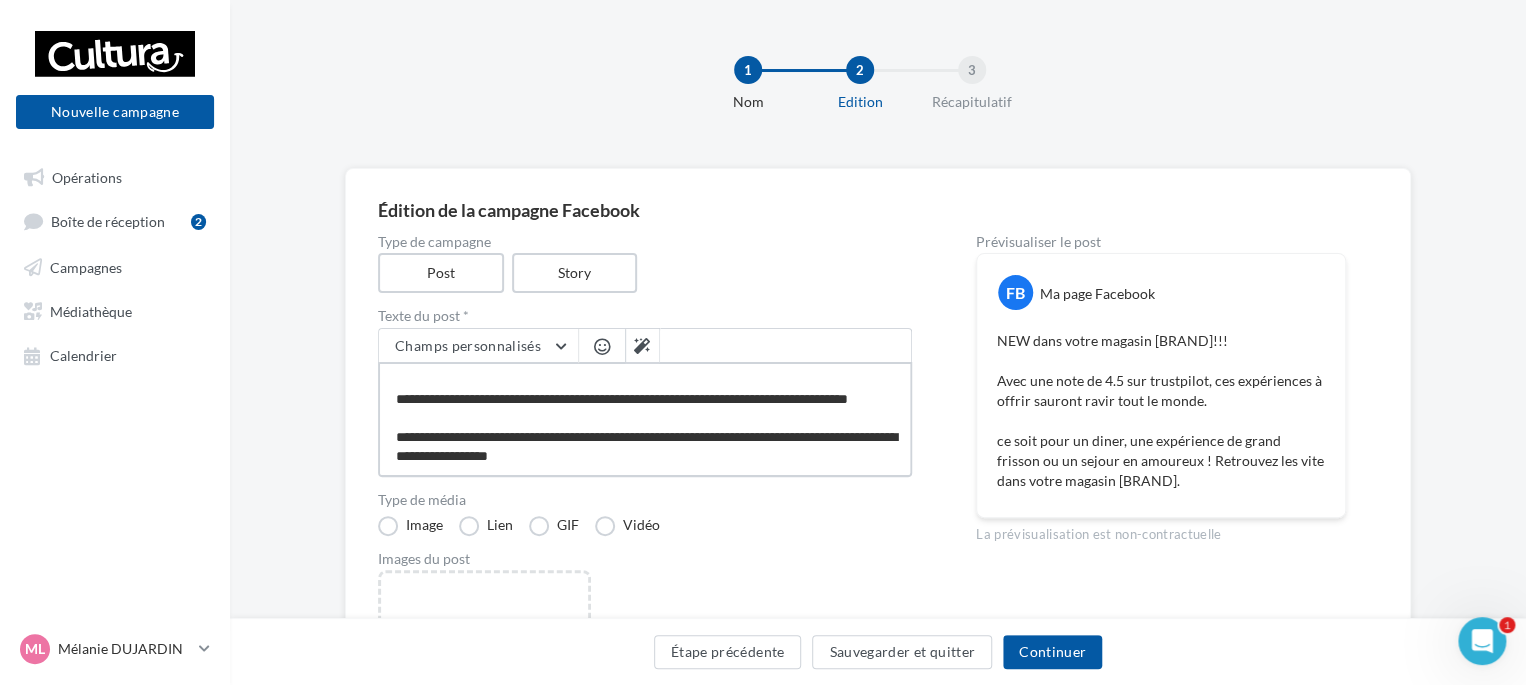 type on "**********" 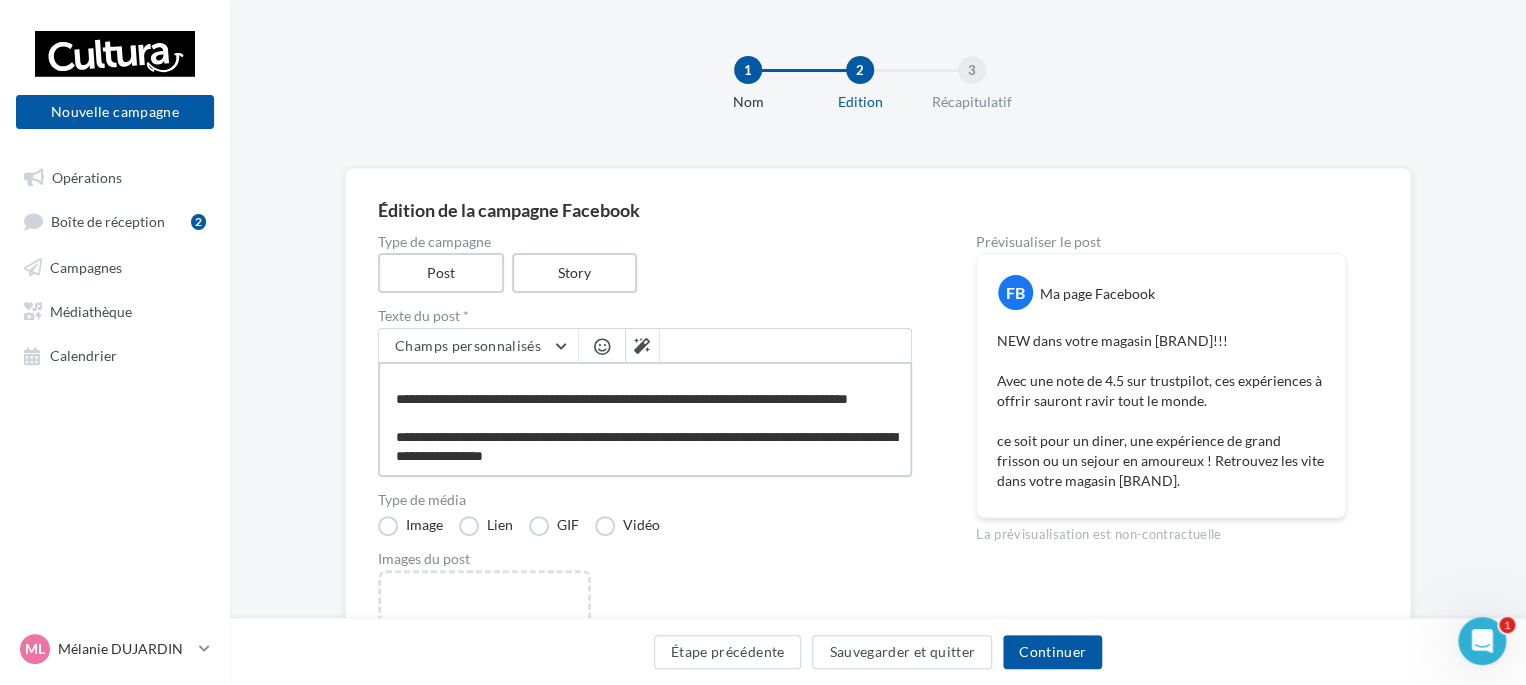type on "**********" 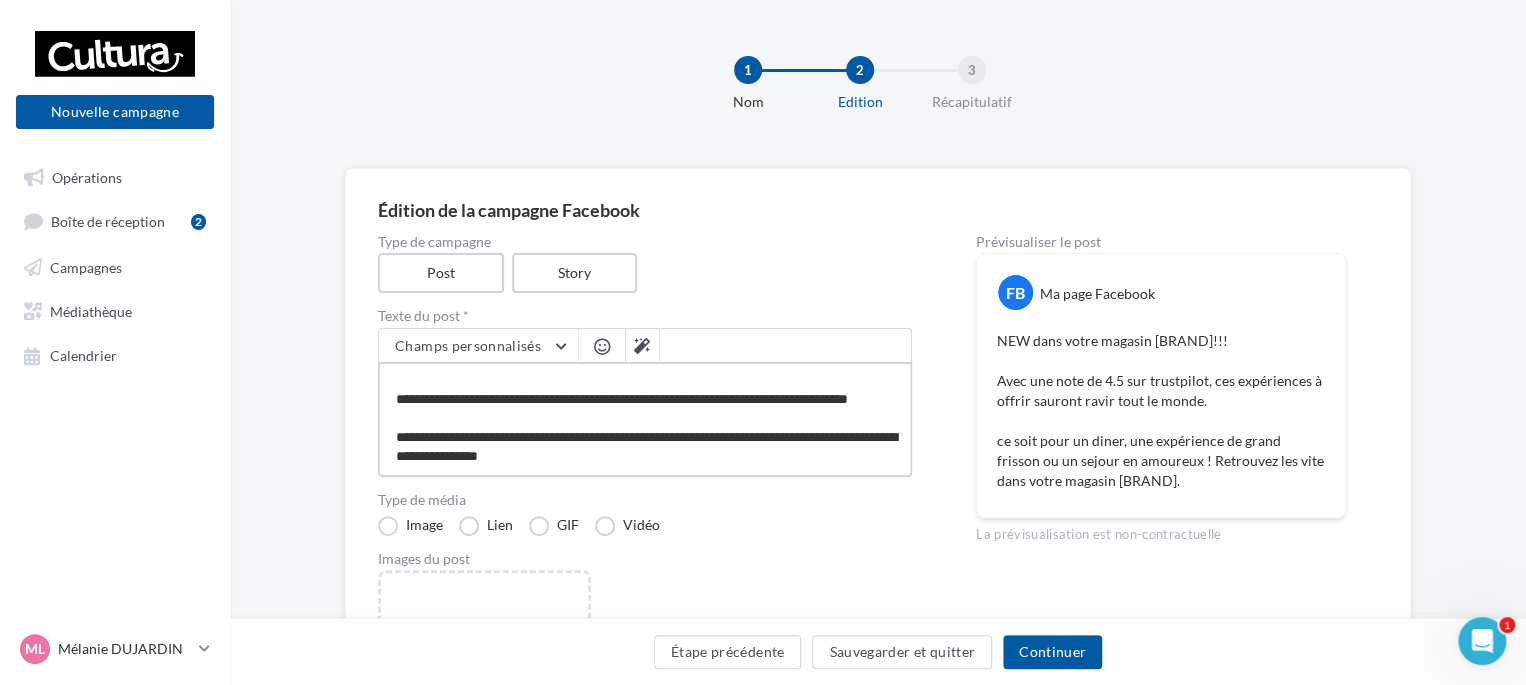 type on "**********" 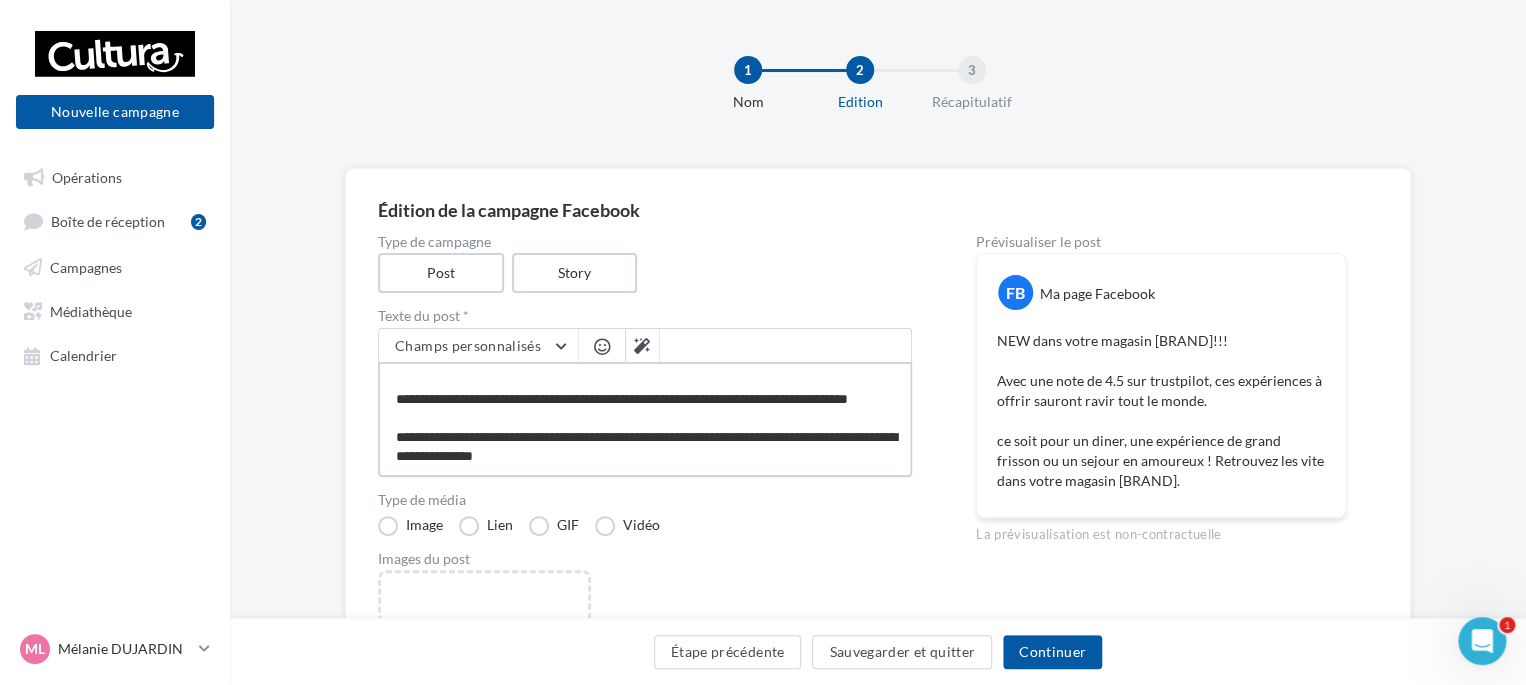 type on "**********" 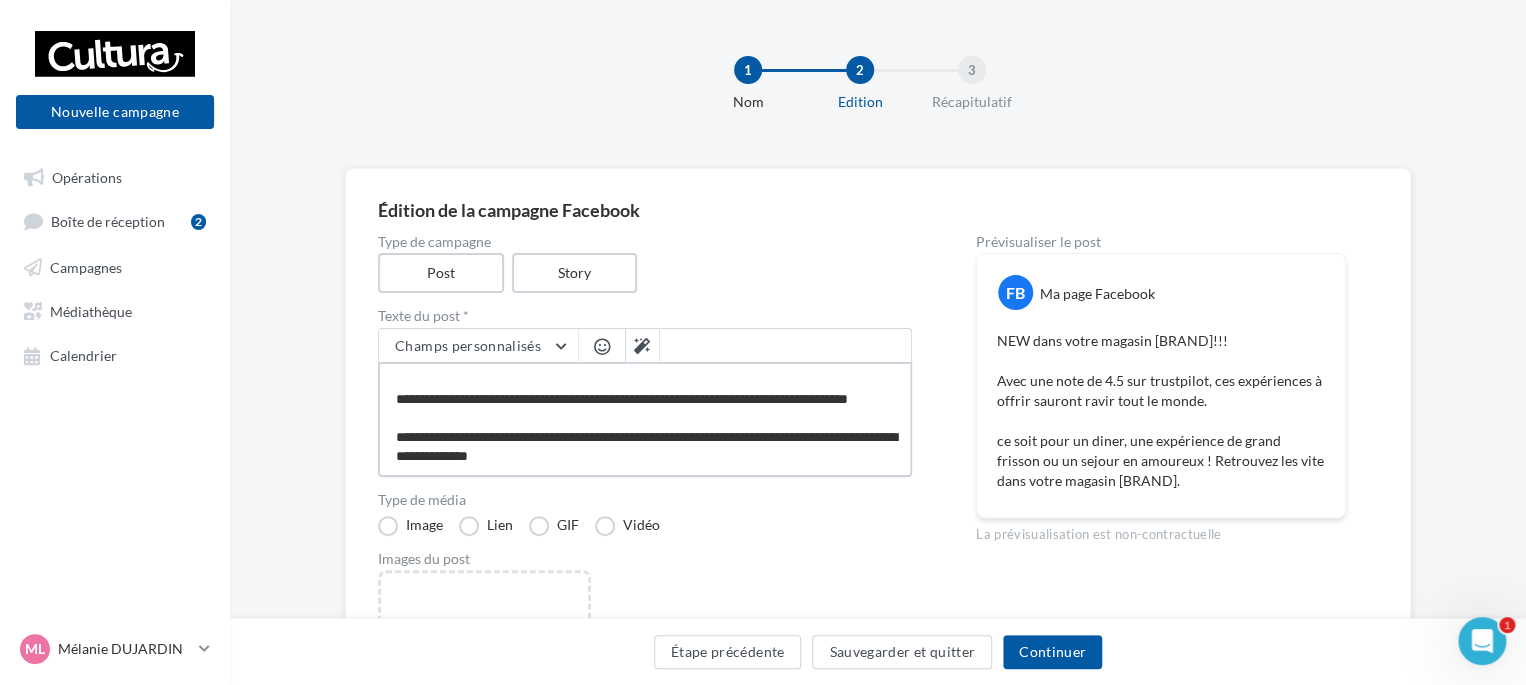 type on "**********" 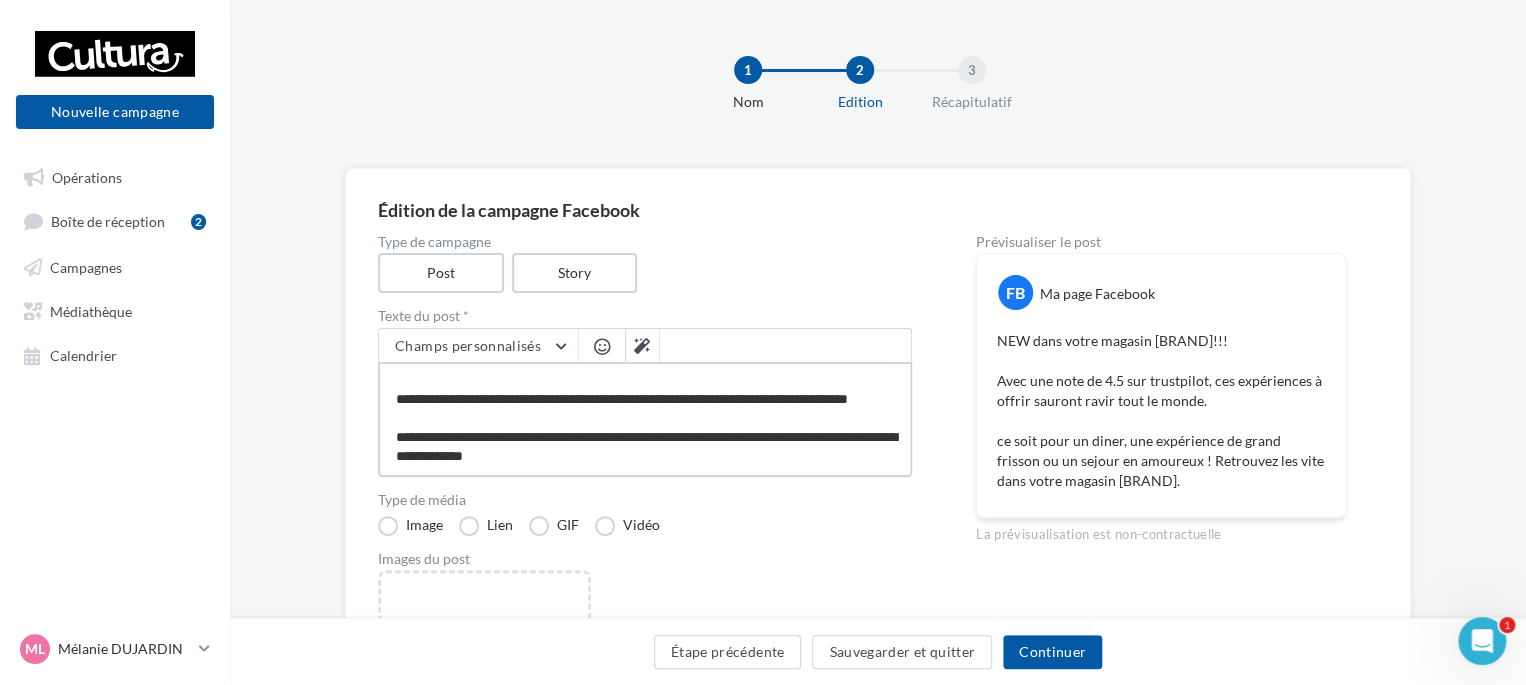 type on "**********" 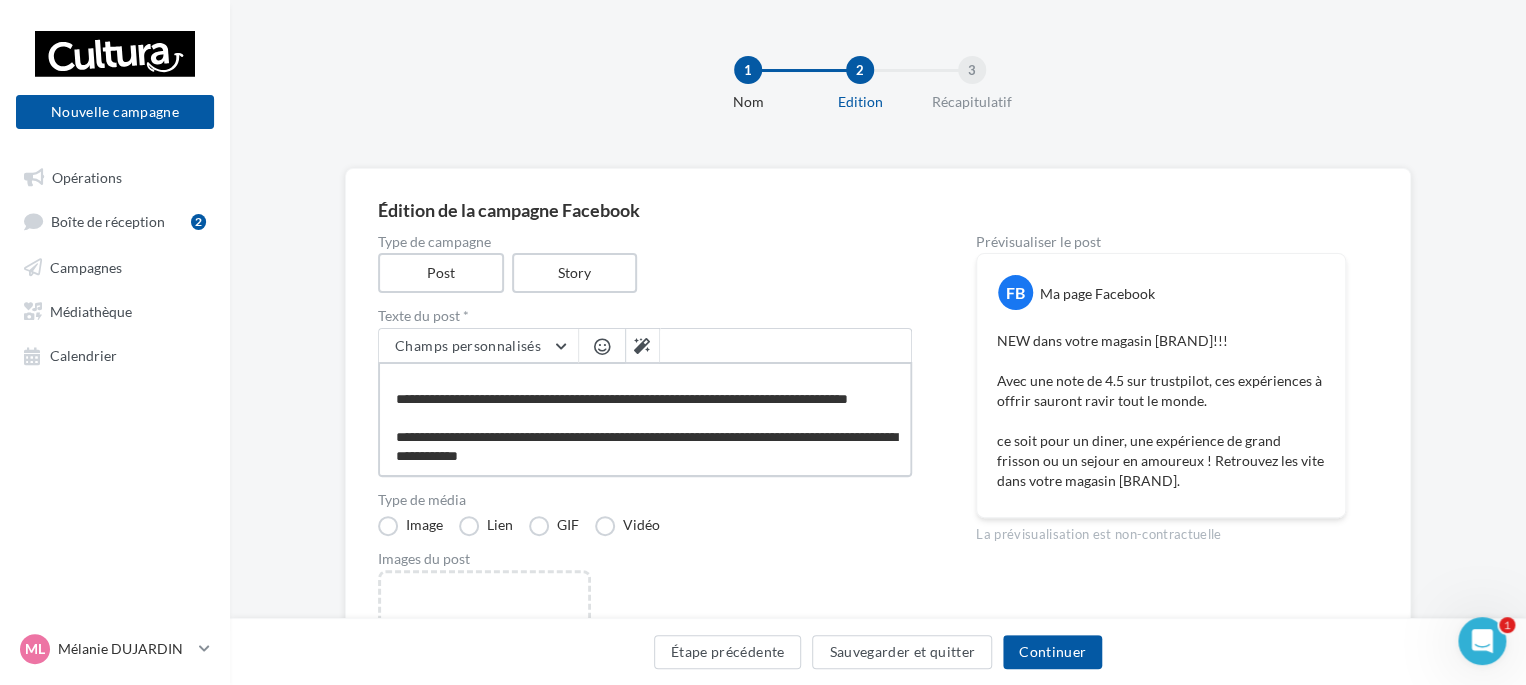 type on "**********" 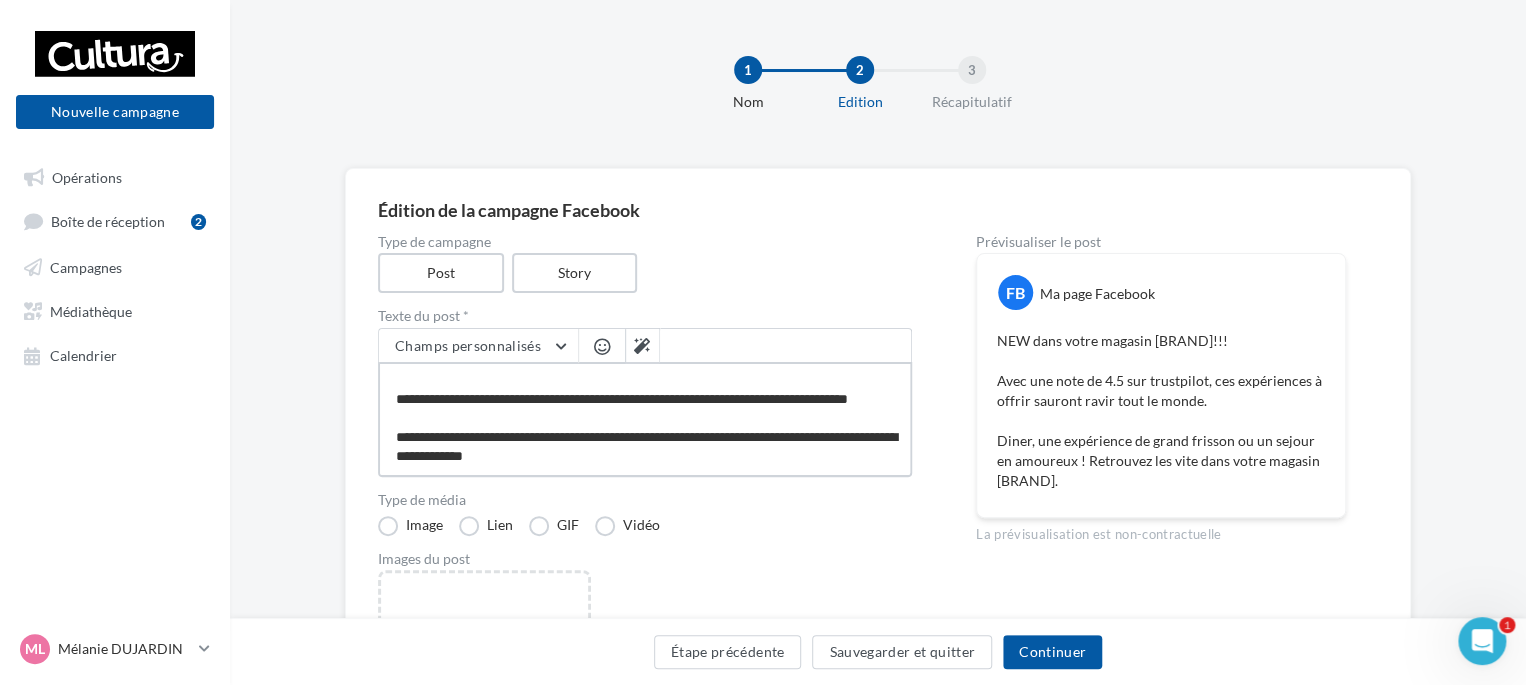 click on "**********" at bounding box center [645, 419] 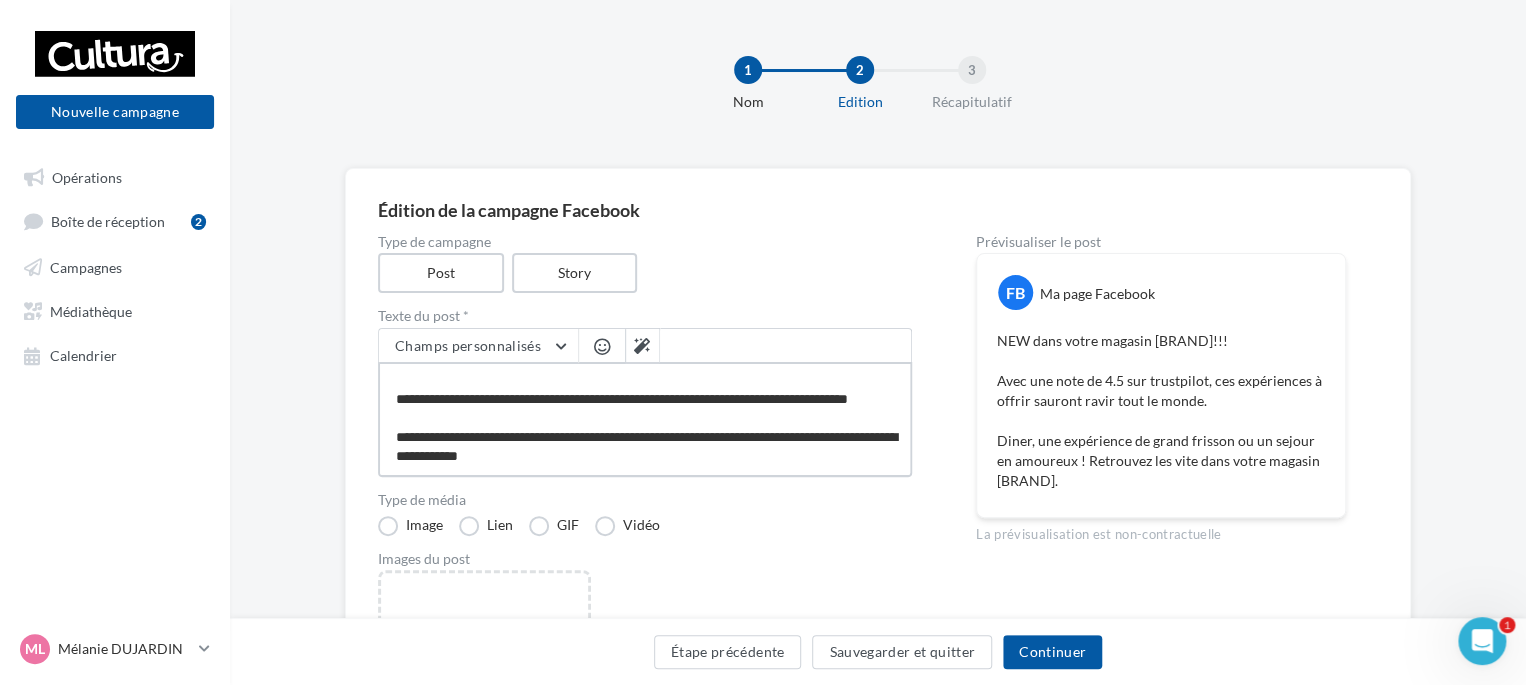 type on "**********" 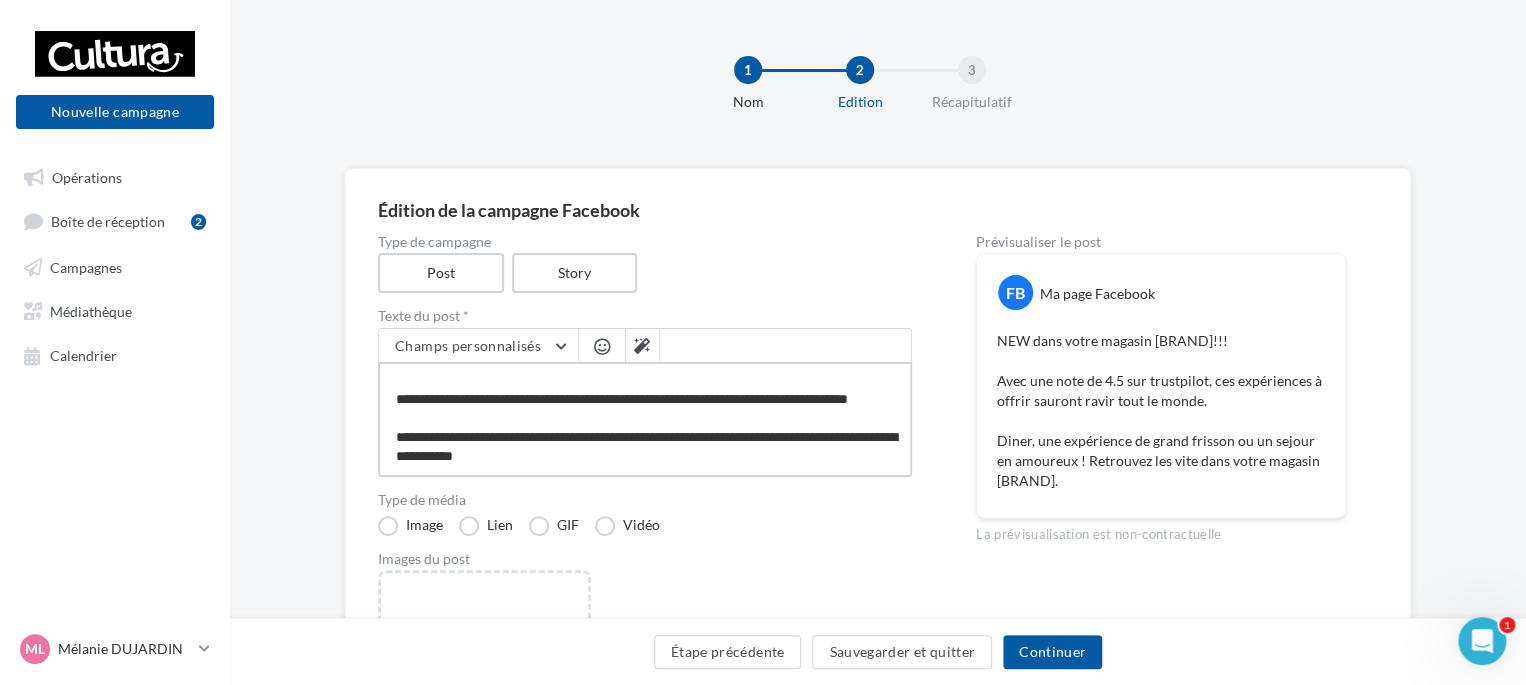 type on "**********" 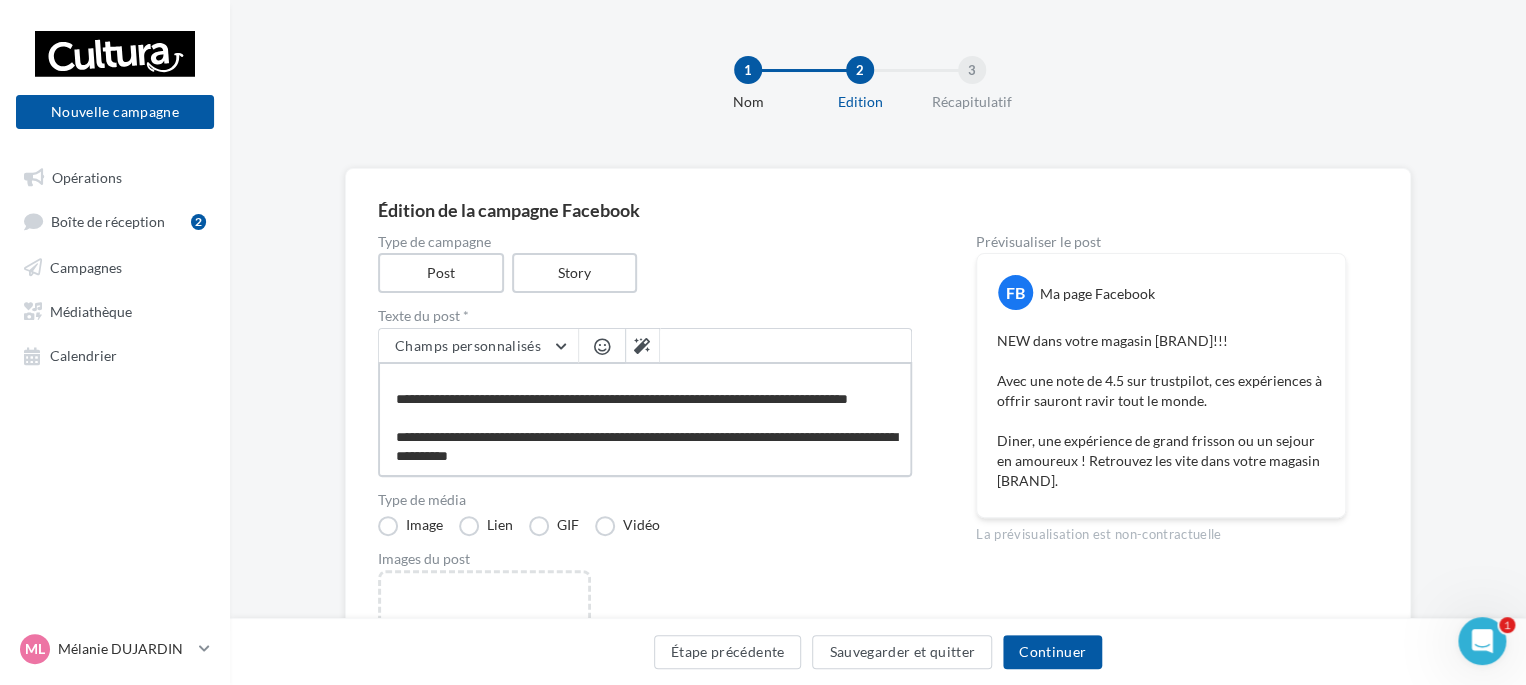 type on "**********" 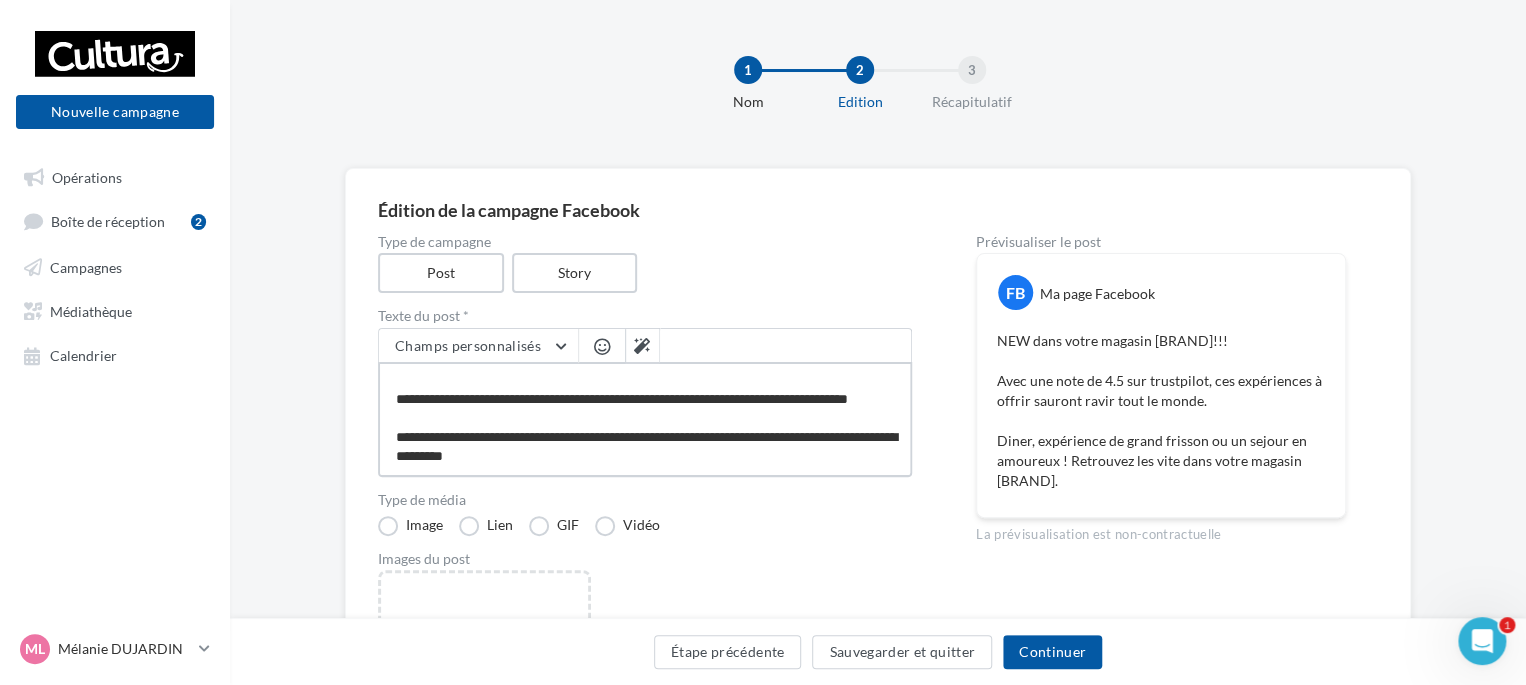 click on "**********" at bounding box center [645, 419] 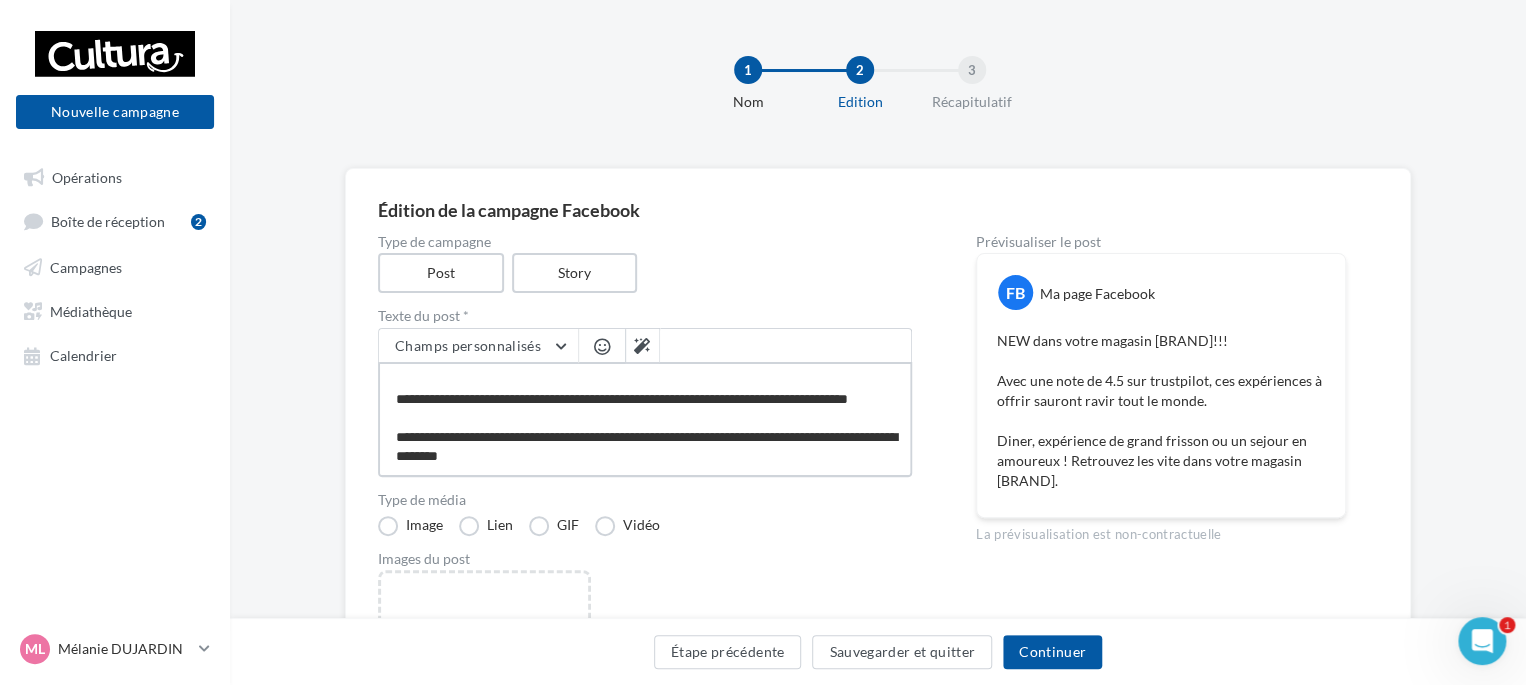 type on "**********" 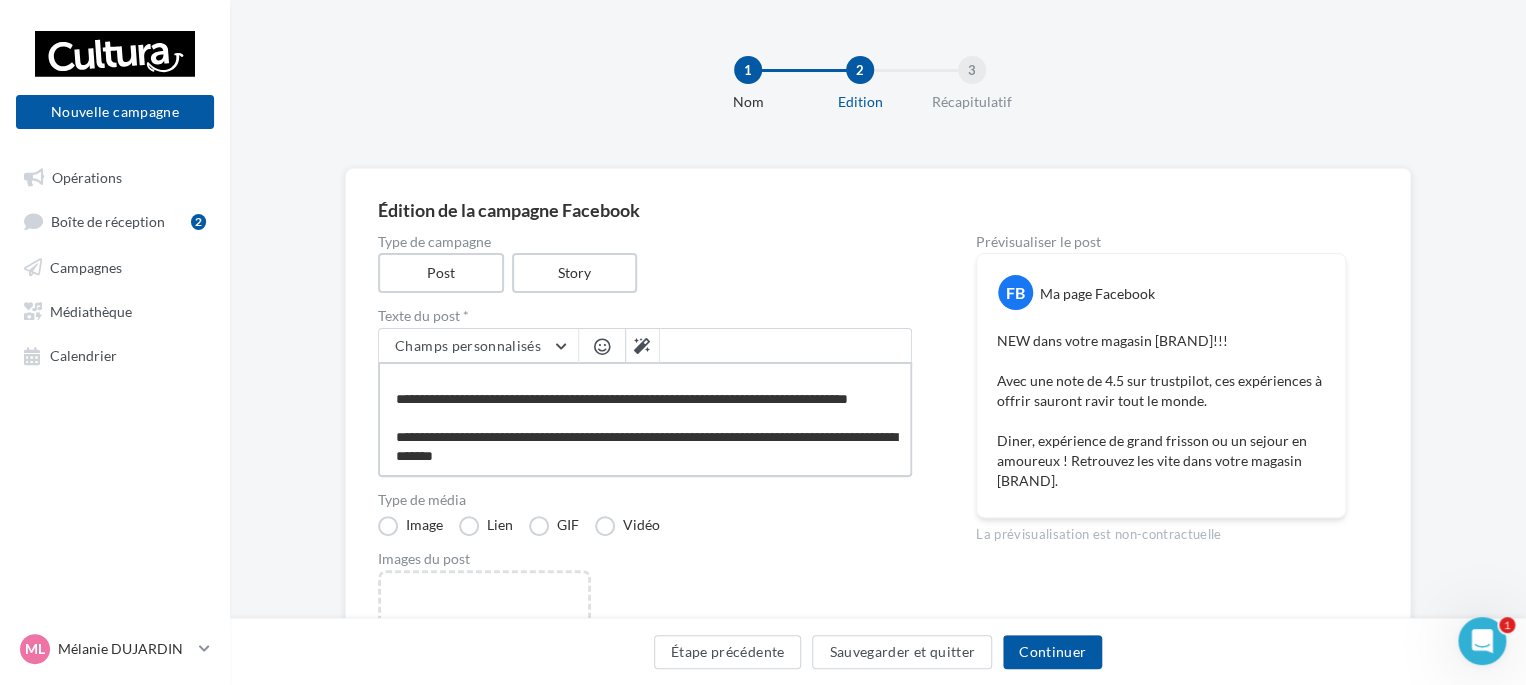 type on "**********" 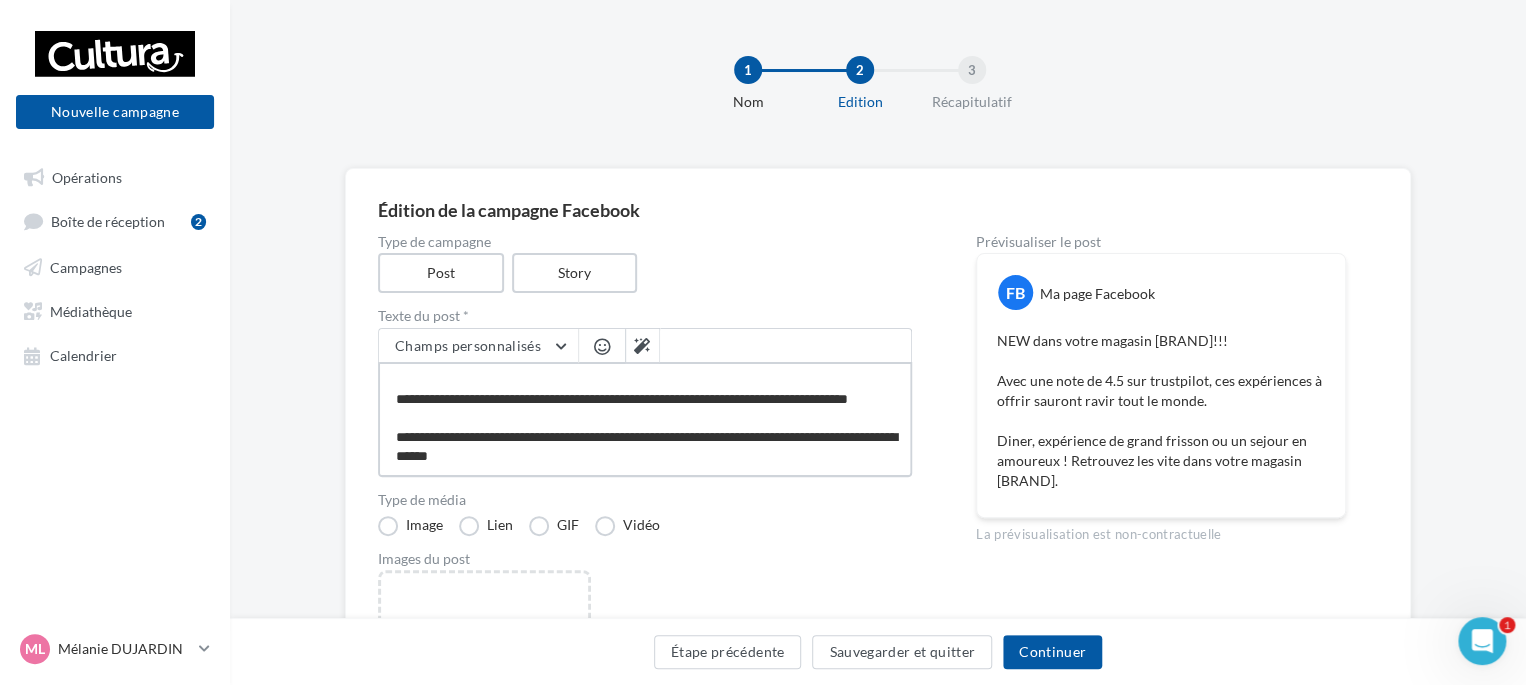 type on "**********" 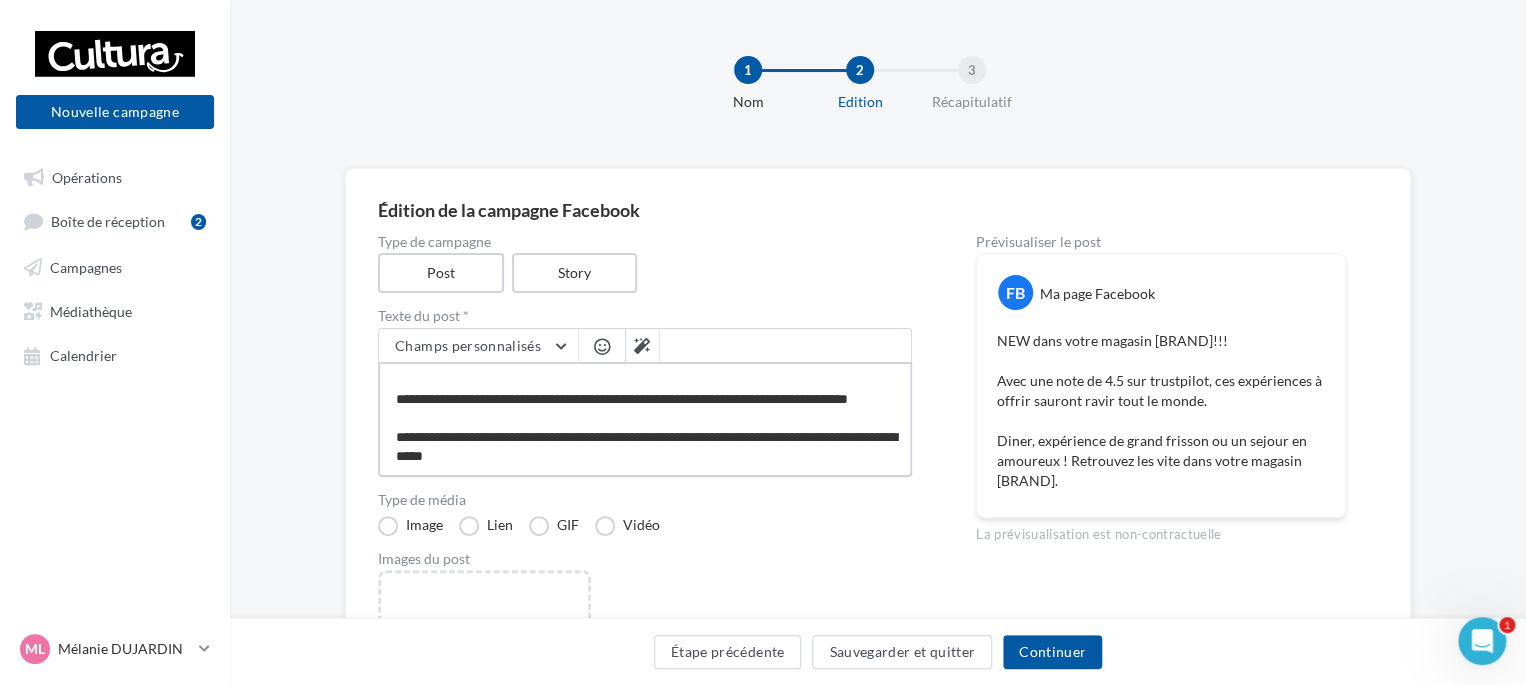 type on "**********" 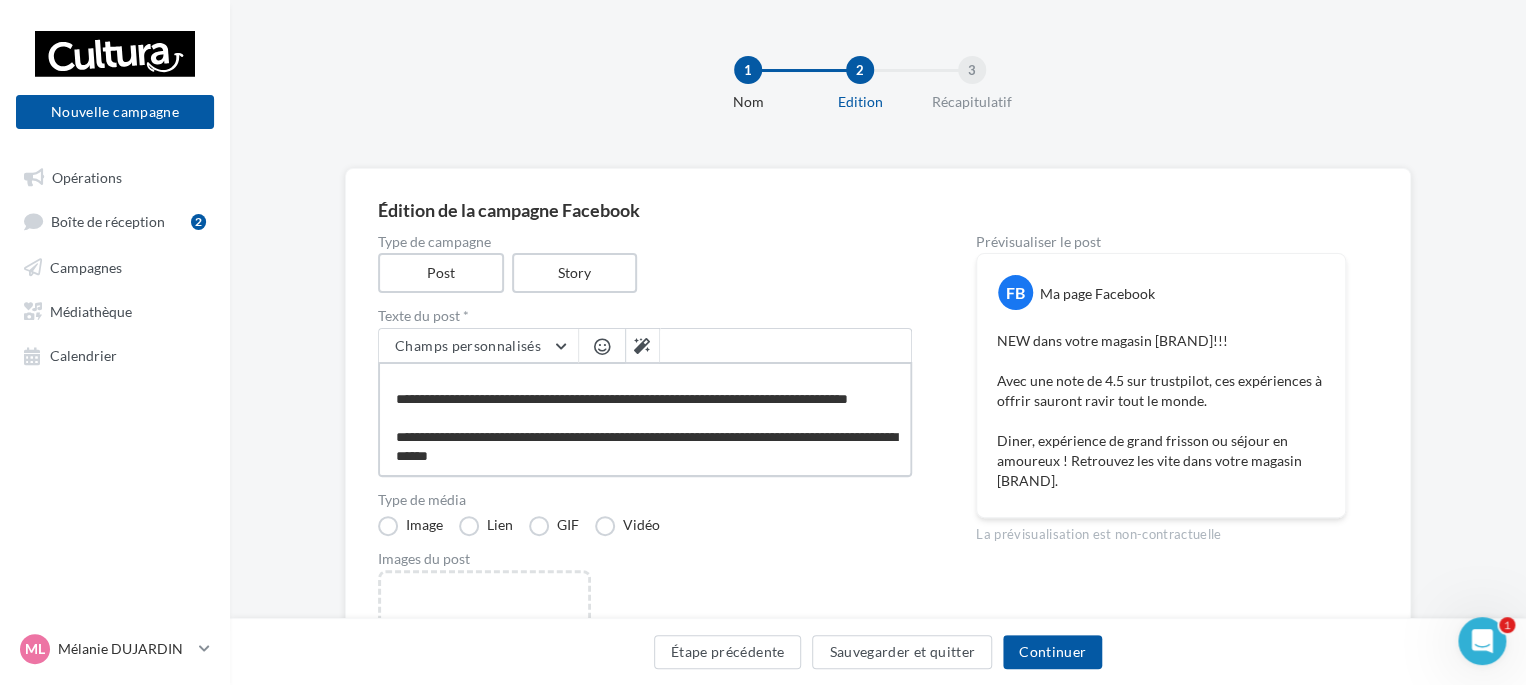drag, startPoint x: 580, startPoint y: 459, endPoint x: 404, endPoint y: 463, distance: 176.04546 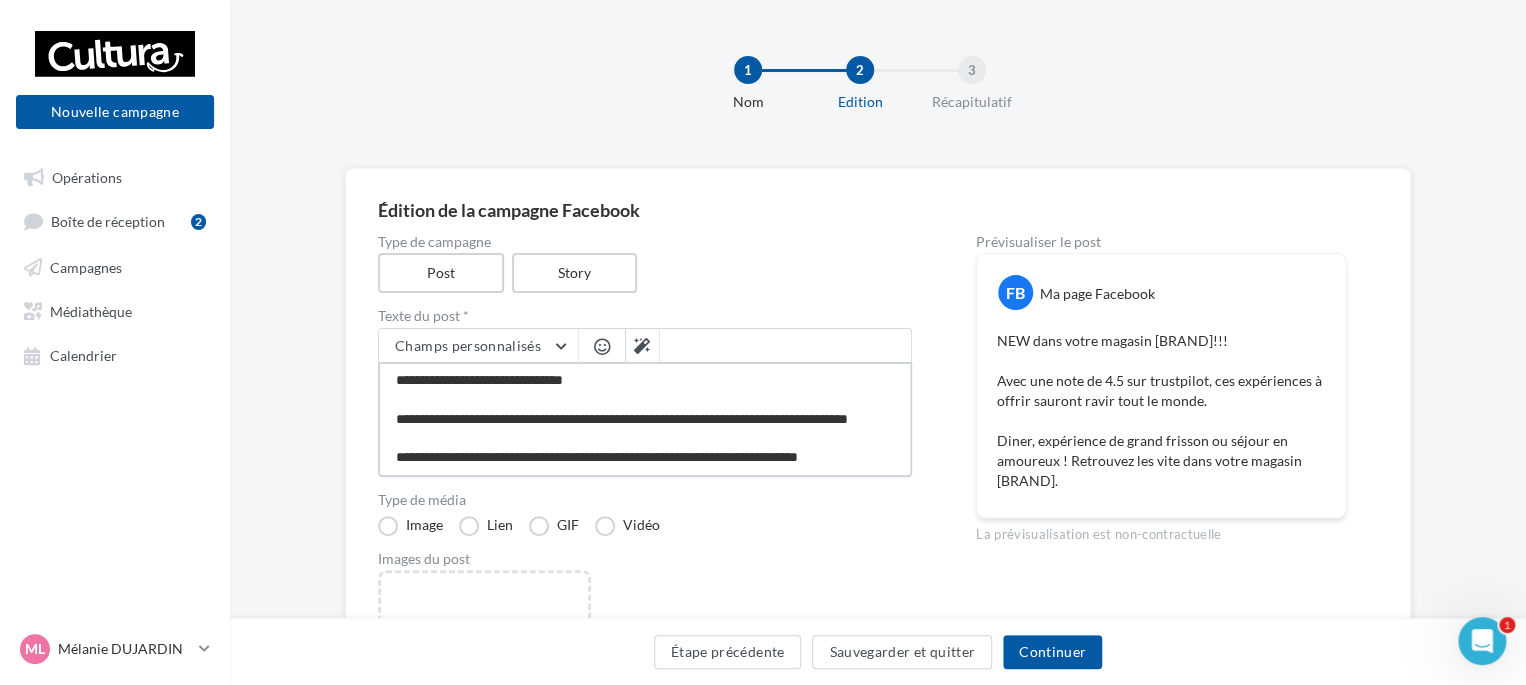scroll, scrollTop: 19, scrollLeft: 0, axis: vertical 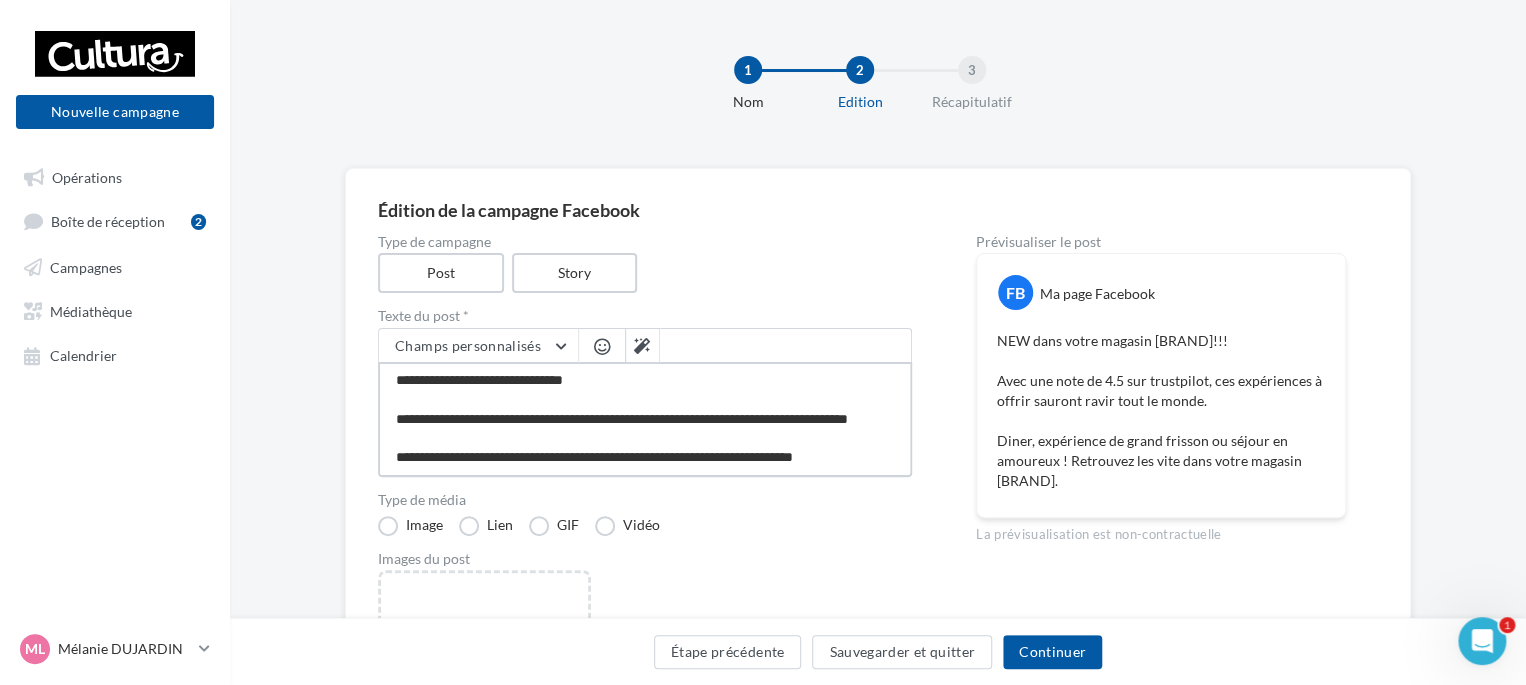type on "**********" 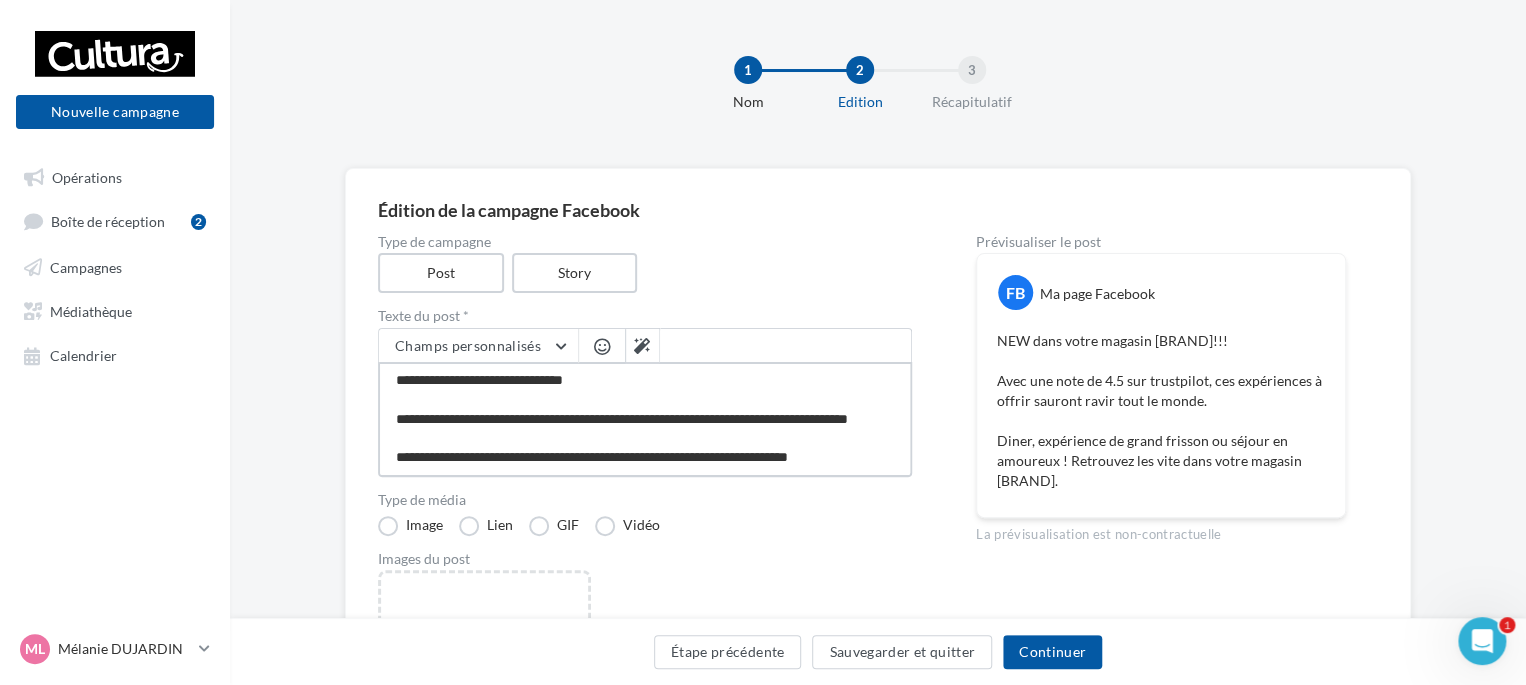type on "**********" 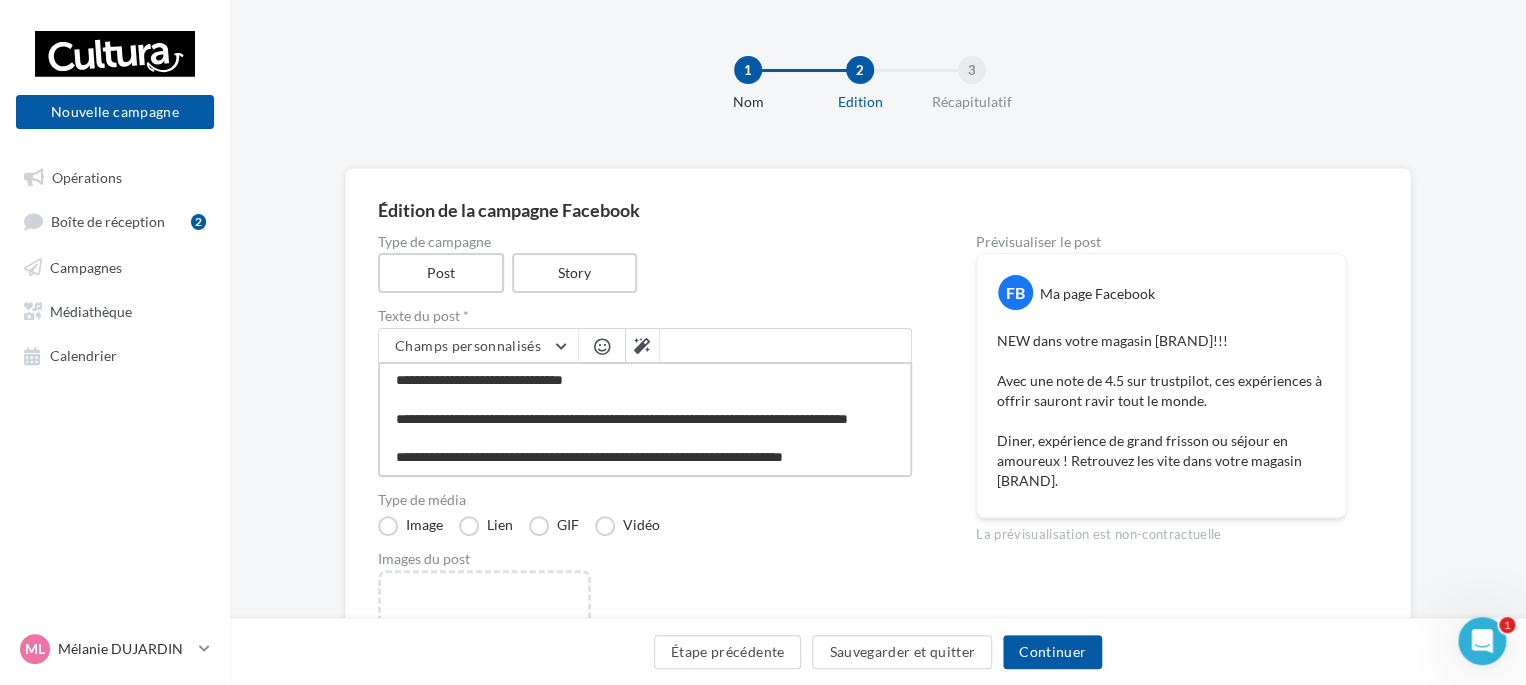 type on "**********" 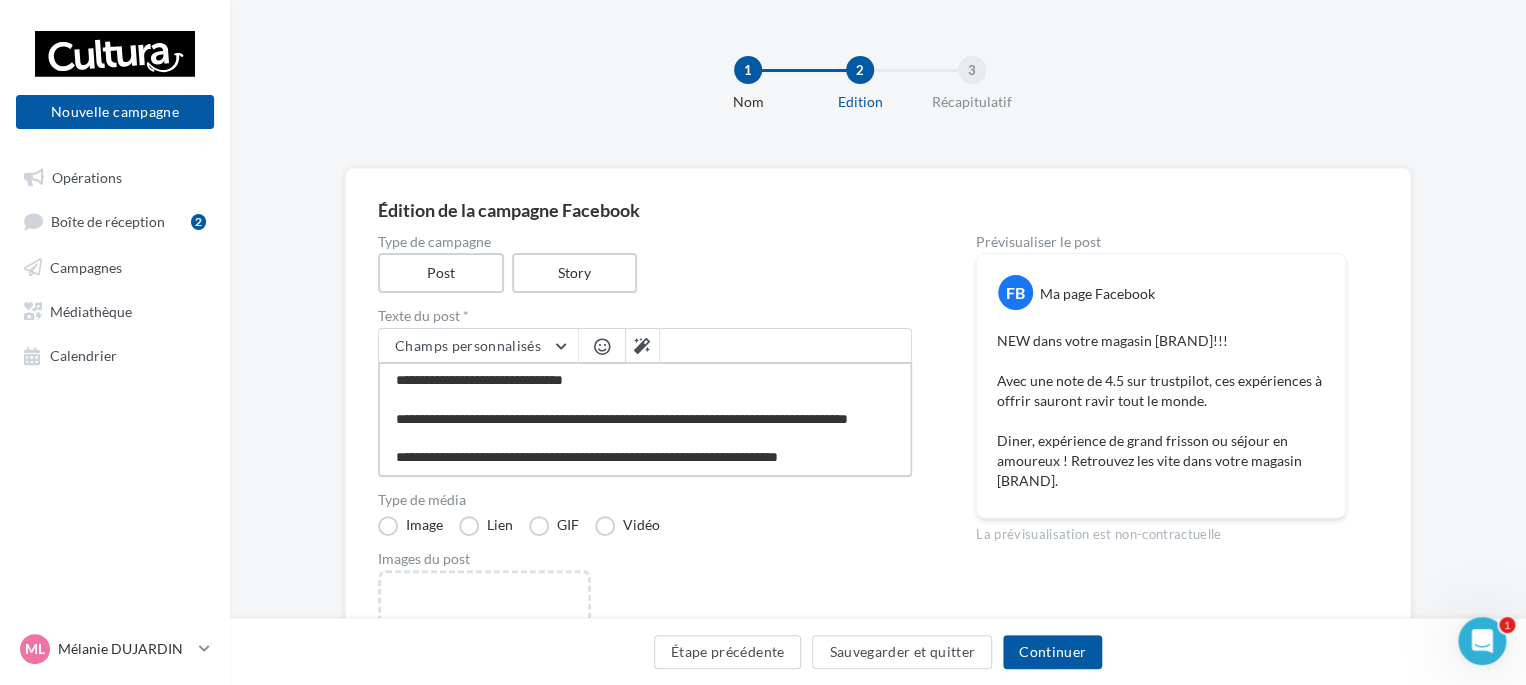 type on "**********" 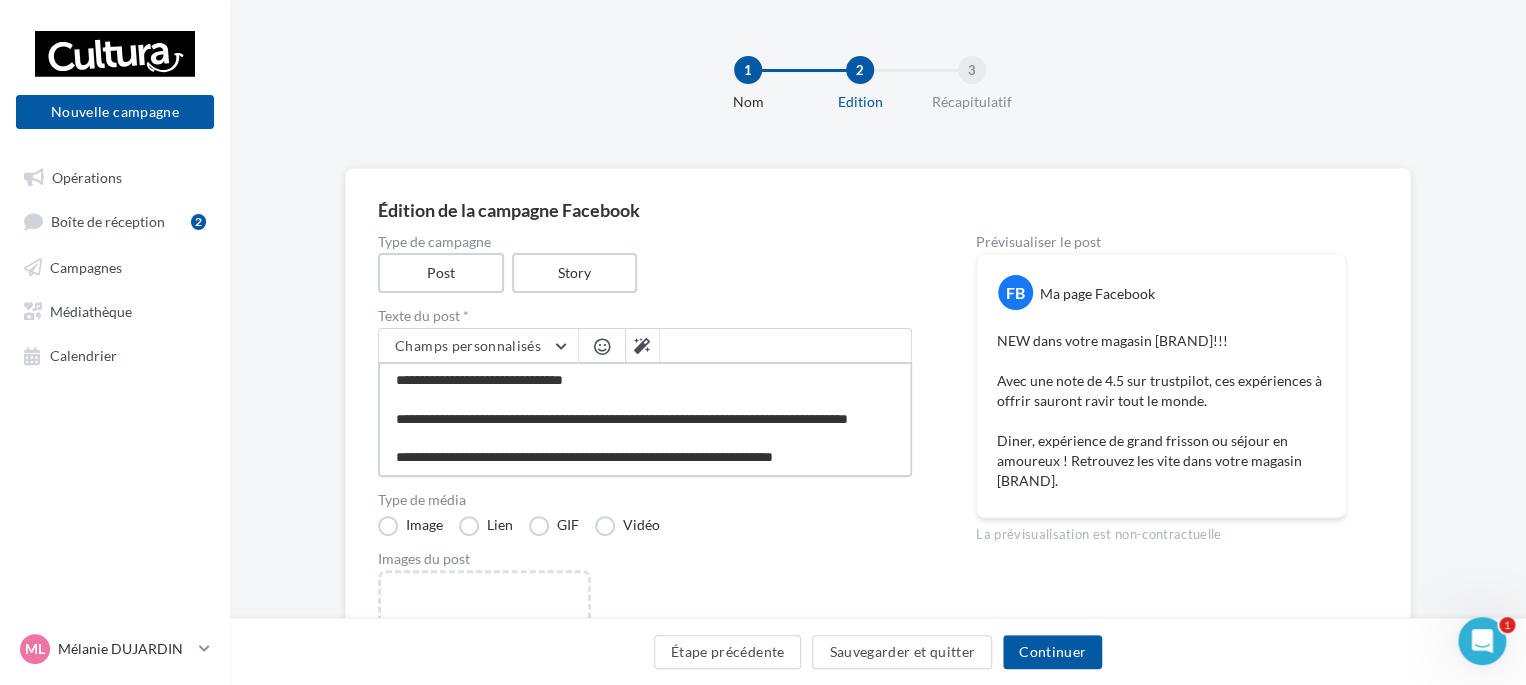 type on "**********" 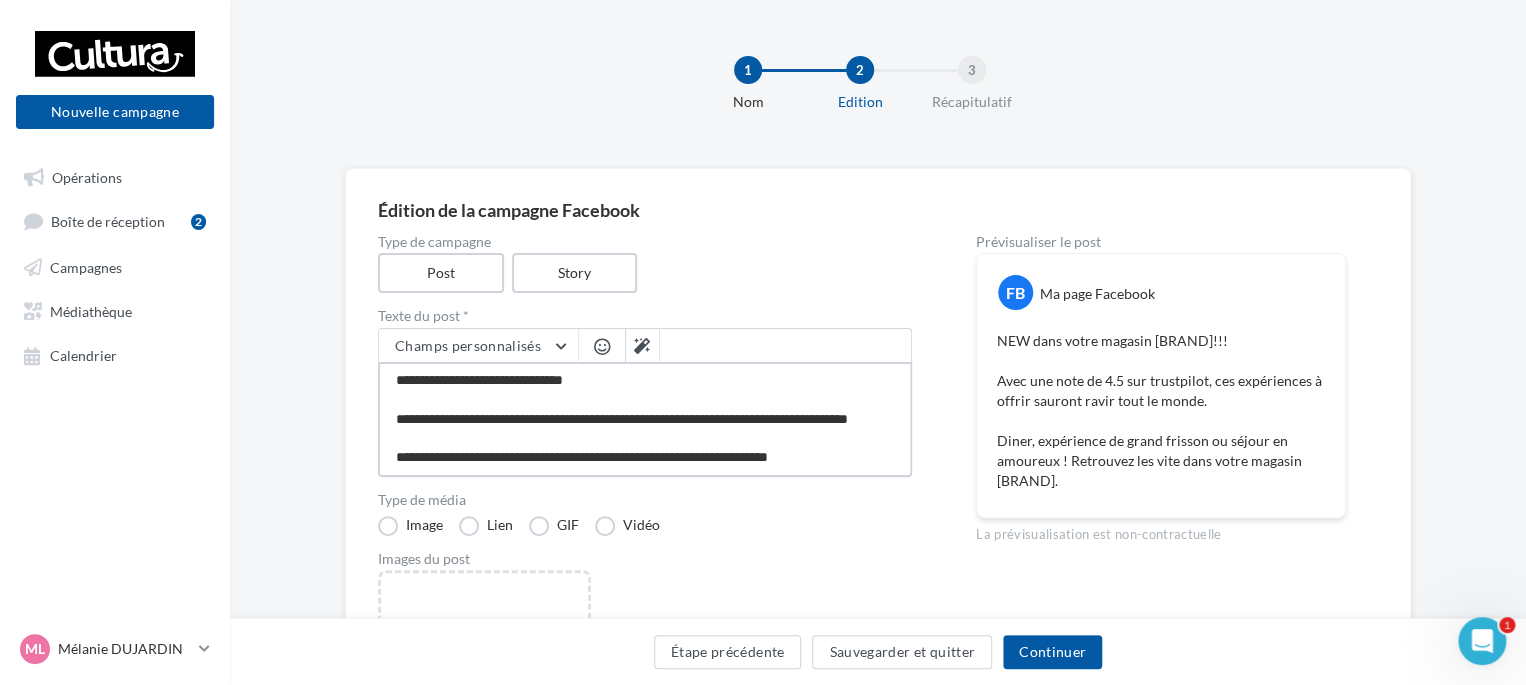 type on "**********" 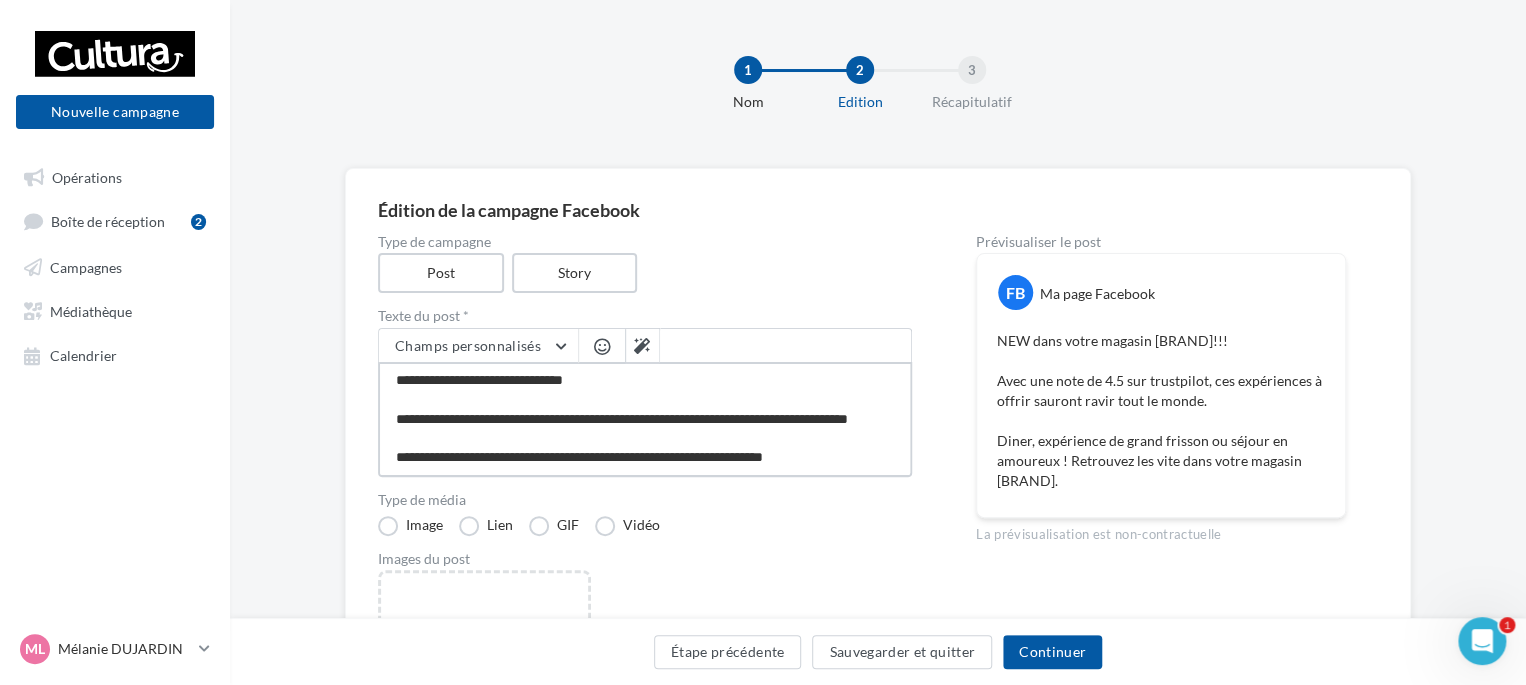 type on "**********" 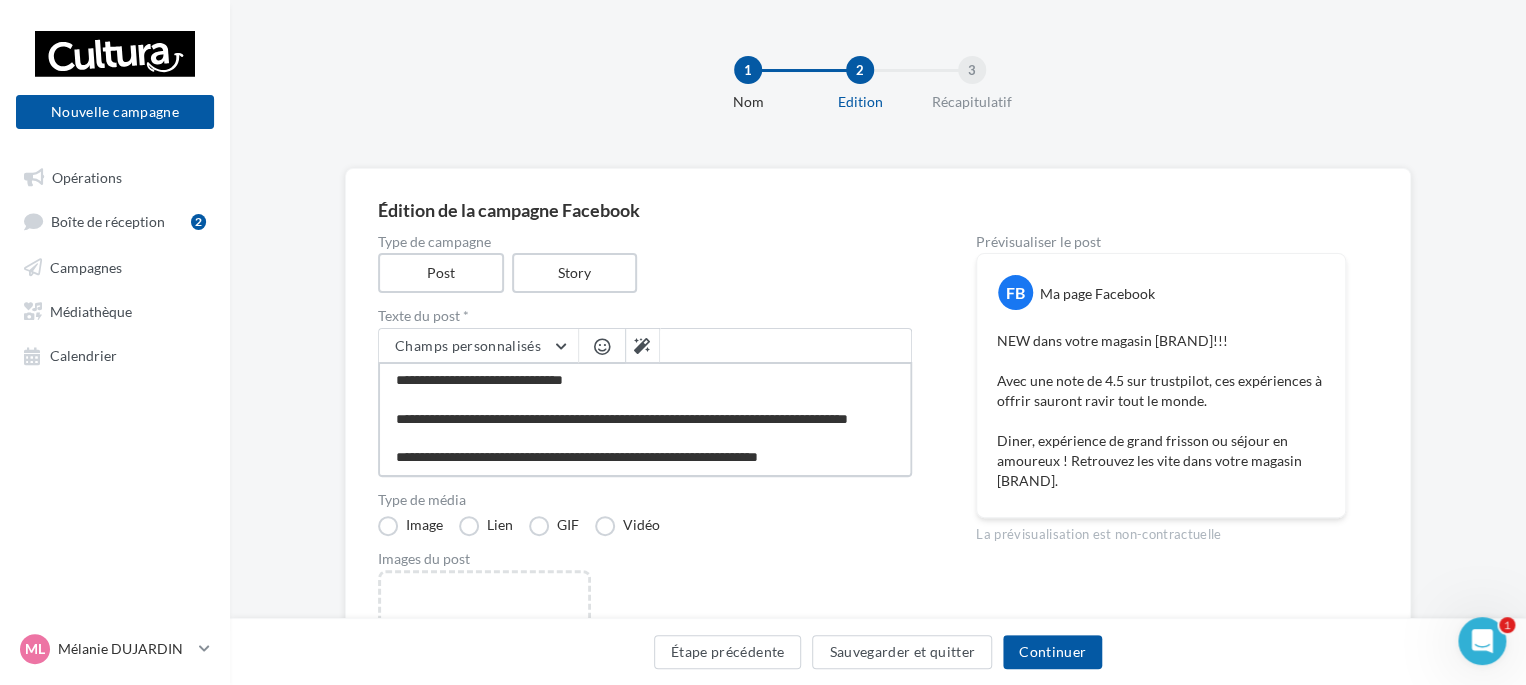 type on "**********" 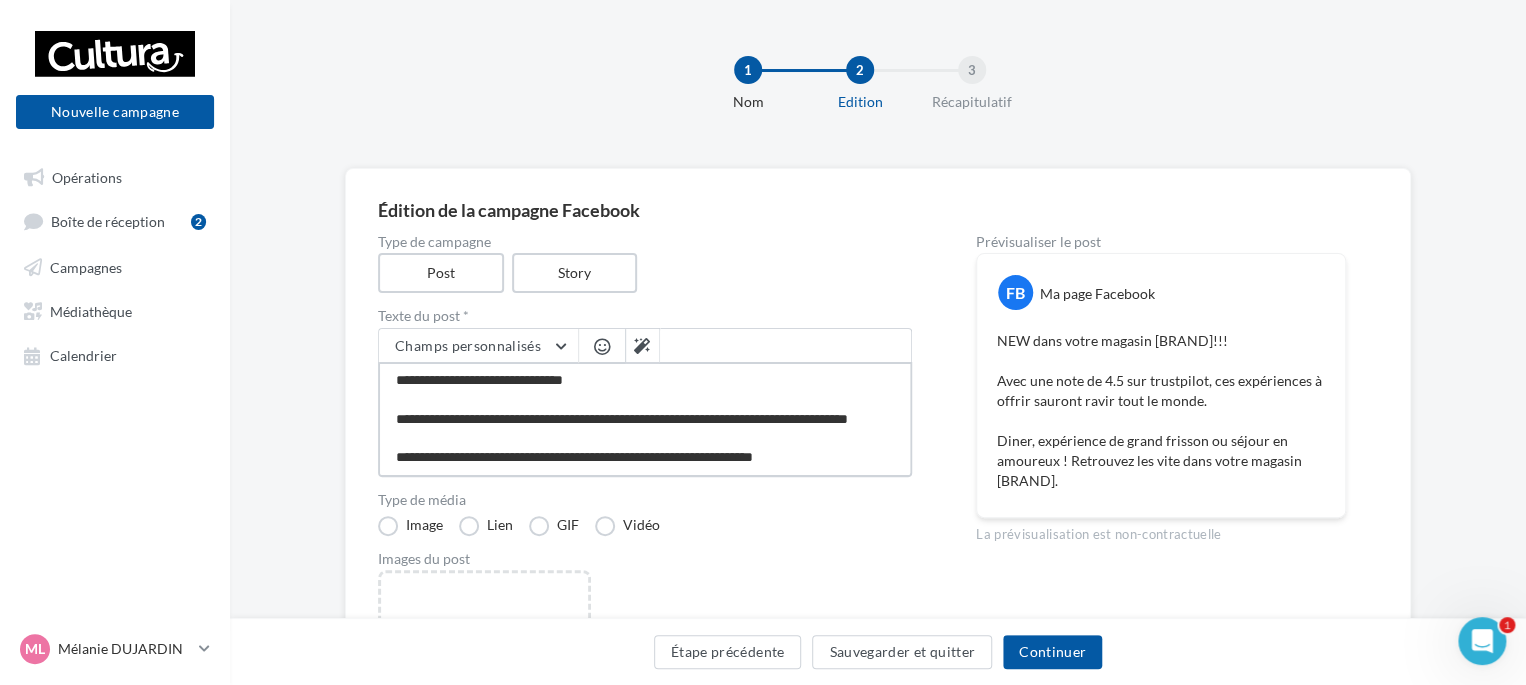type on "**********" 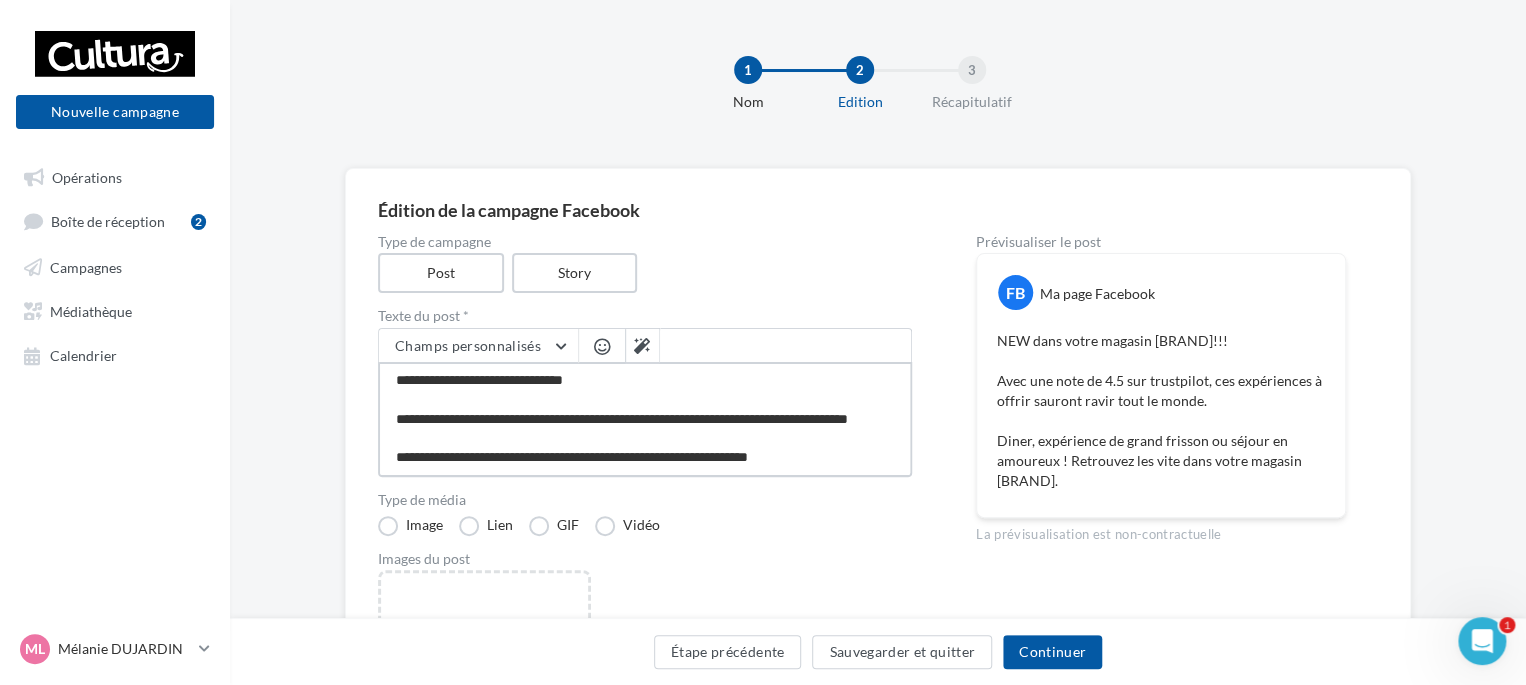 type on "**********" 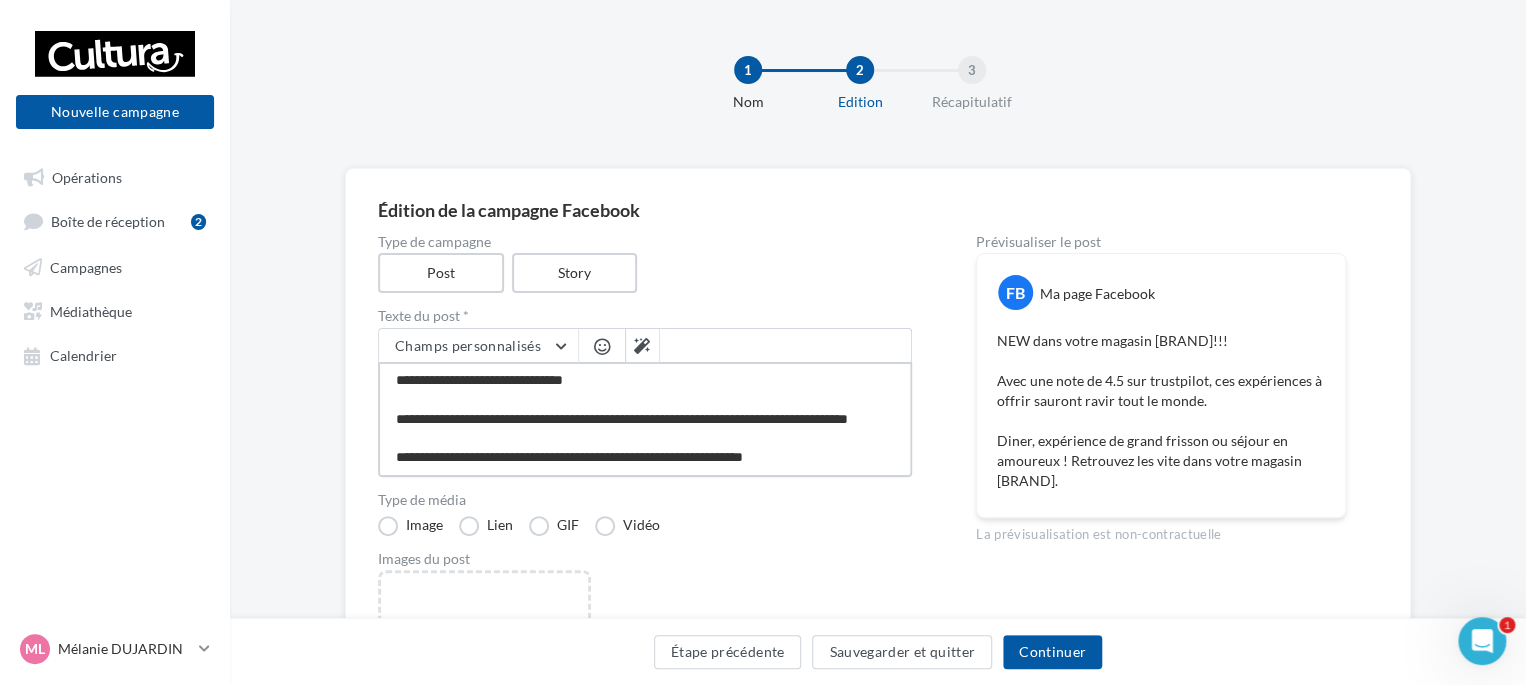 type on "**********" 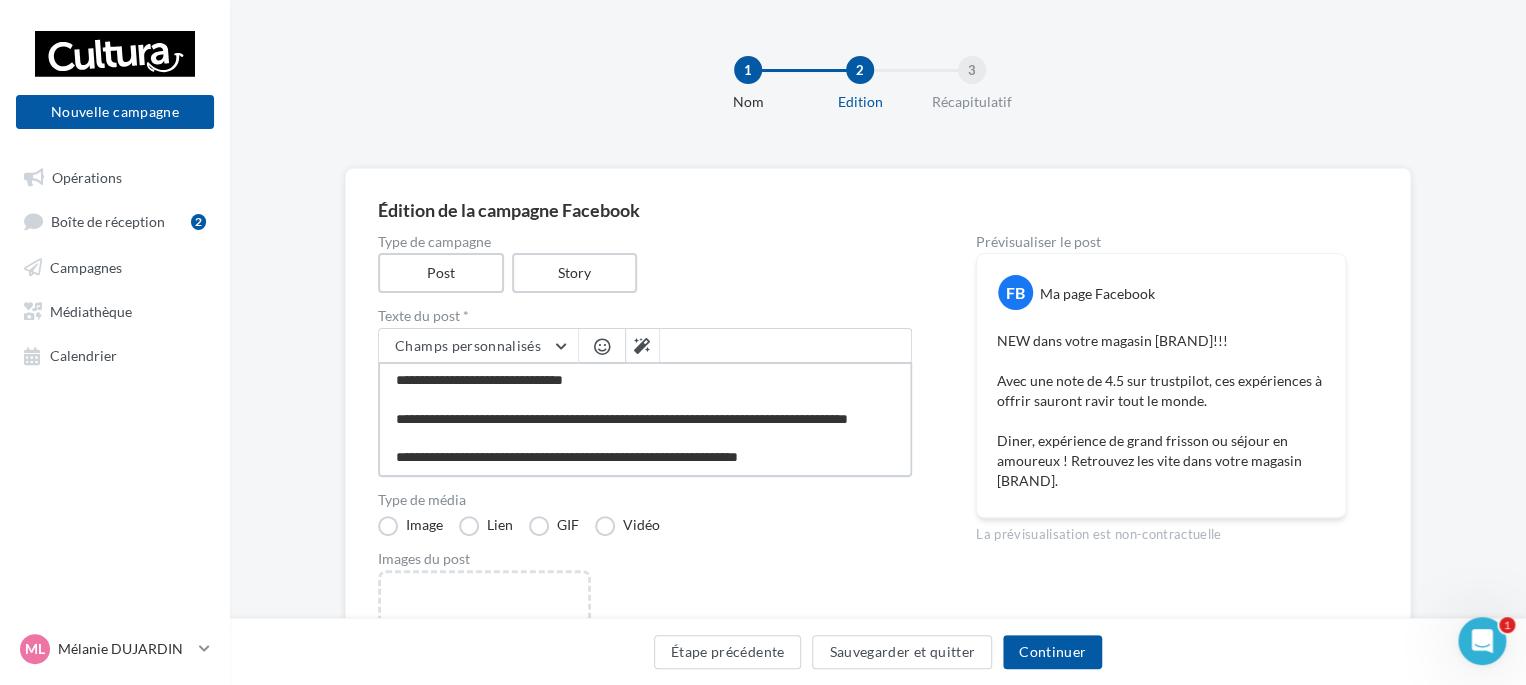type on "**********" 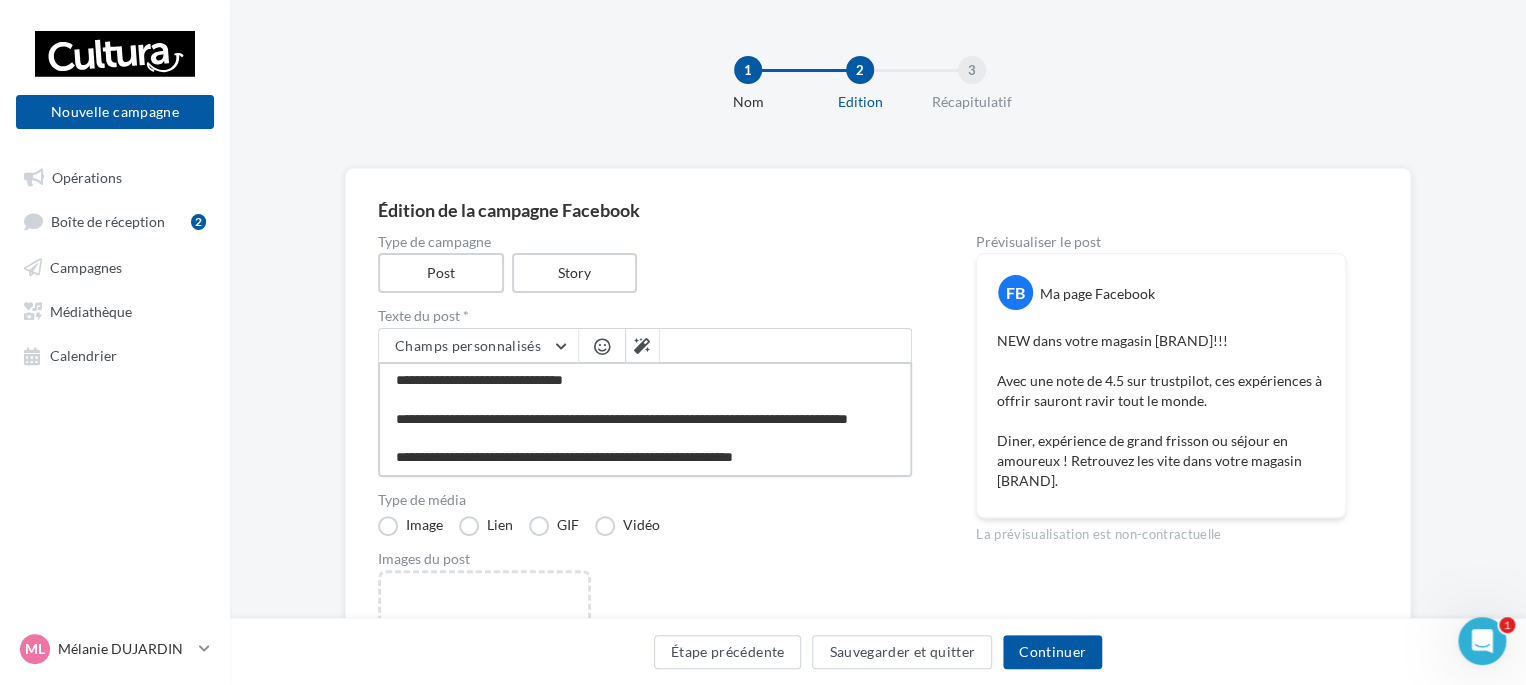 type on "**********" 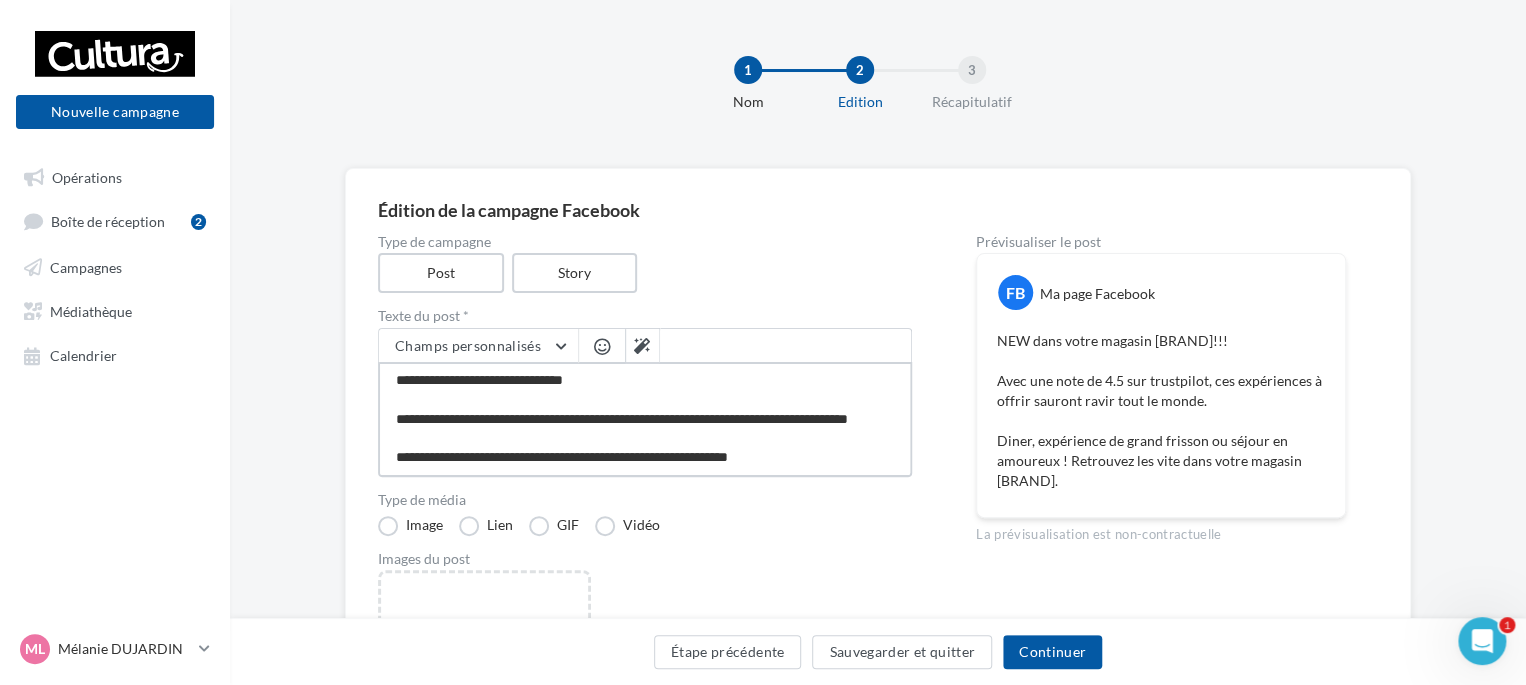 type on "**********" 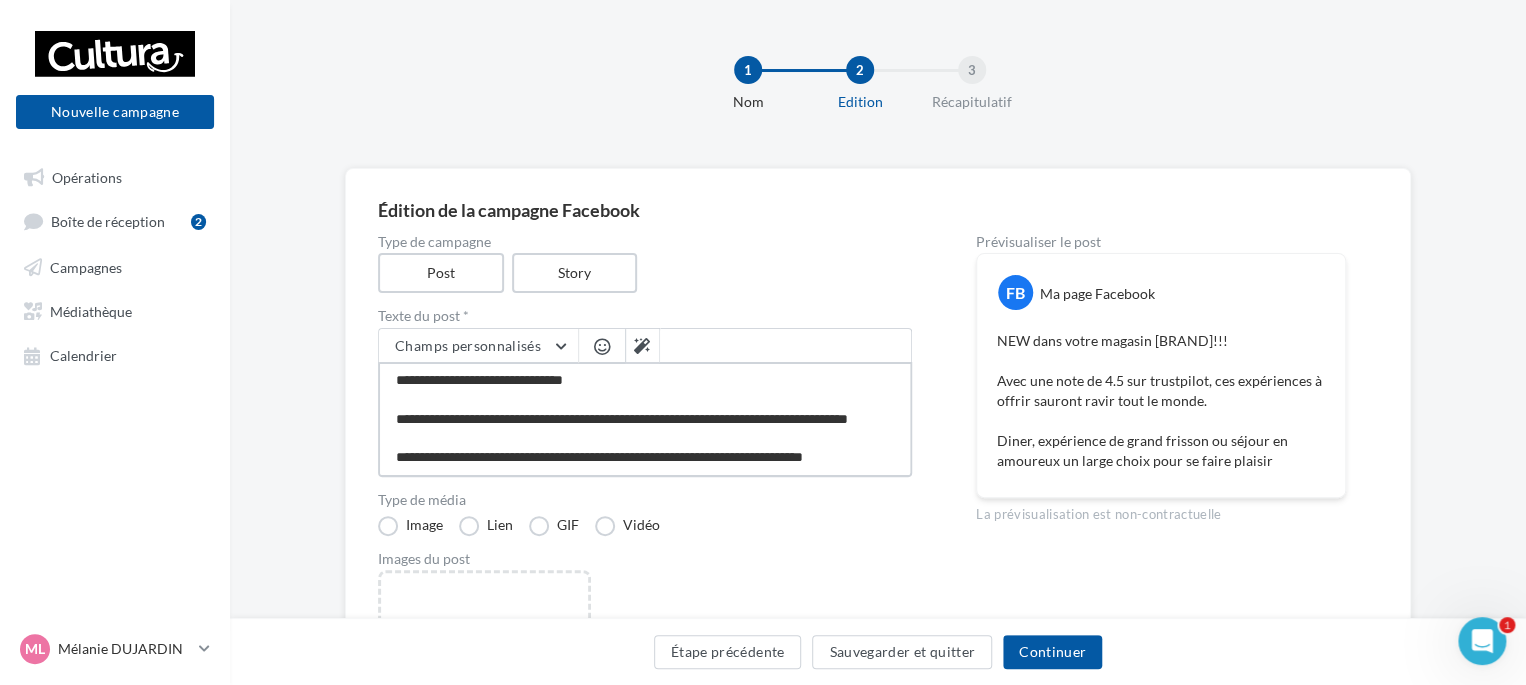 scroll, scrollTop: 29, scrollLeft: 0, axis: vertical 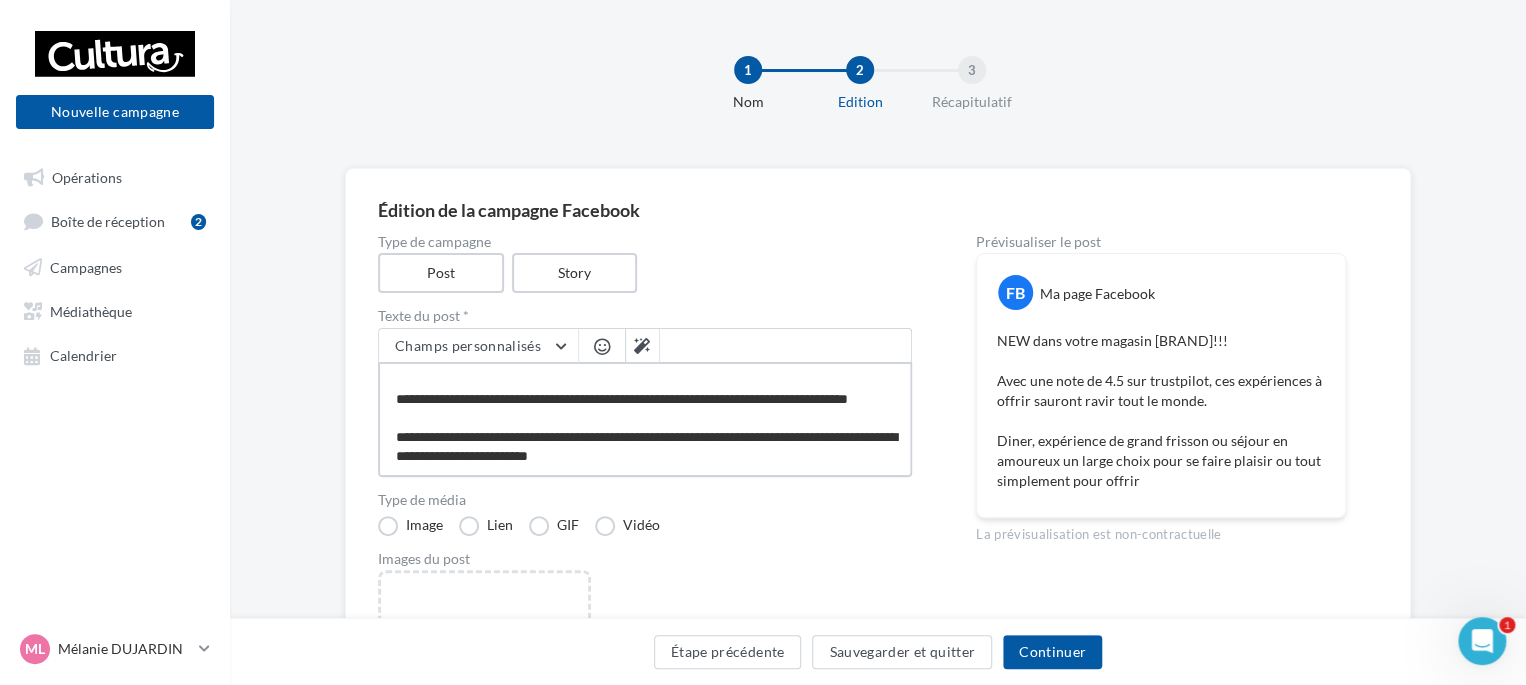 click on "**********" at bounding box center (645, 419) 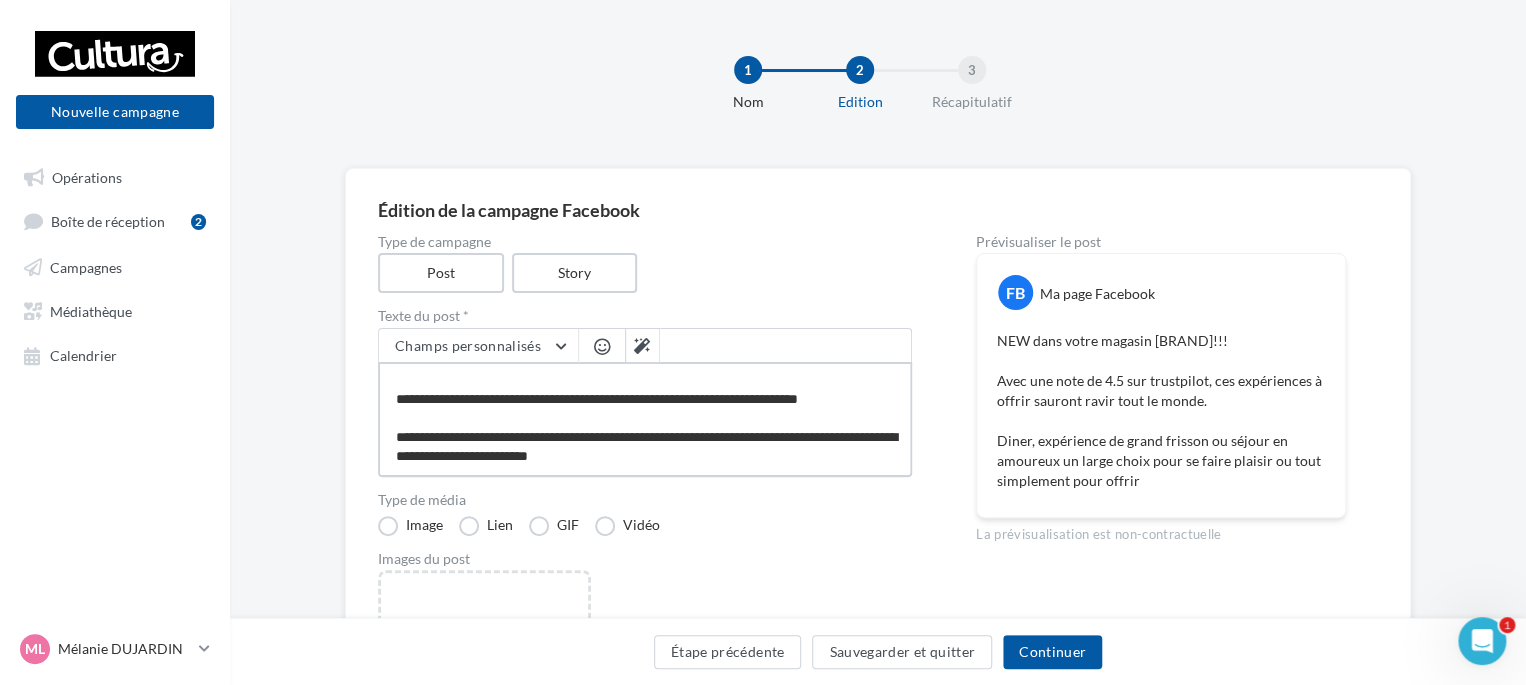 scroll, scrollTop: 19, scrollLeft: 0, axis: vertical 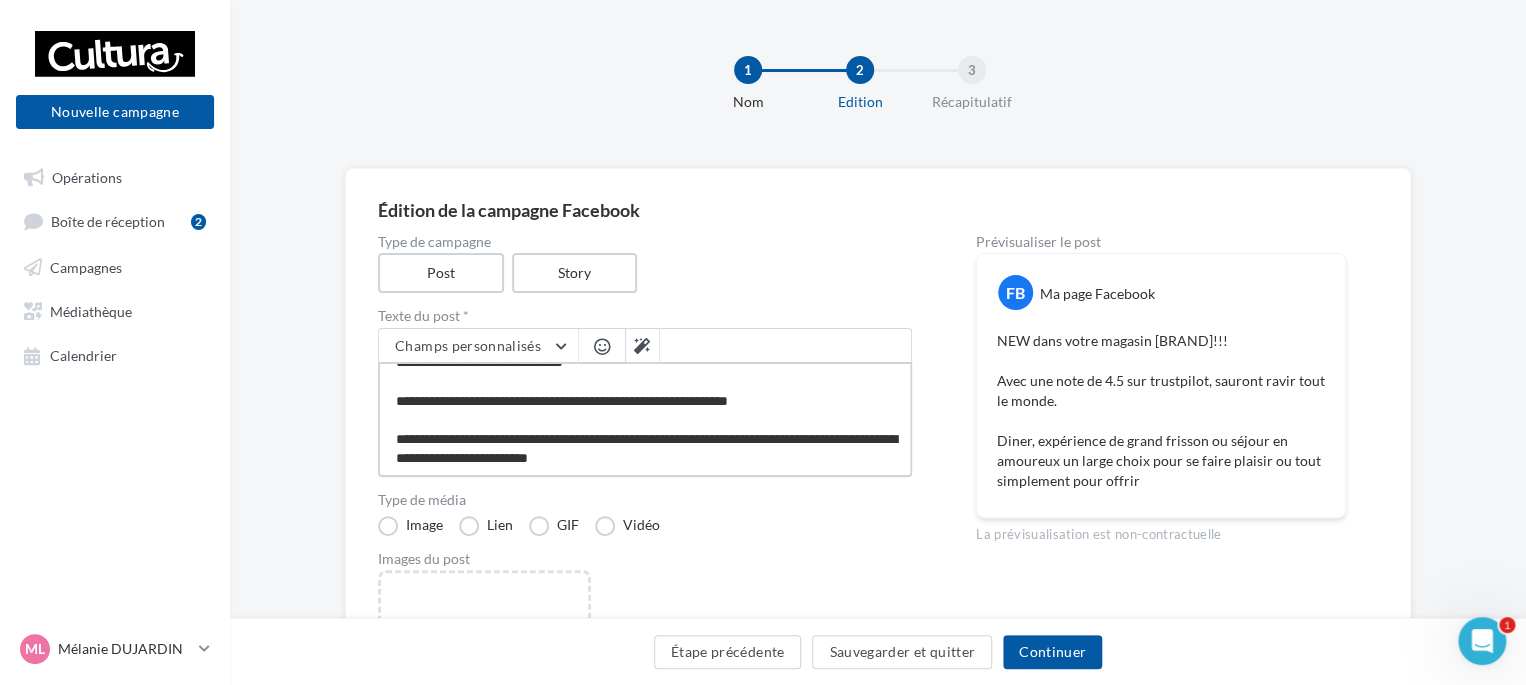 click on "**********" at bounding box center (645, 419) 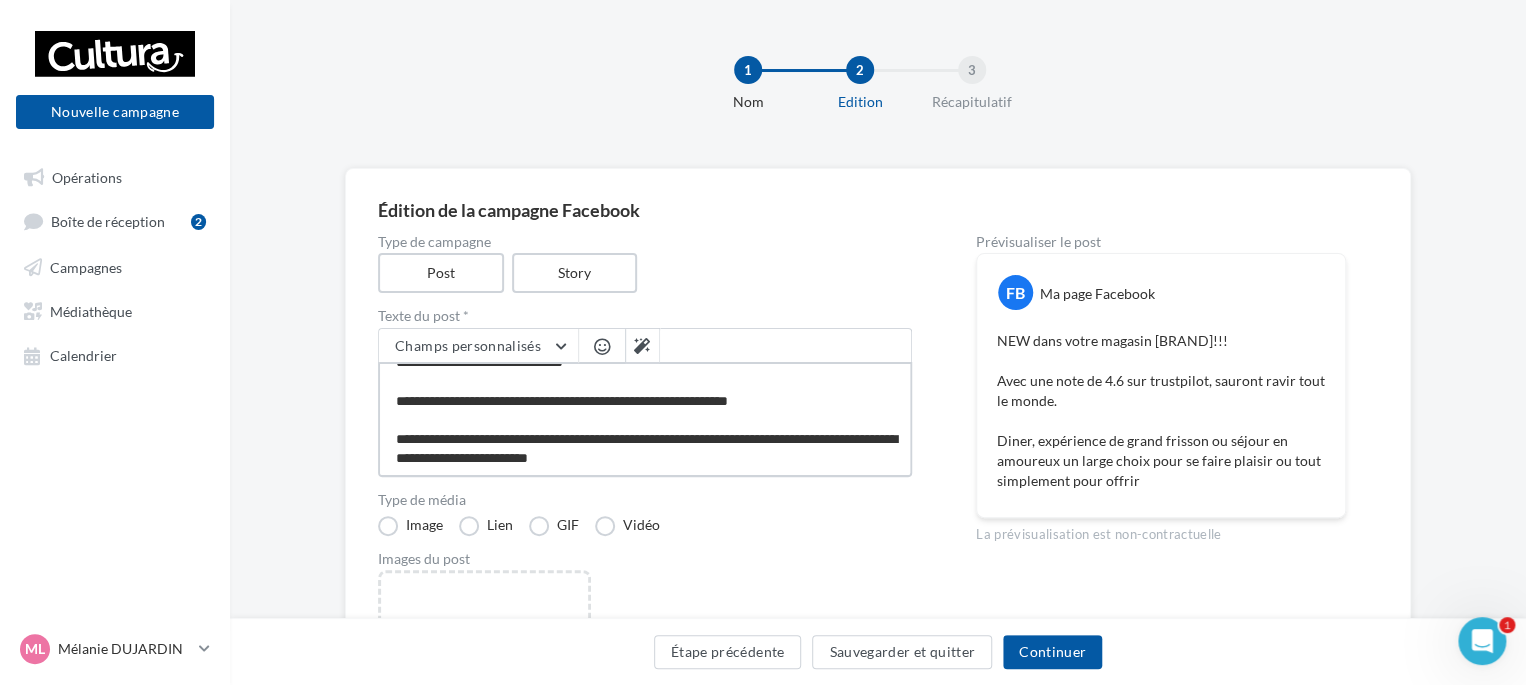 click on "**********" at bounding box center (645, 419) 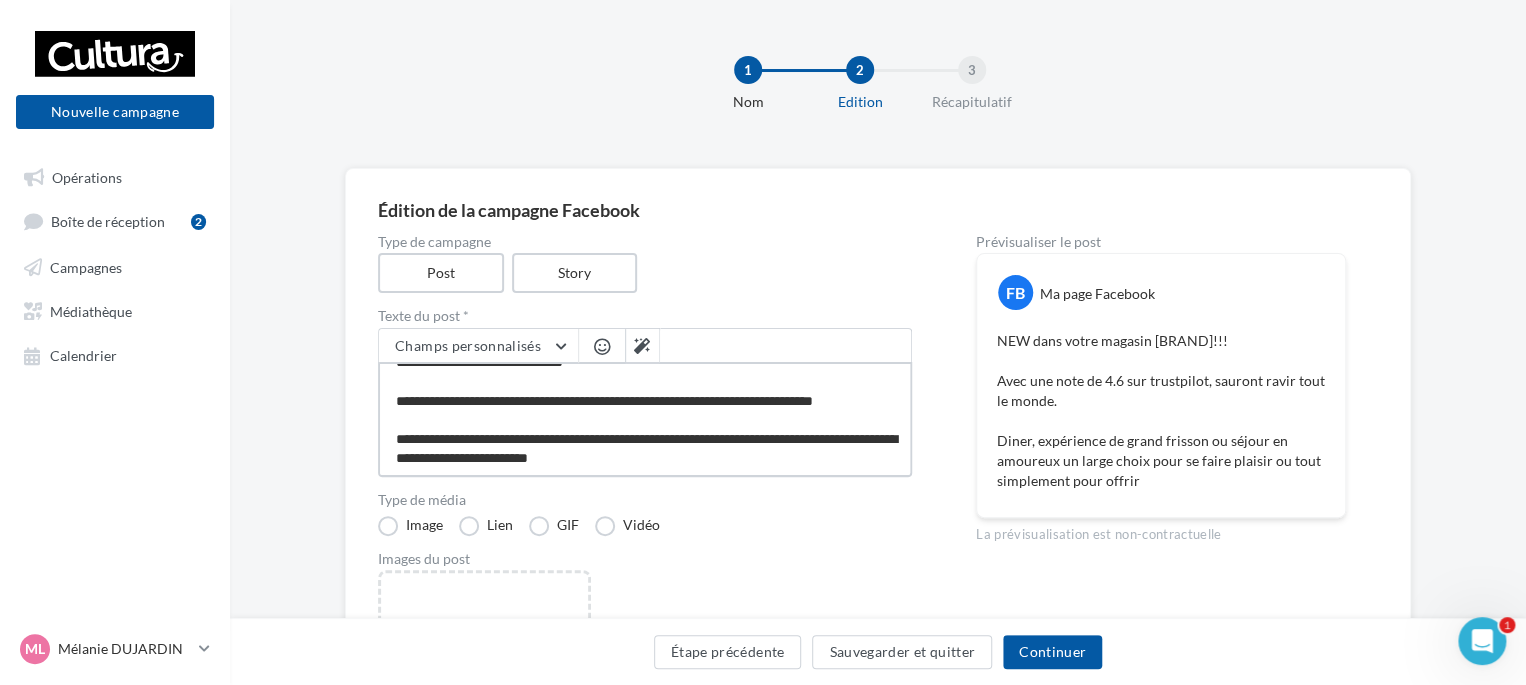 scroll, scrollTop: 29, scrollLeft: 0, axis: vertical 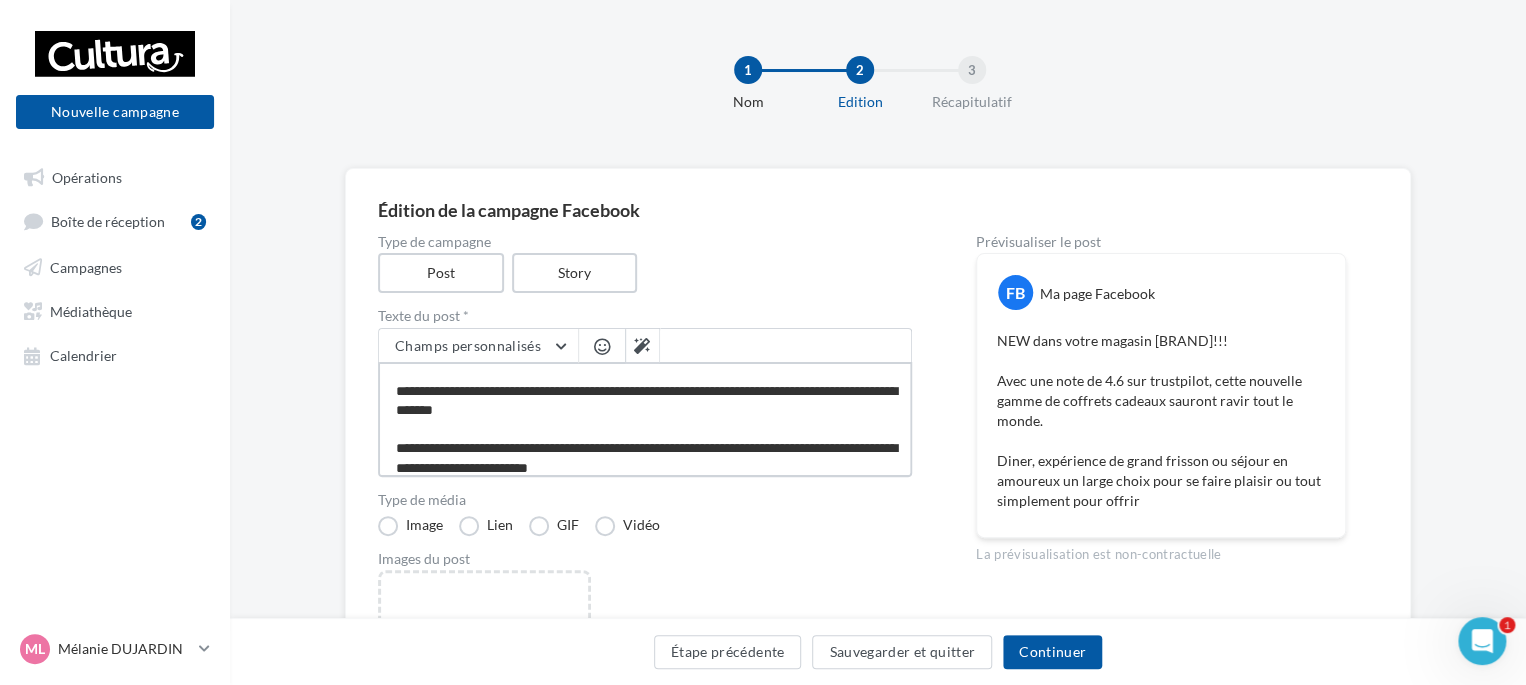 click on "**********" at bounding box center [645, 419] 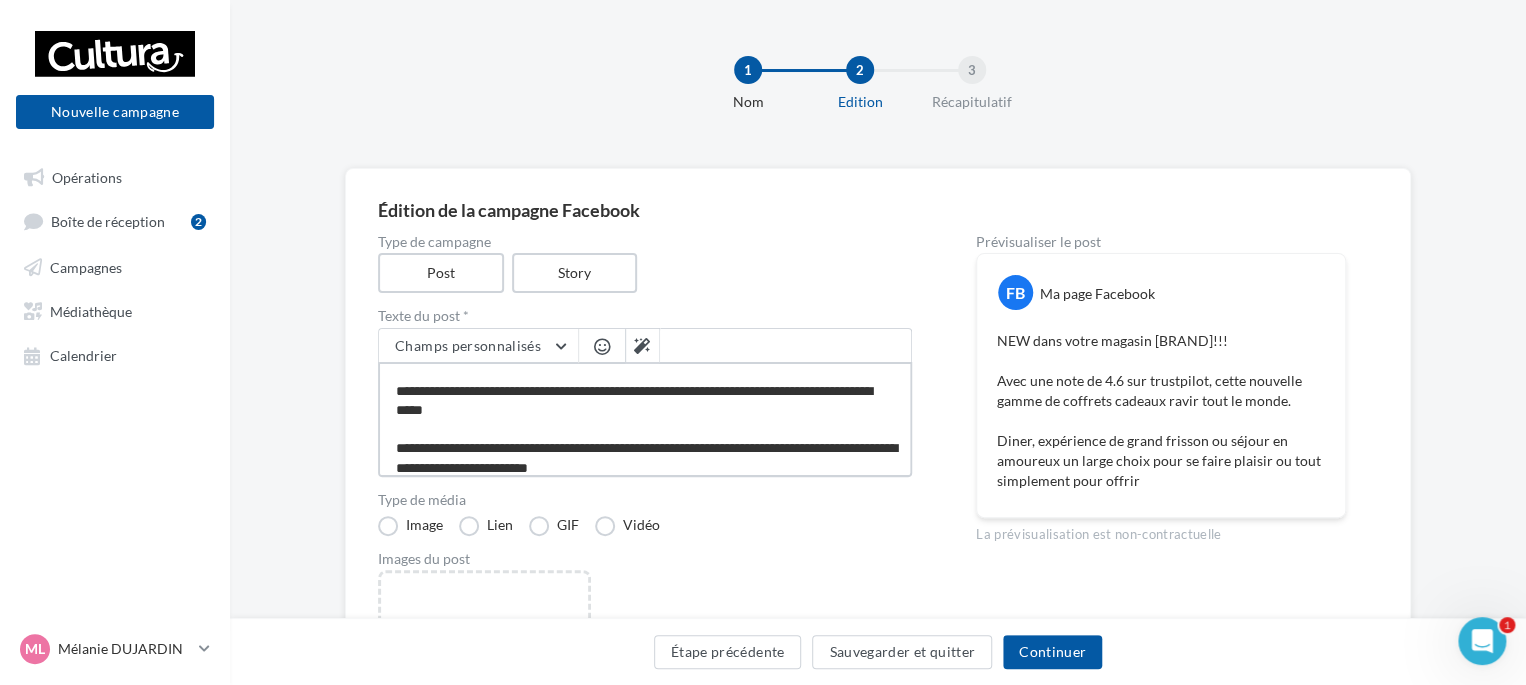 click on "**********" at bounding box center (645, 419) 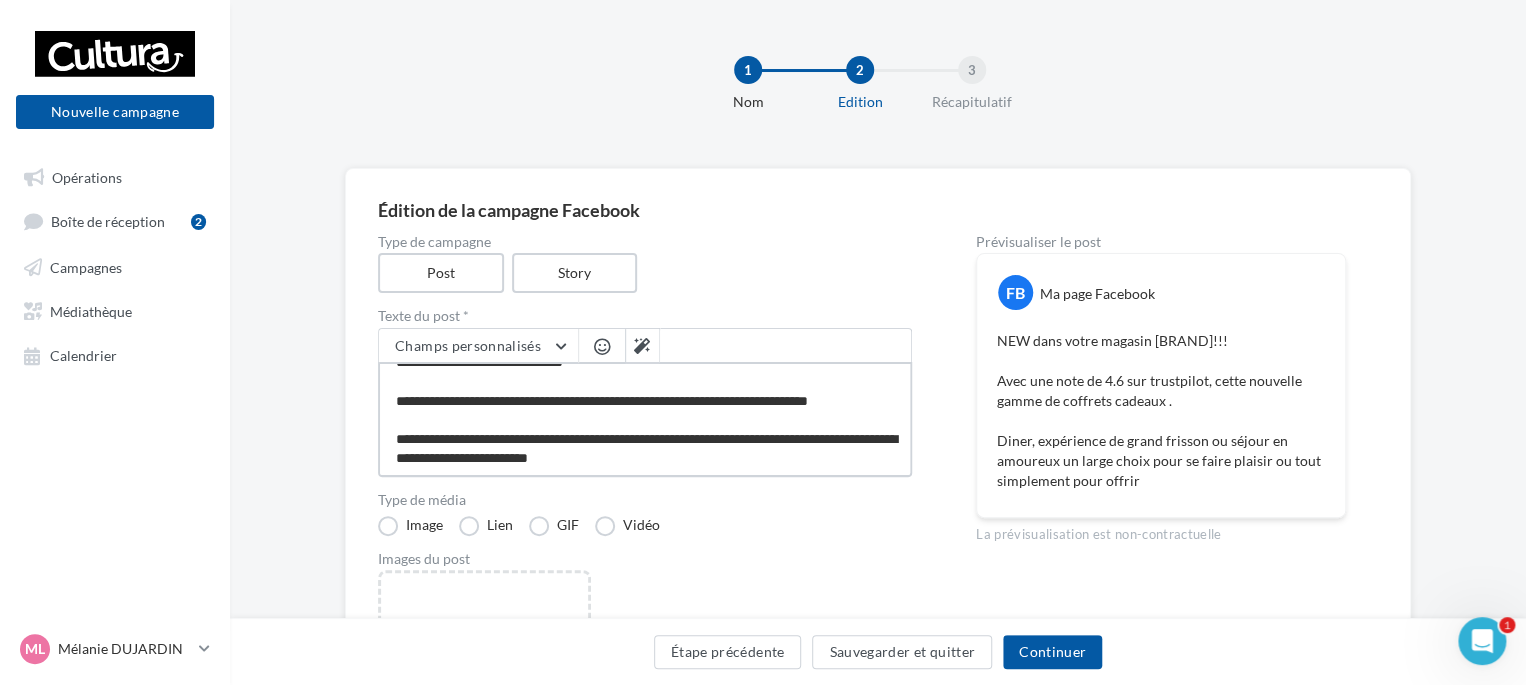 scroll, scrollTop: 29, scrollLeft: 0, axis: vertical 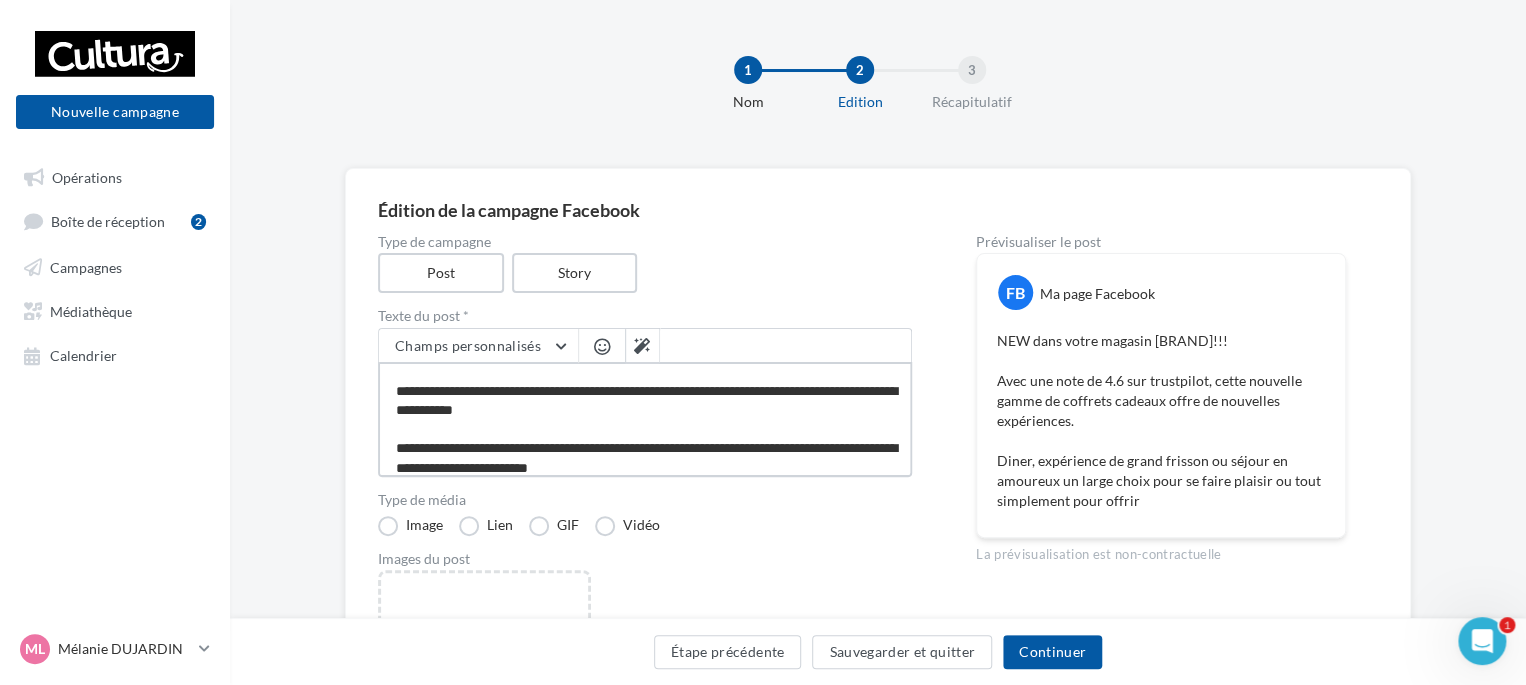 click on "**********" at bounding box center [645, 419] 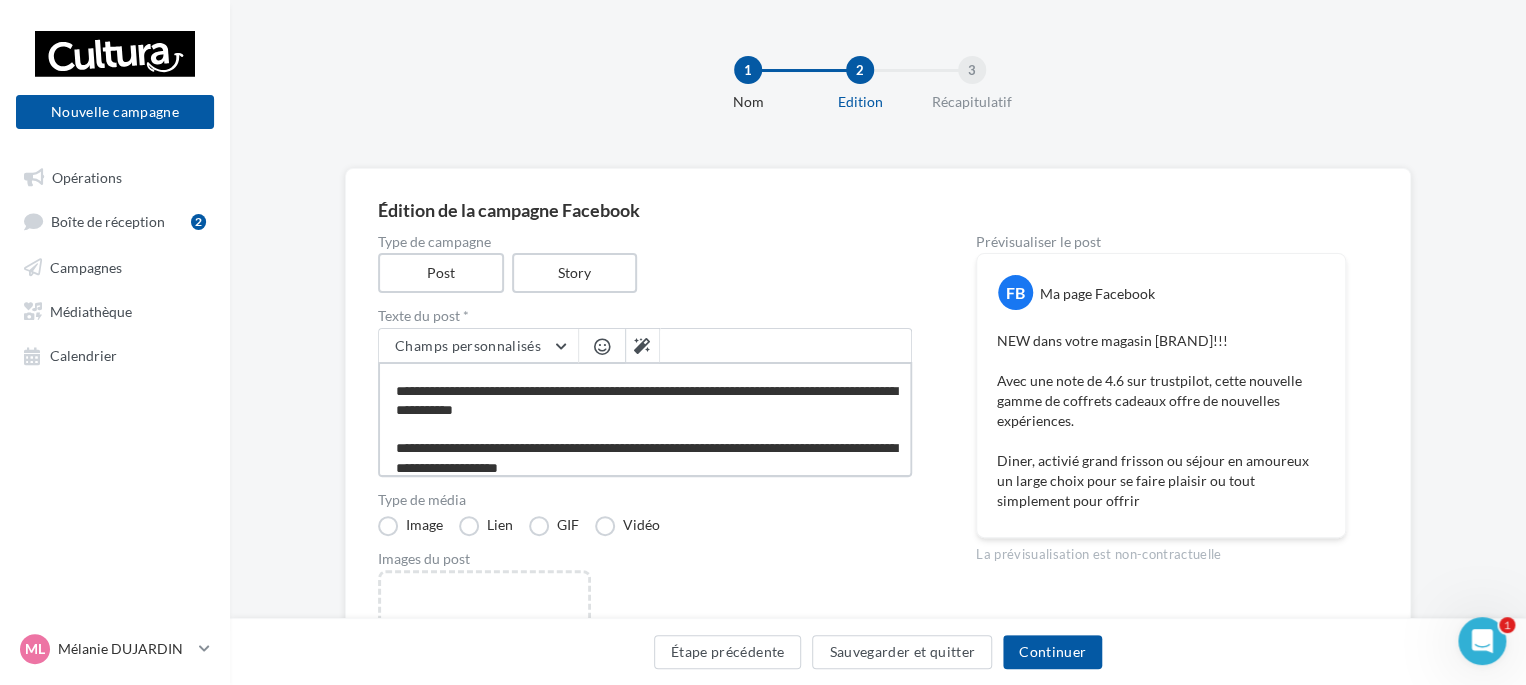 click on "**********" at bounding box center (645, 419) 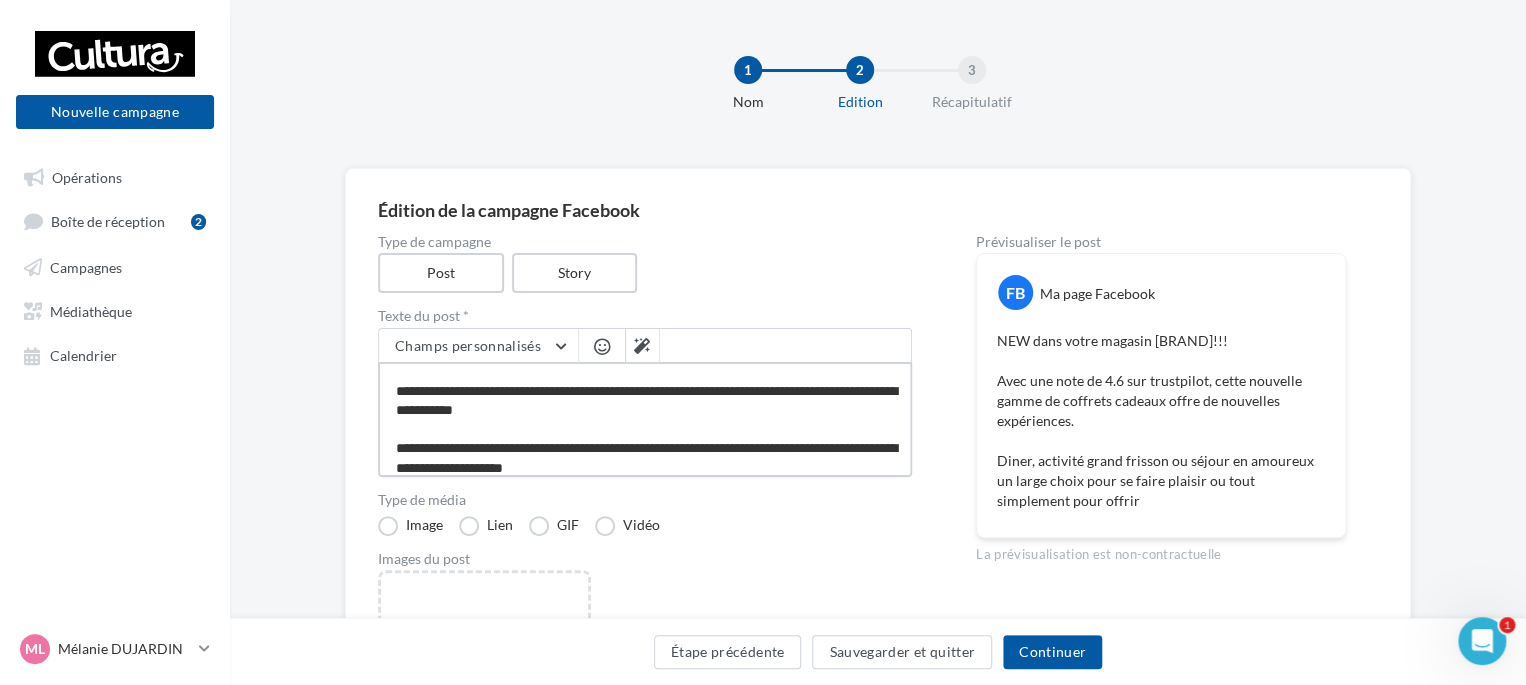 click on "**********" at bounding box center (645, 419) 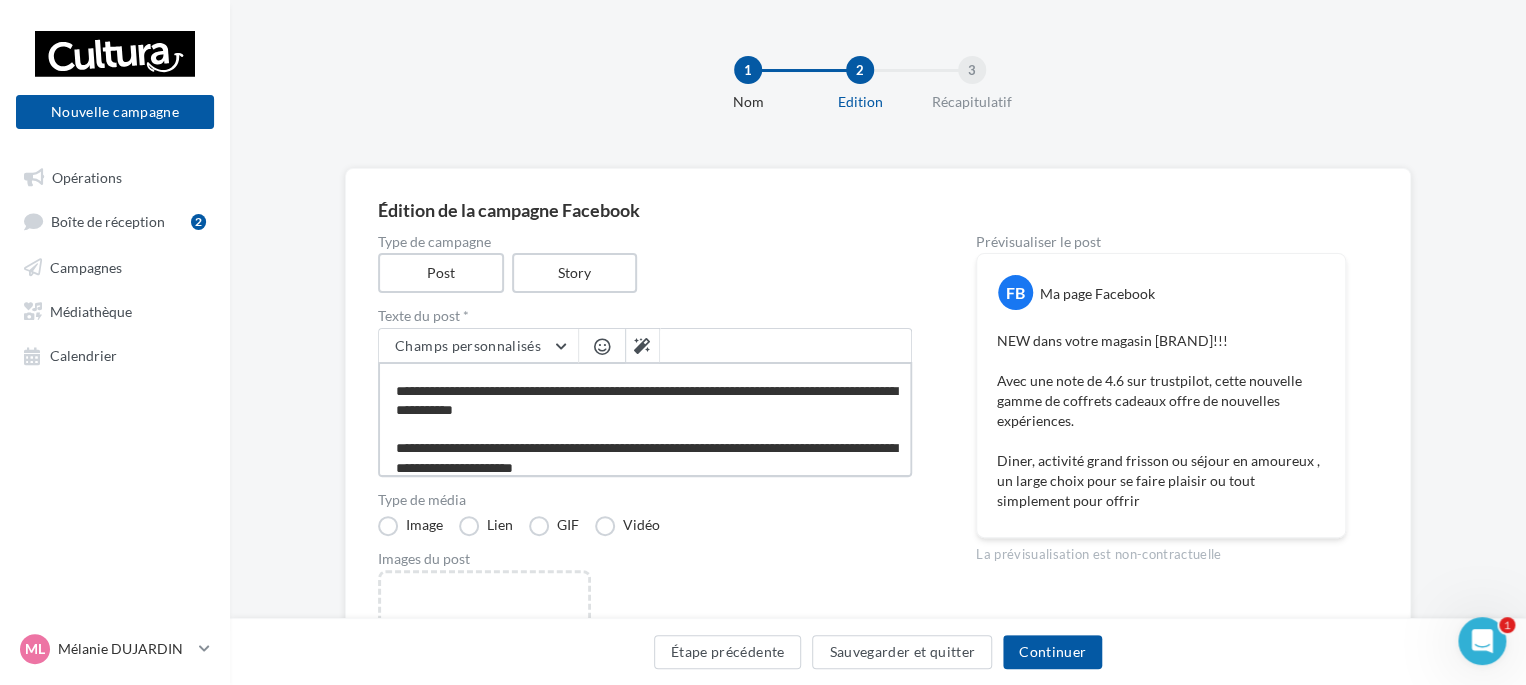 scroll, scrollTop: 38, scrollLeft: 0, axis: vertical 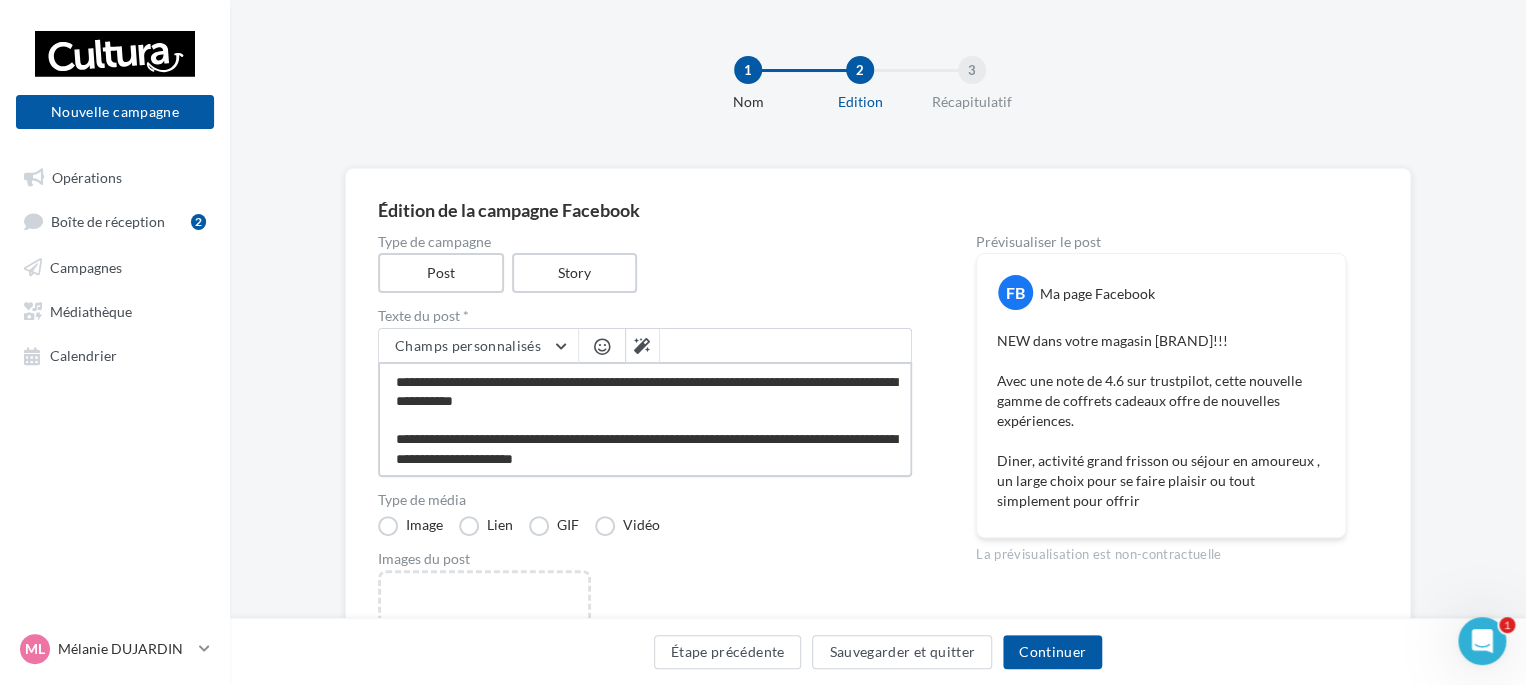 click on "**********" at bounding box center (645, 419) 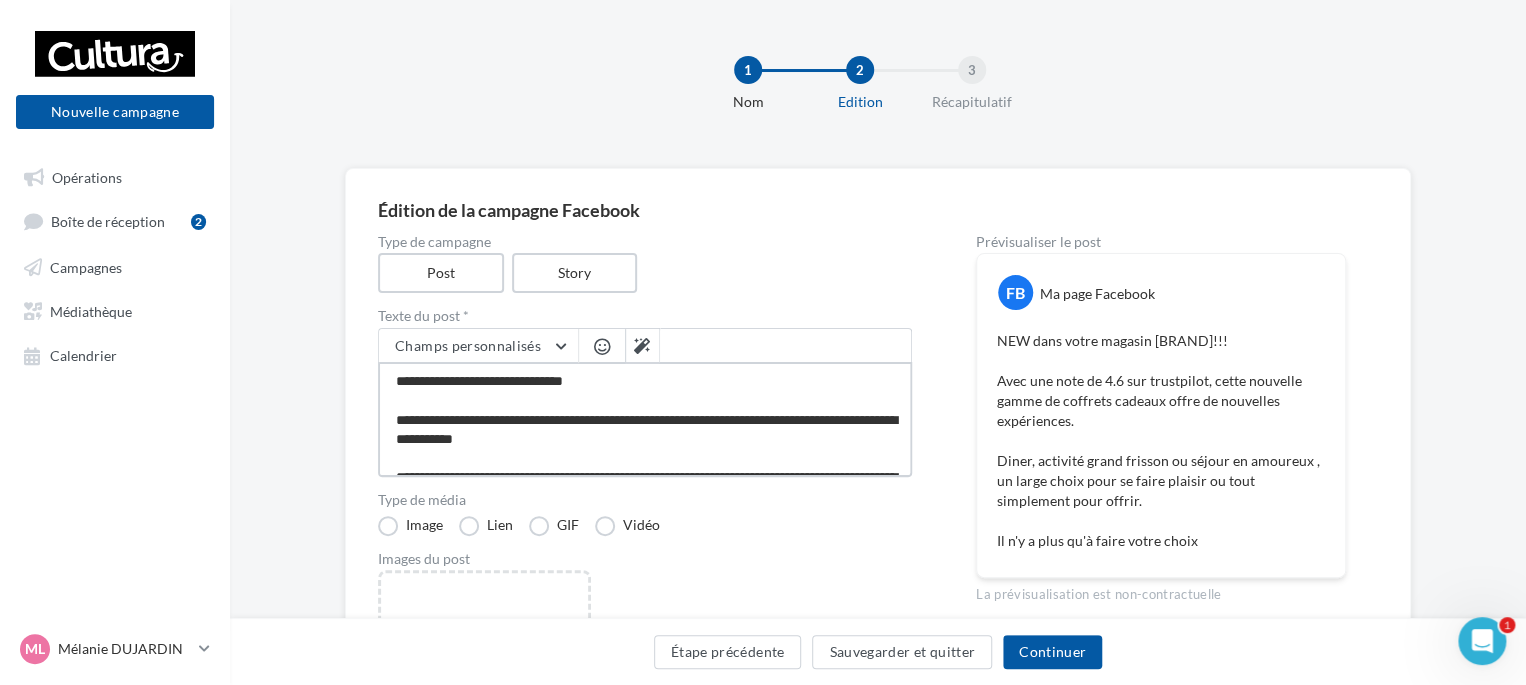 scroll, scrollTop: 77, scrollLeft: 0, axis: vertical 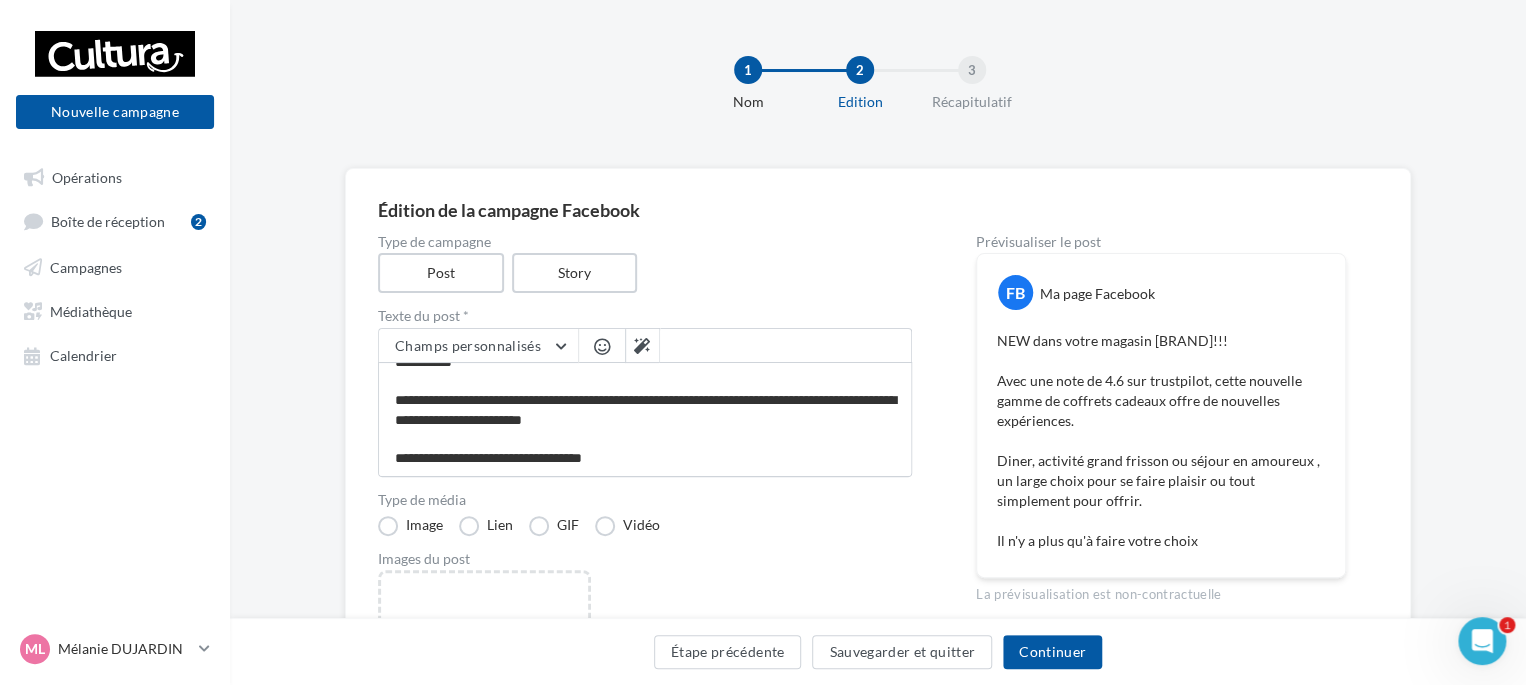 click at bounding box center [602, 346] 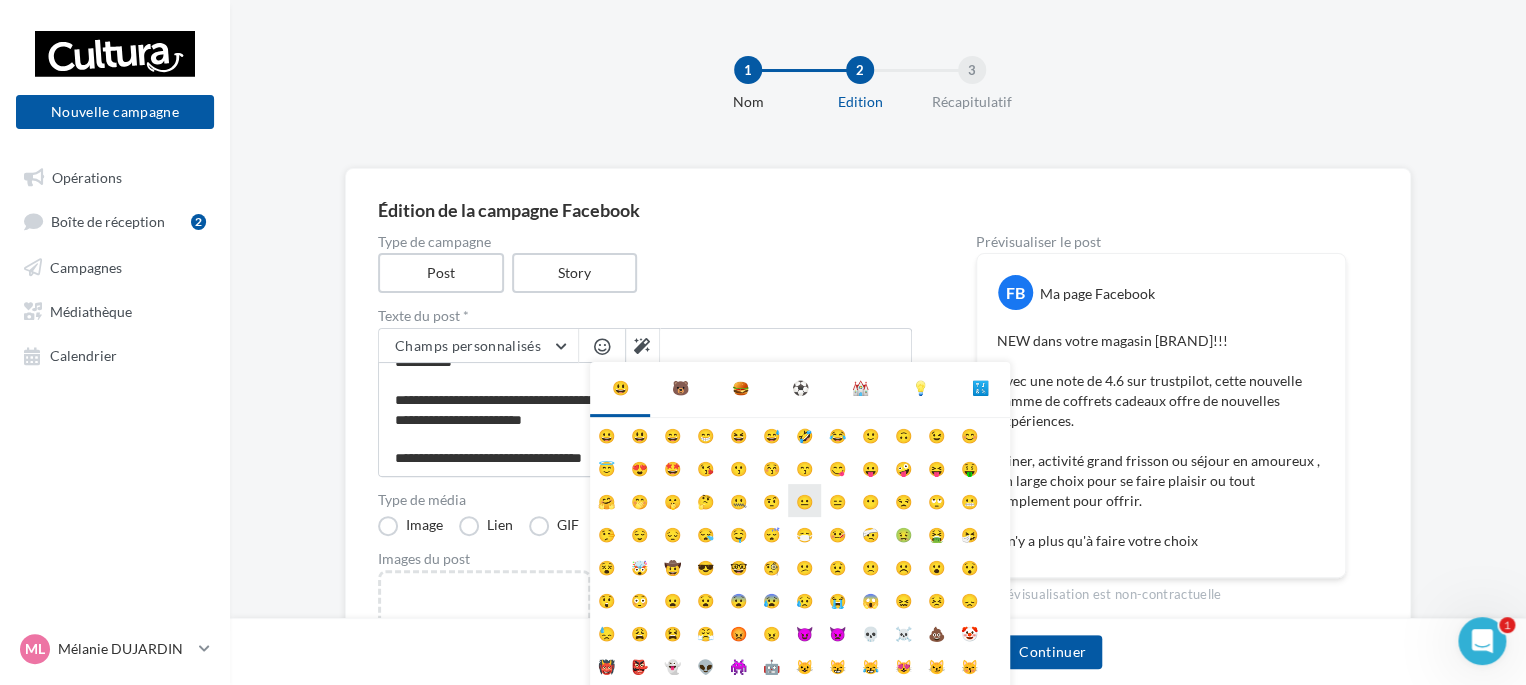 scroll, scrollTop: 78, scrollLeft: 0, axis: vertical 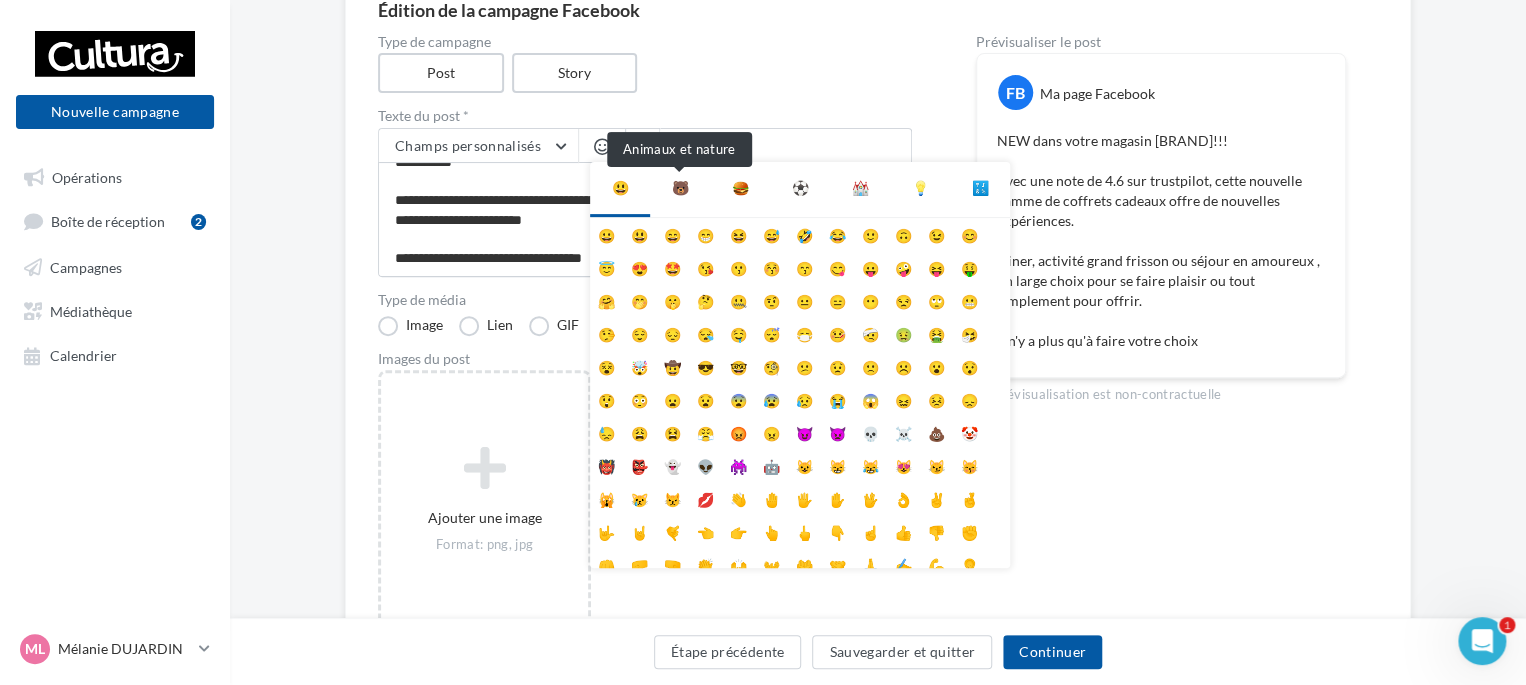 click on "🐻" at bounding box center [680, 188] 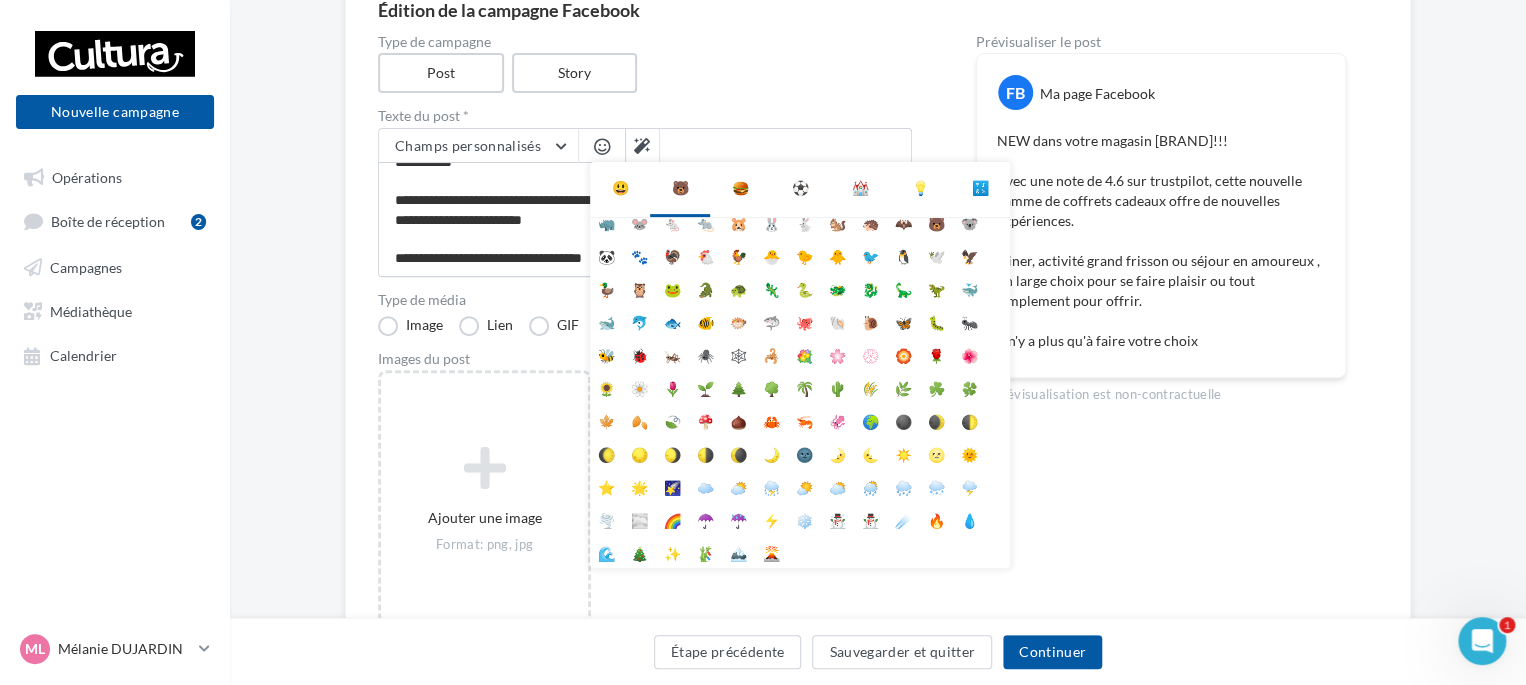 scroll, scrollTop: 112, scrollLeft: 0, axis: vertical 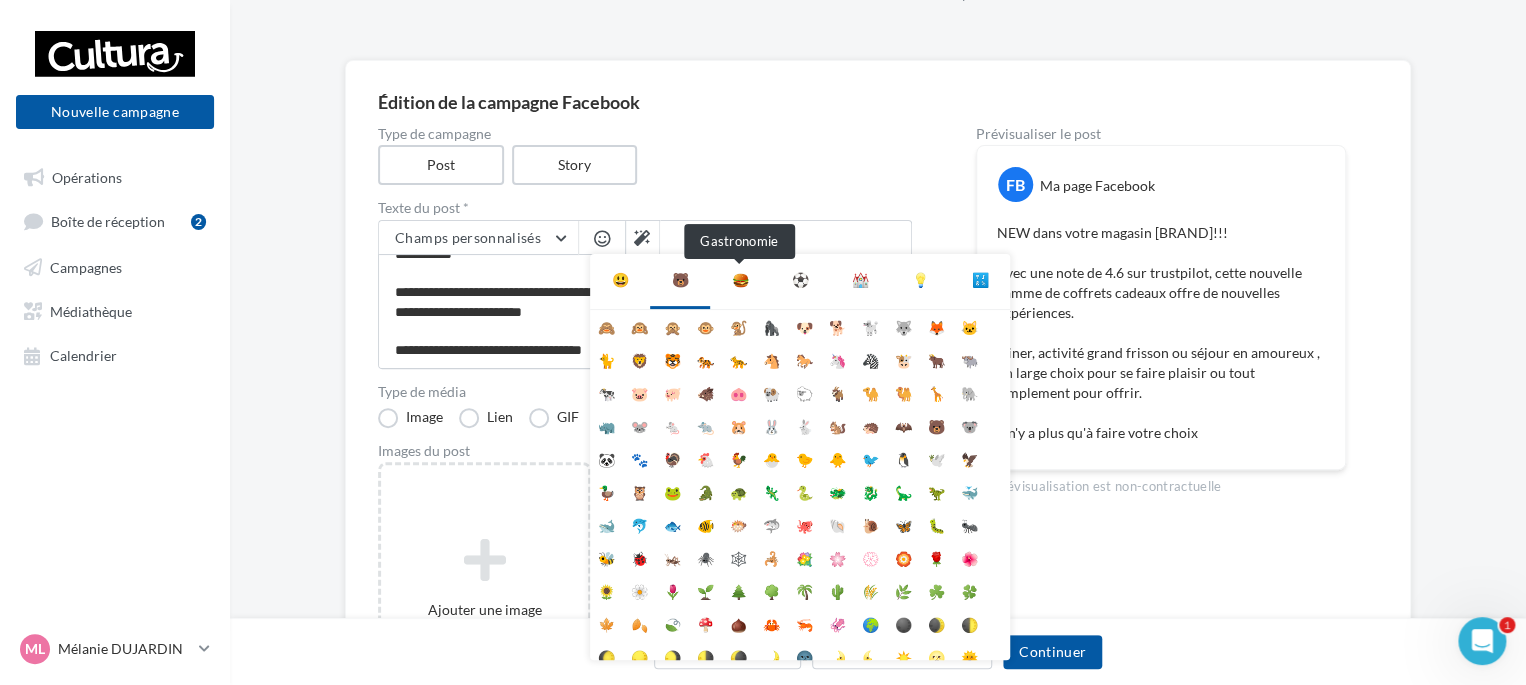 click on "🍔" at bounding box center [740, 280] 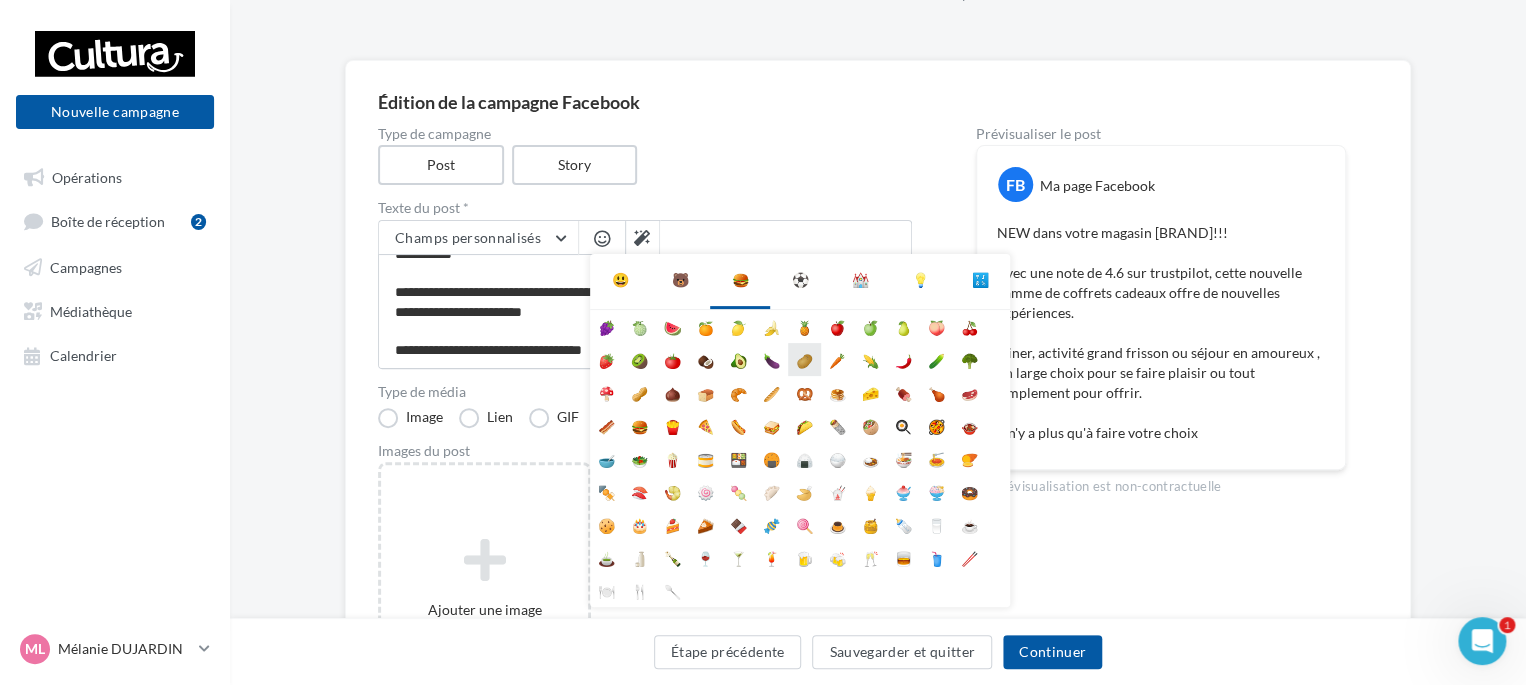 scroll, scrollTop: 208, scrollLeft: 0, axis: vertical 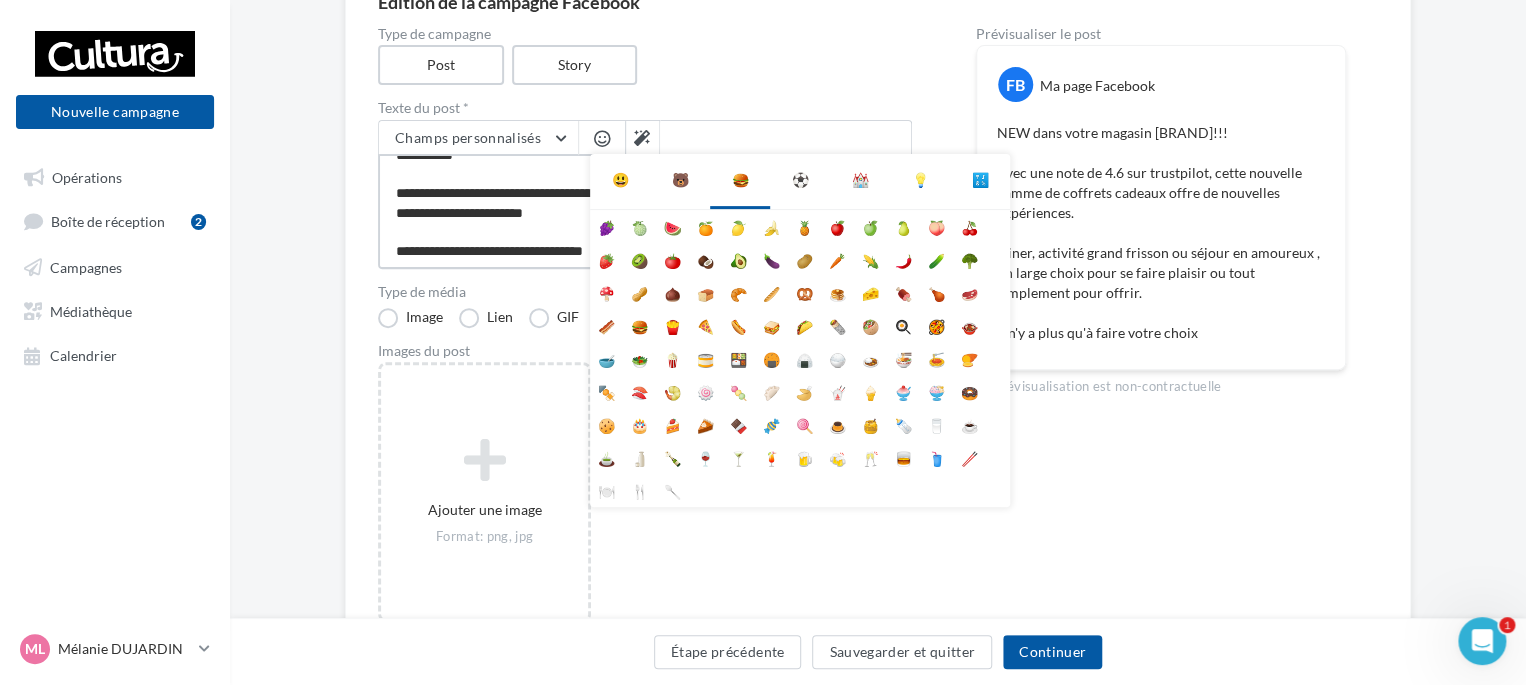 click on "**********" at bounding box center (645, 211) 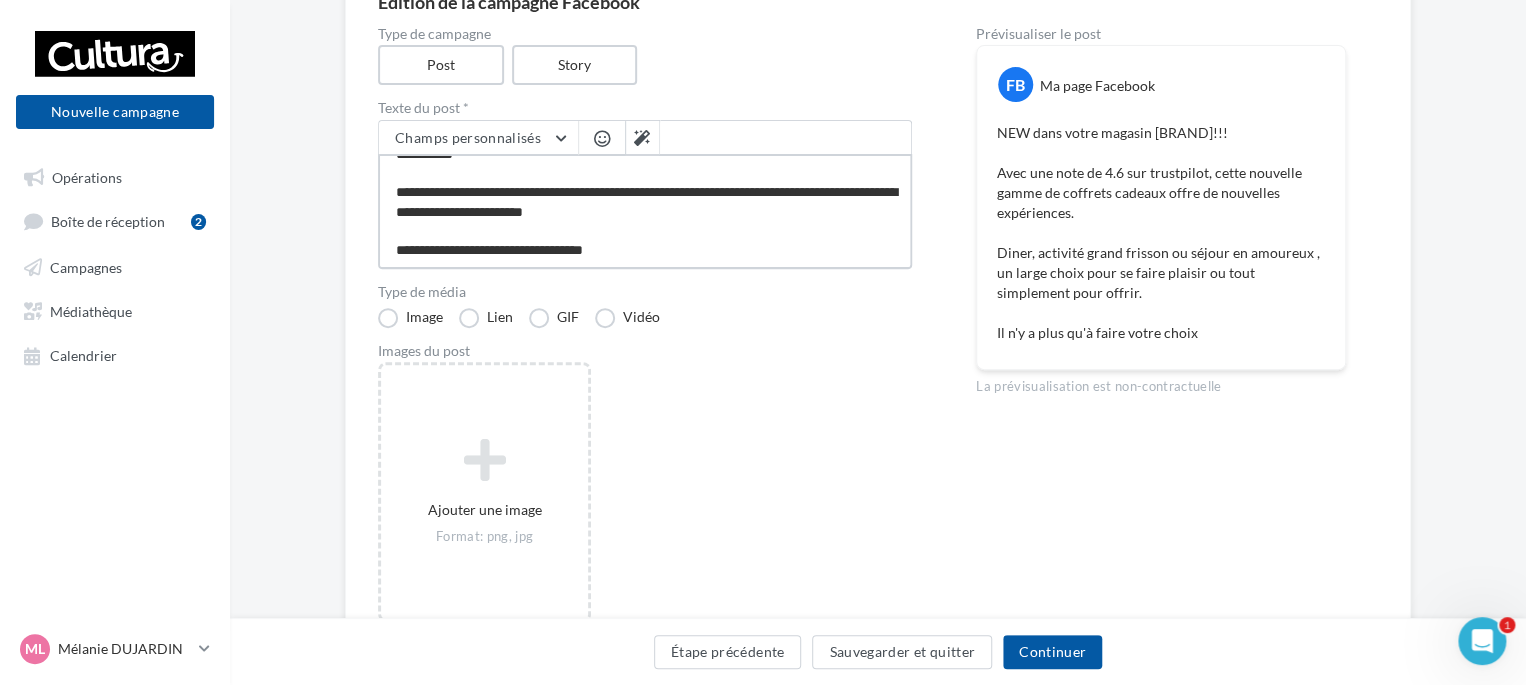 click on "**********" at bounding box center [645, 211] 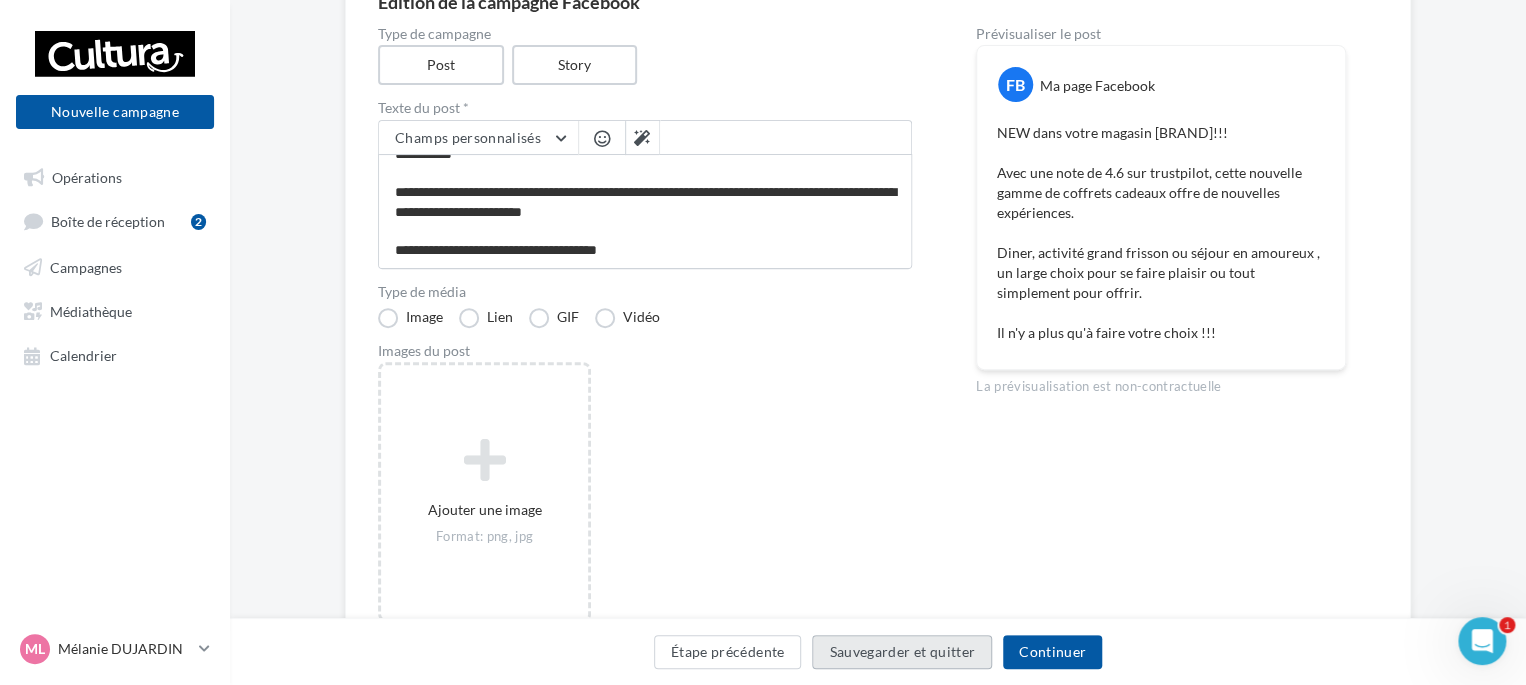 scroll, scrollTop: 76, scrollLeft: 0, axis: vertical 